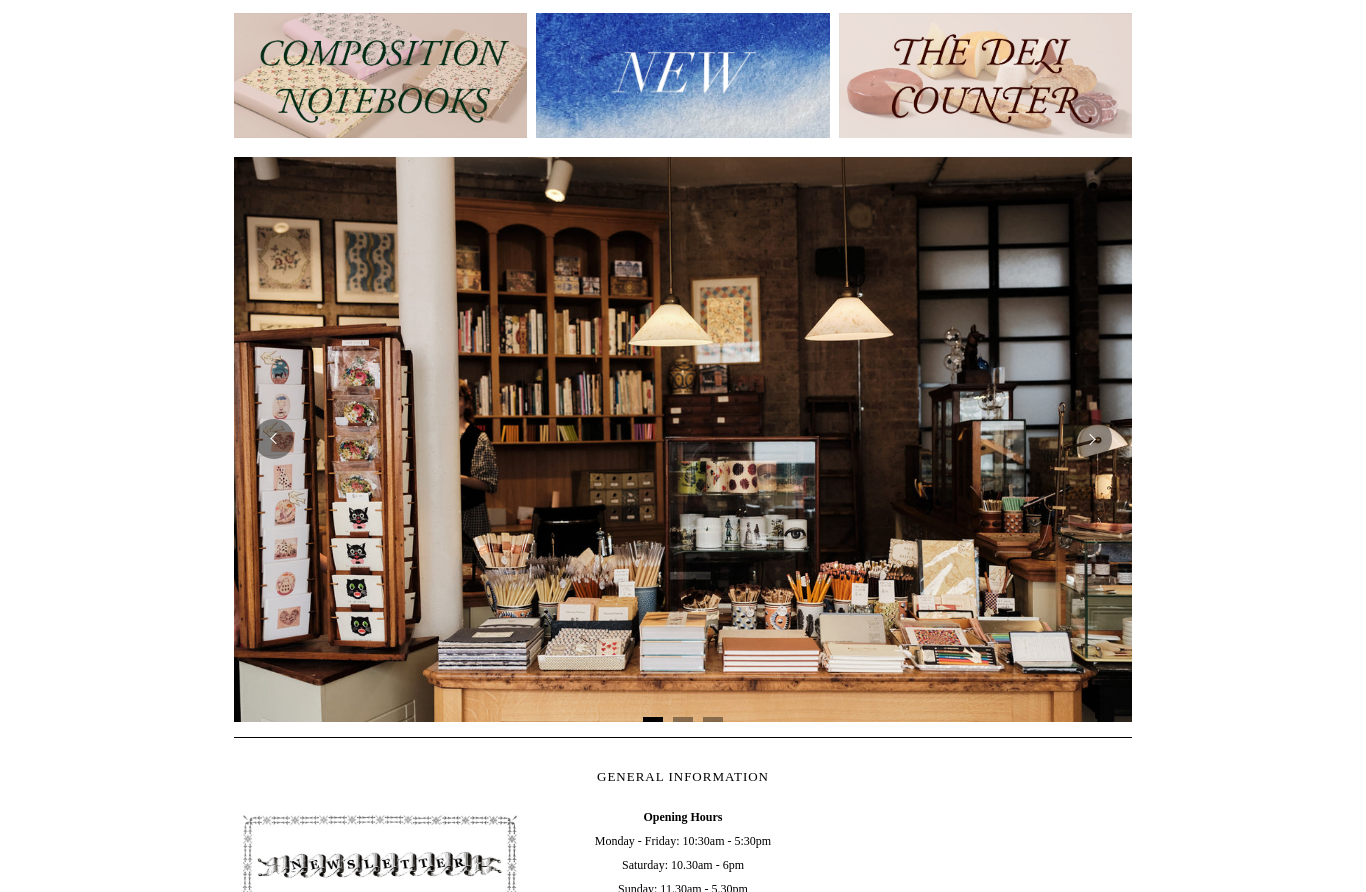 scroll, scrollTop: 275, scrollLeft: 0, axis: vertical 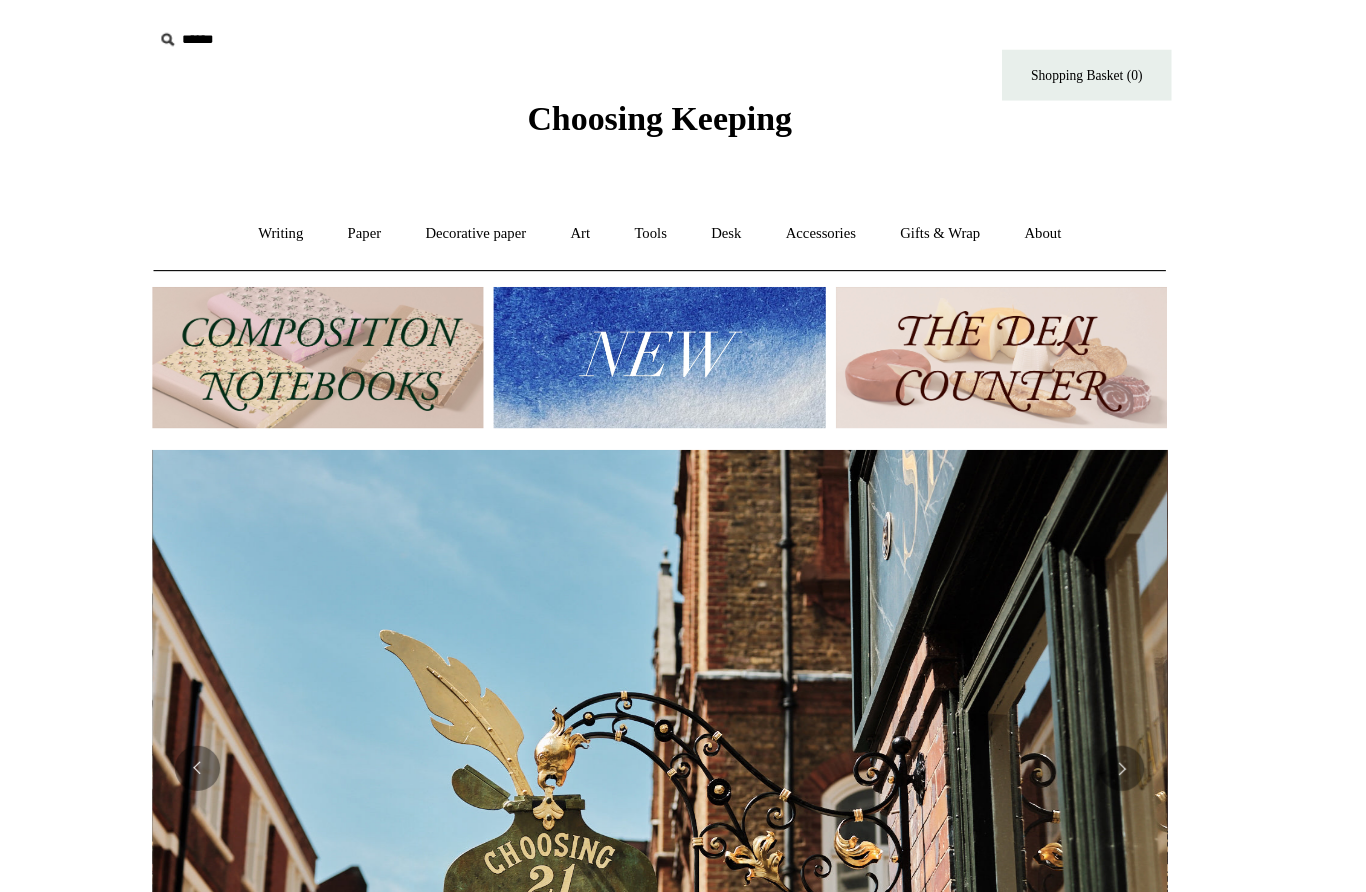 click at bounding box center (357, 35) 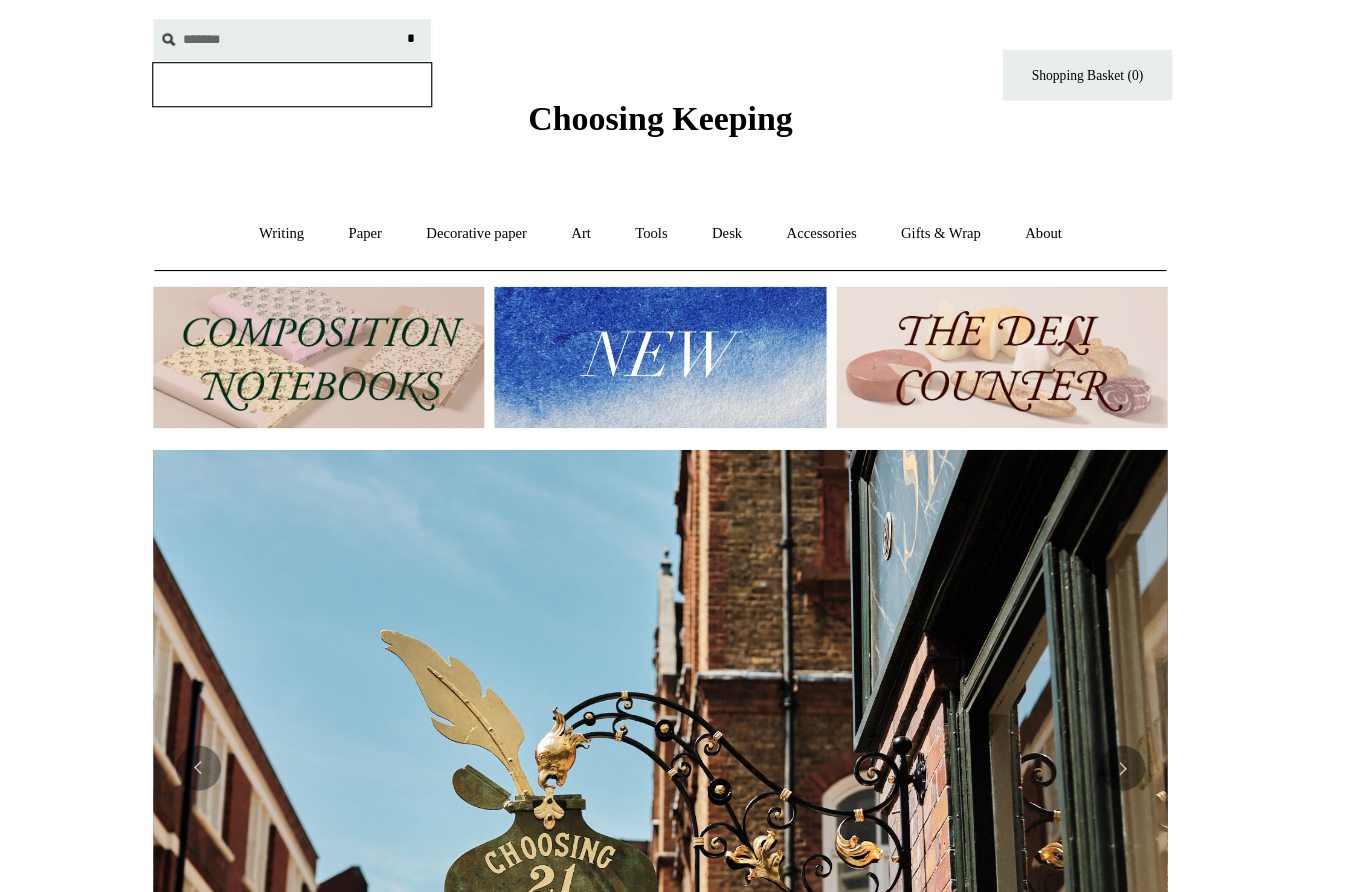 type on "*******" 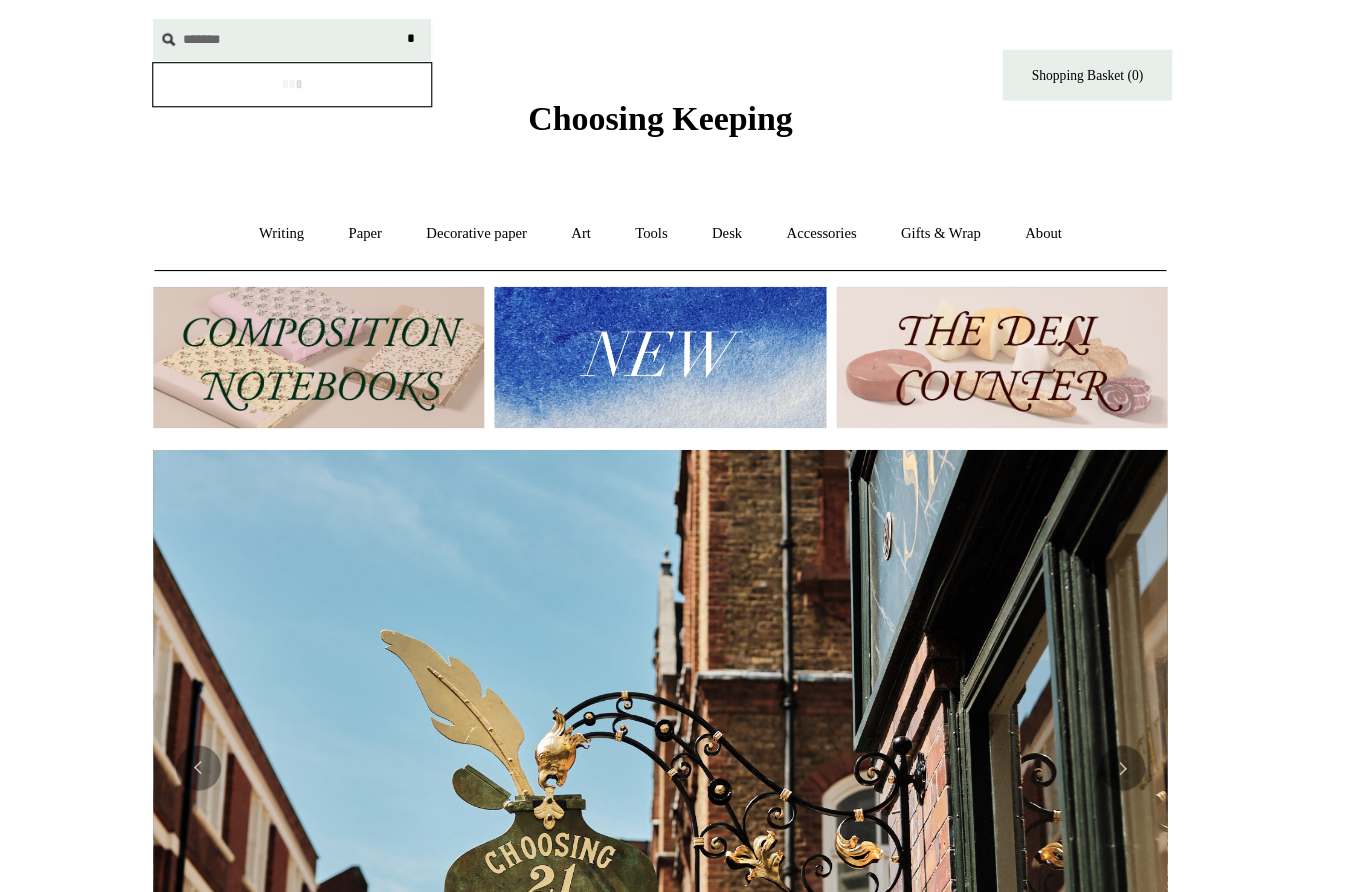 click on "*" at bounding box center [462, 34] 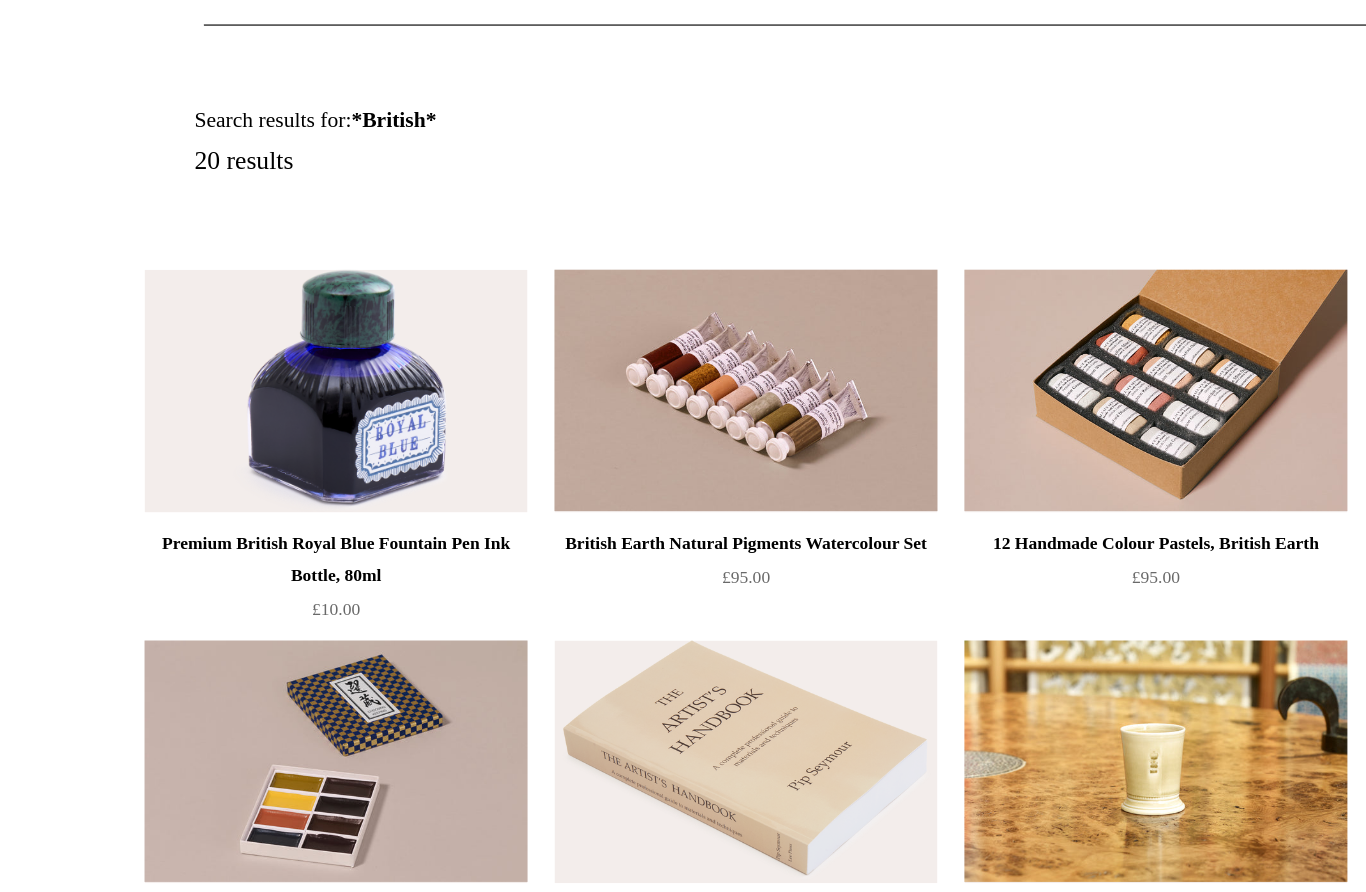 scroll, scrollTop: 0, scrollLeft: 0, axis: both 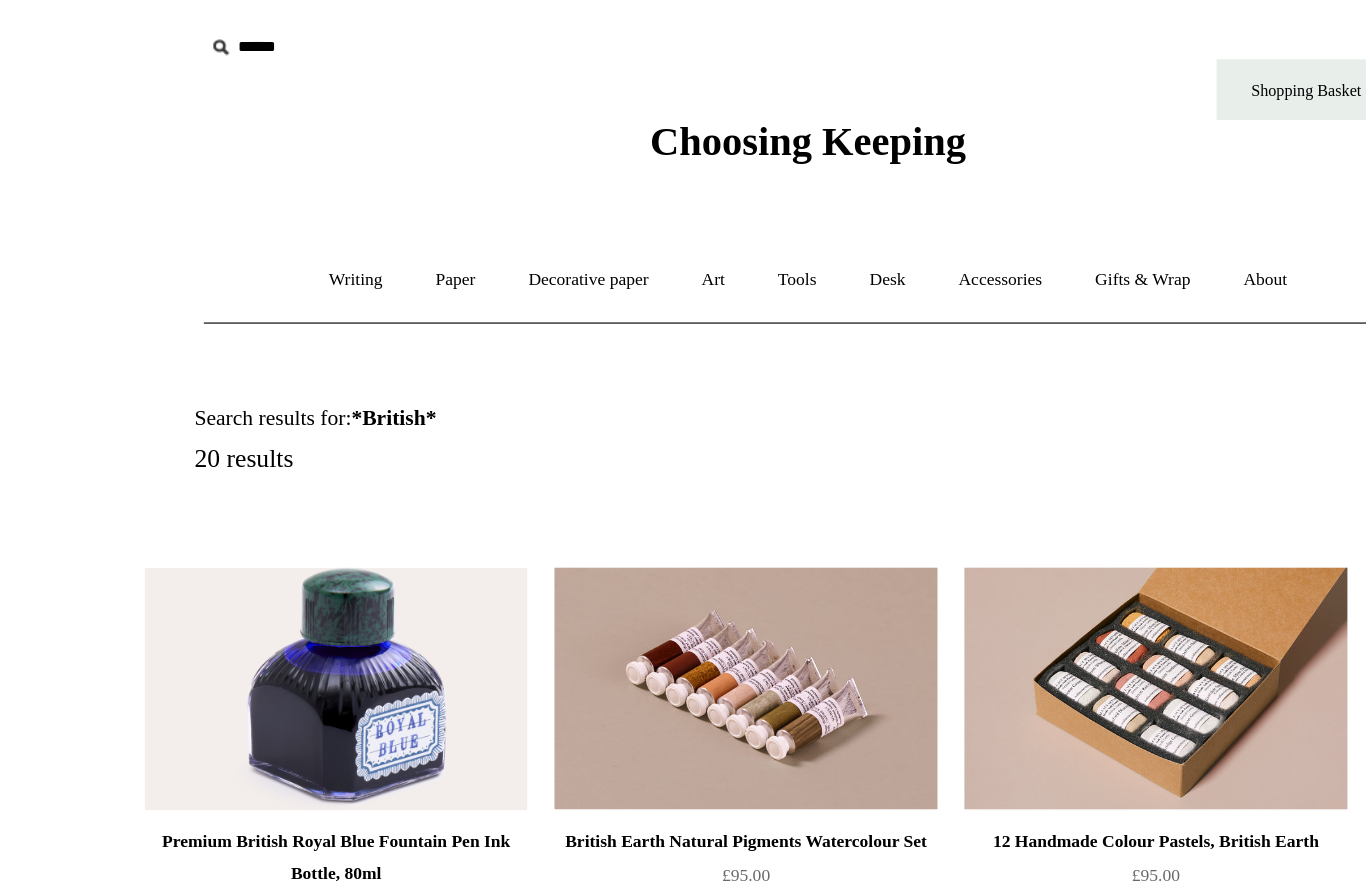 click on "Writing +" at bounding box center [348, 207] 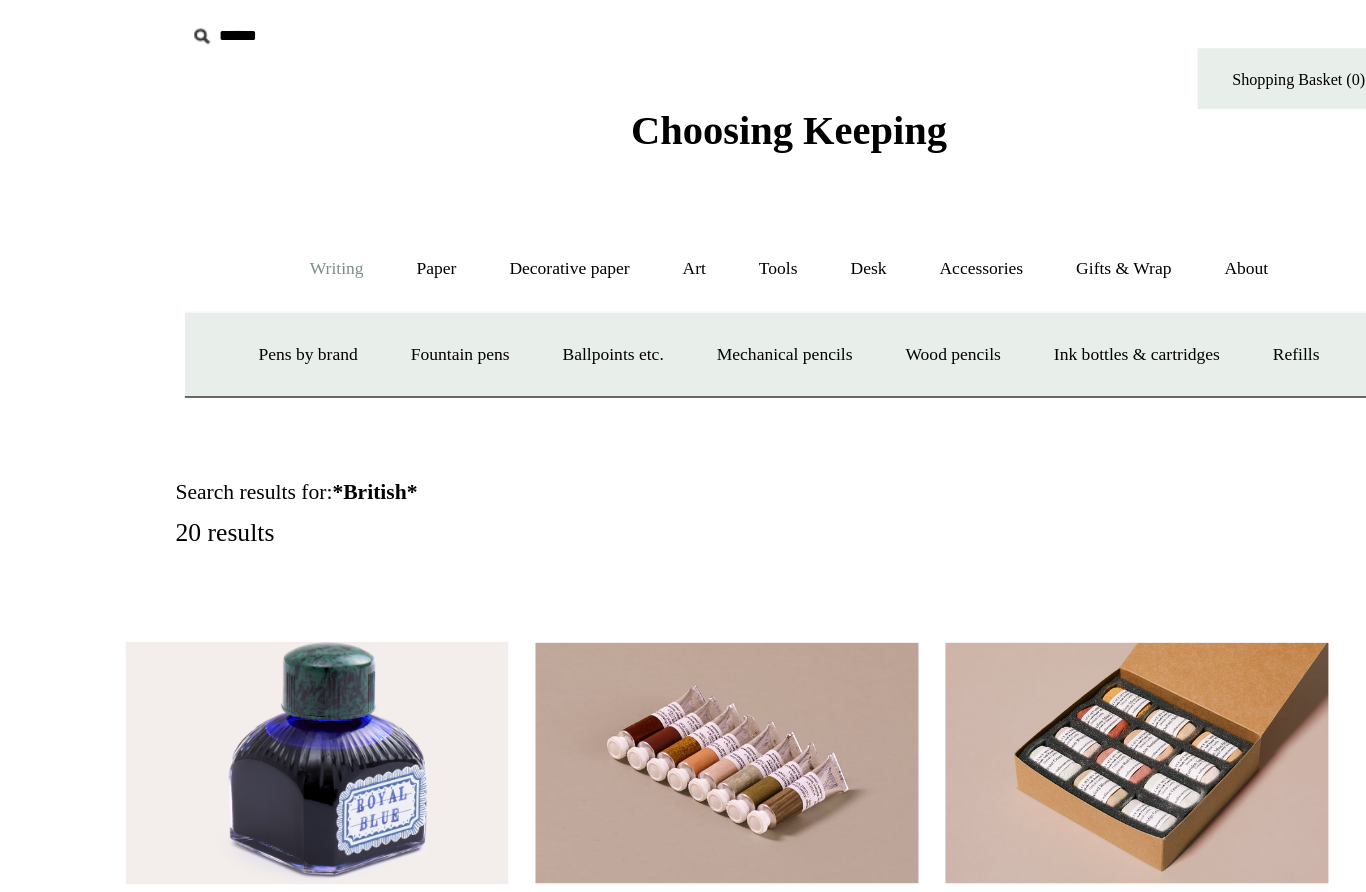 scroll, scrollTop: 7, scrollLeft: 0, axis: vertical 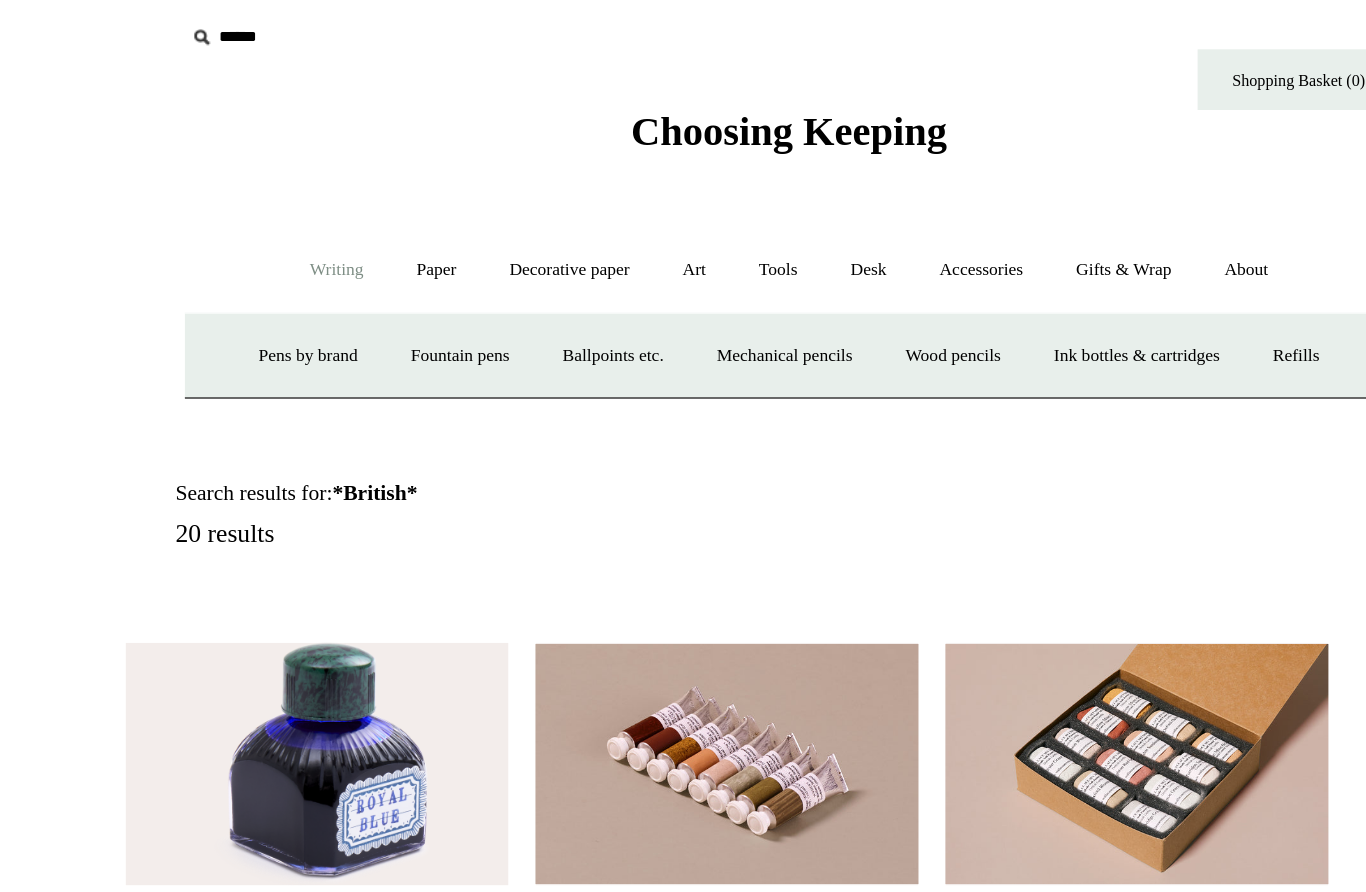 click on "Decorative paper +" at bounding box center (520, 200) 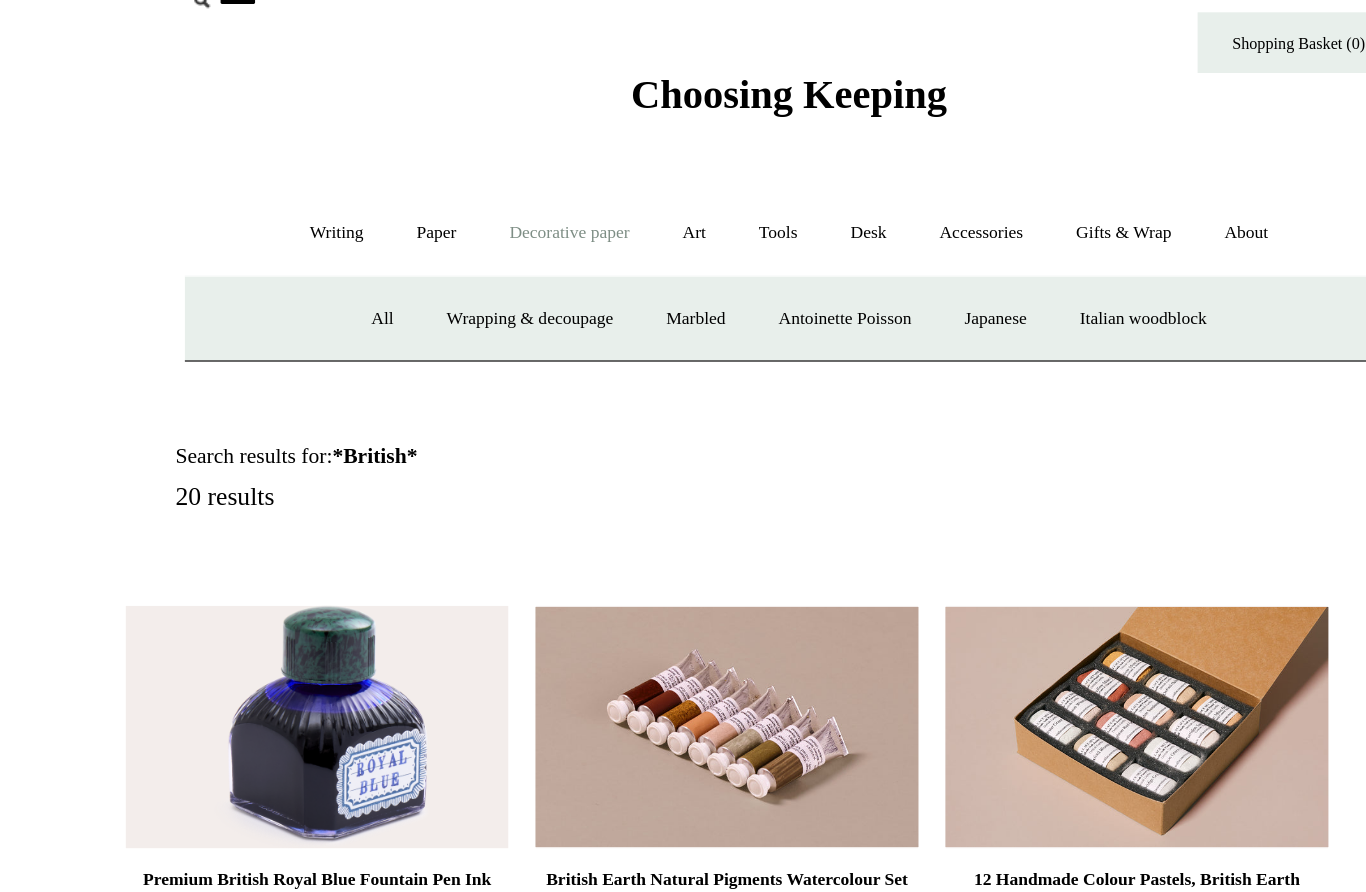 scroll, scrollTop: 0, scrollLeft: 0, axis: both 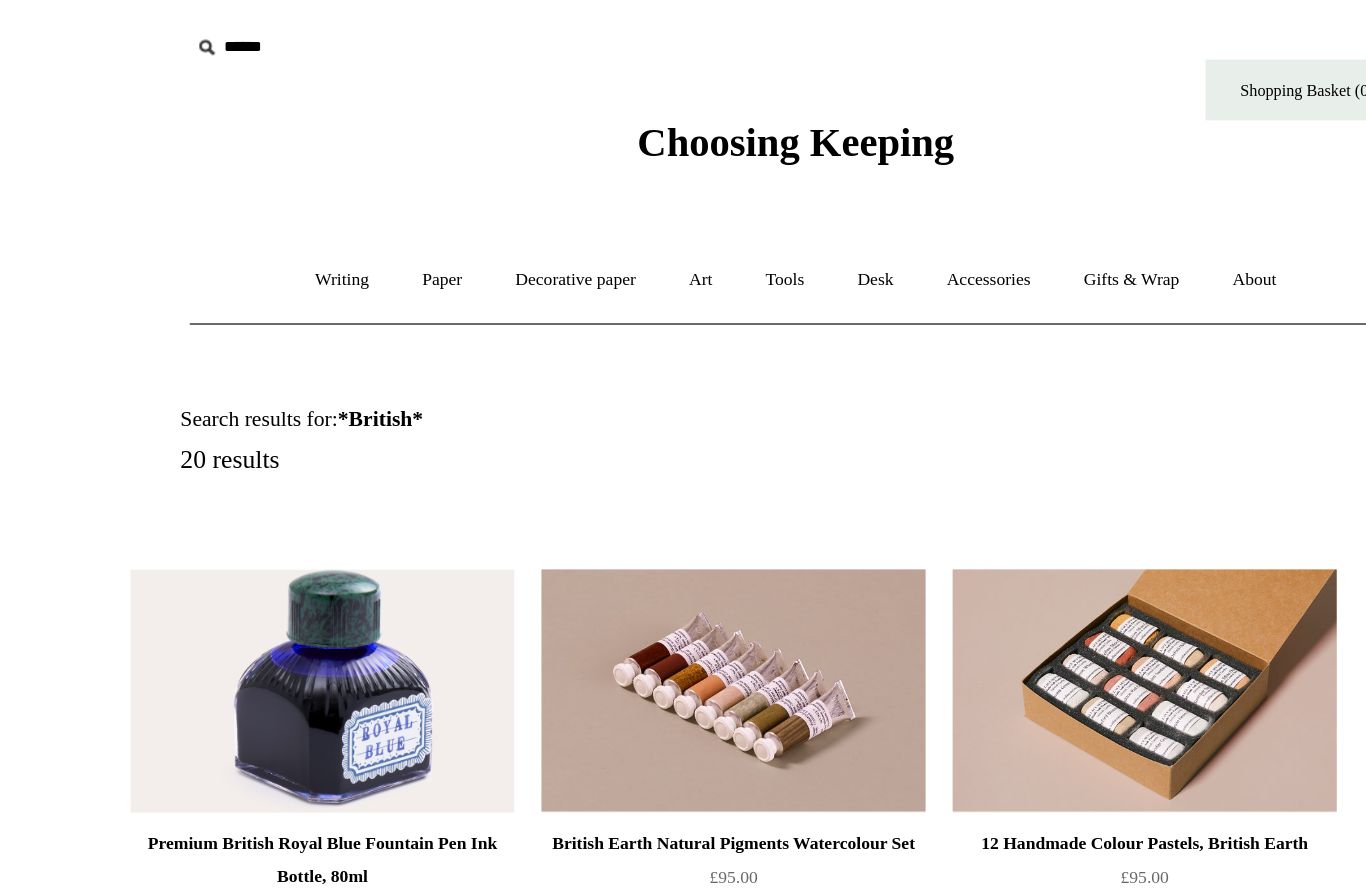 click on "Writing +" at bounding box center [348, 207] 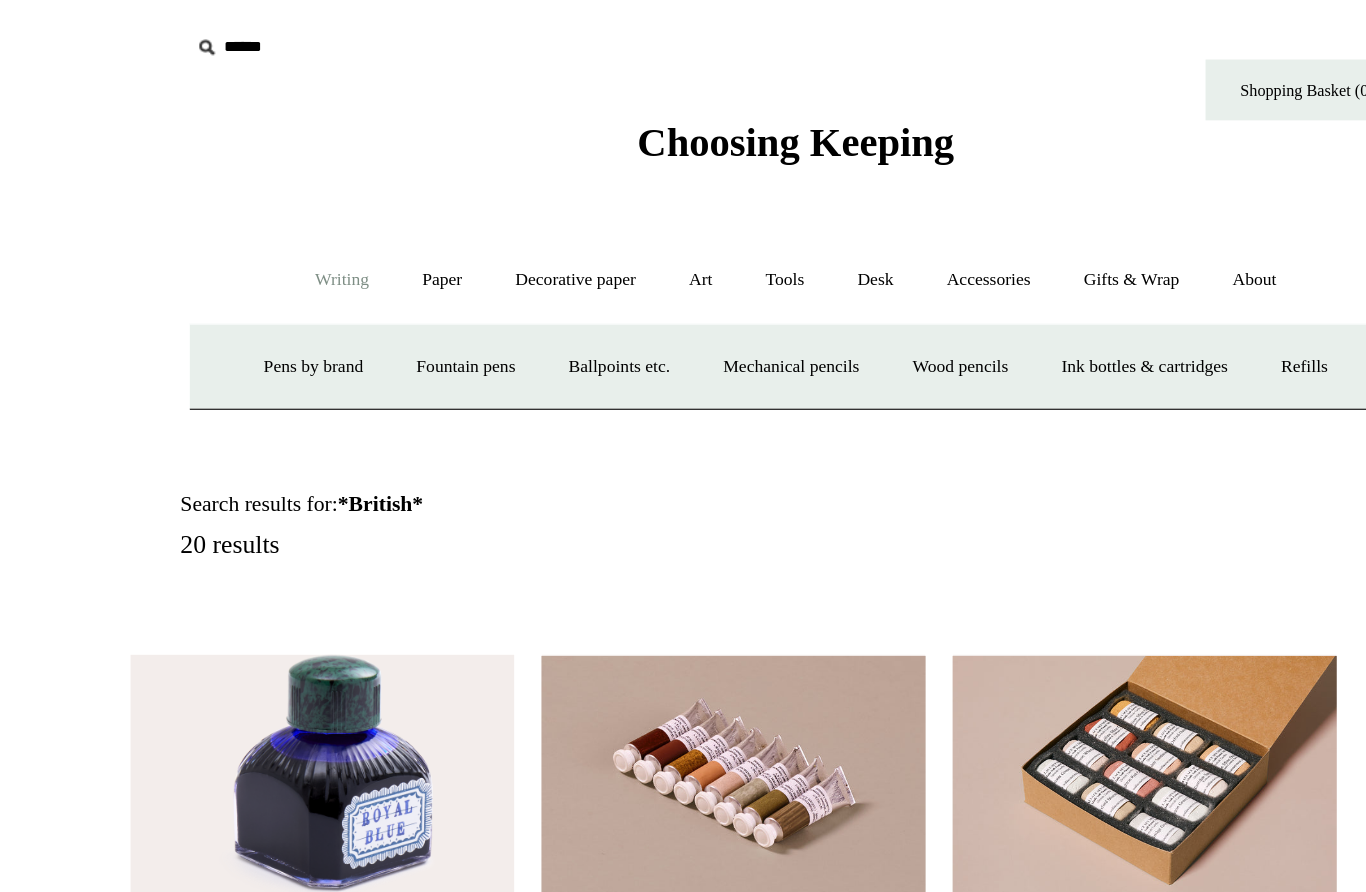click on "Pens by brand +" at bounding box center [327, 271] 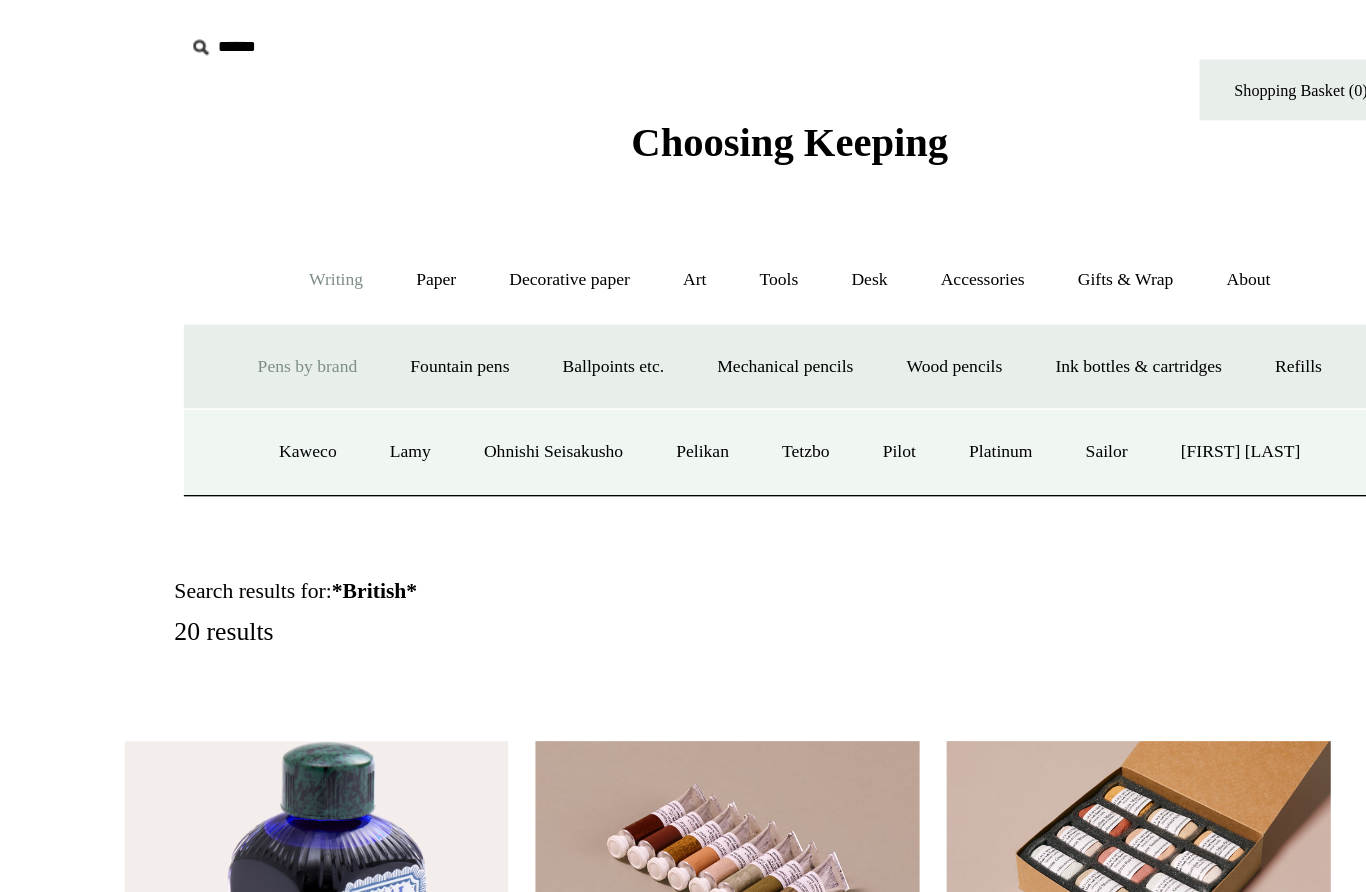 click on "Search results for:  *British*
20 results" at bounding box center (705, 457) 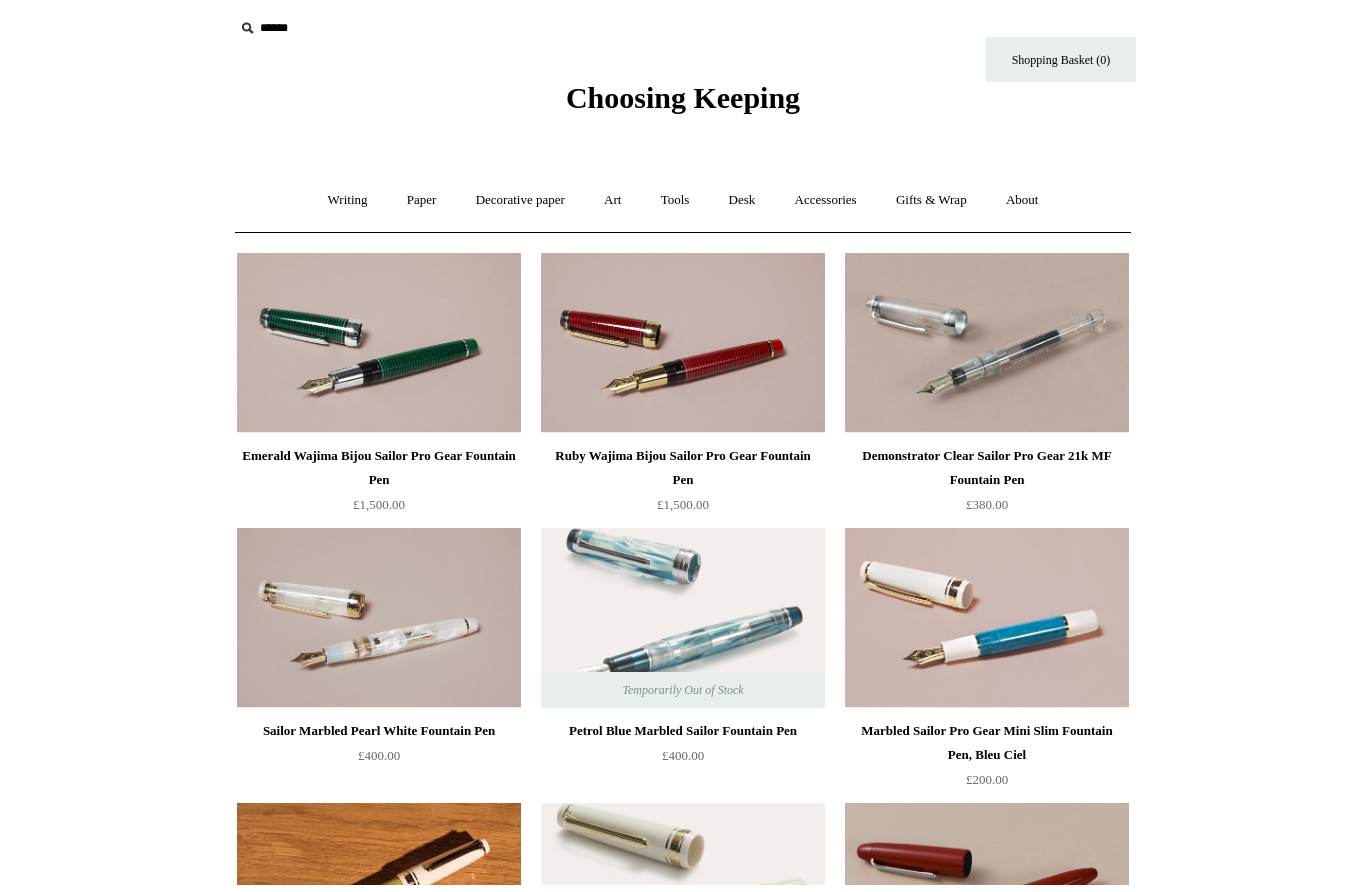 scroll, scrollTop: 8, scrollLeft: 0, axis: vertical 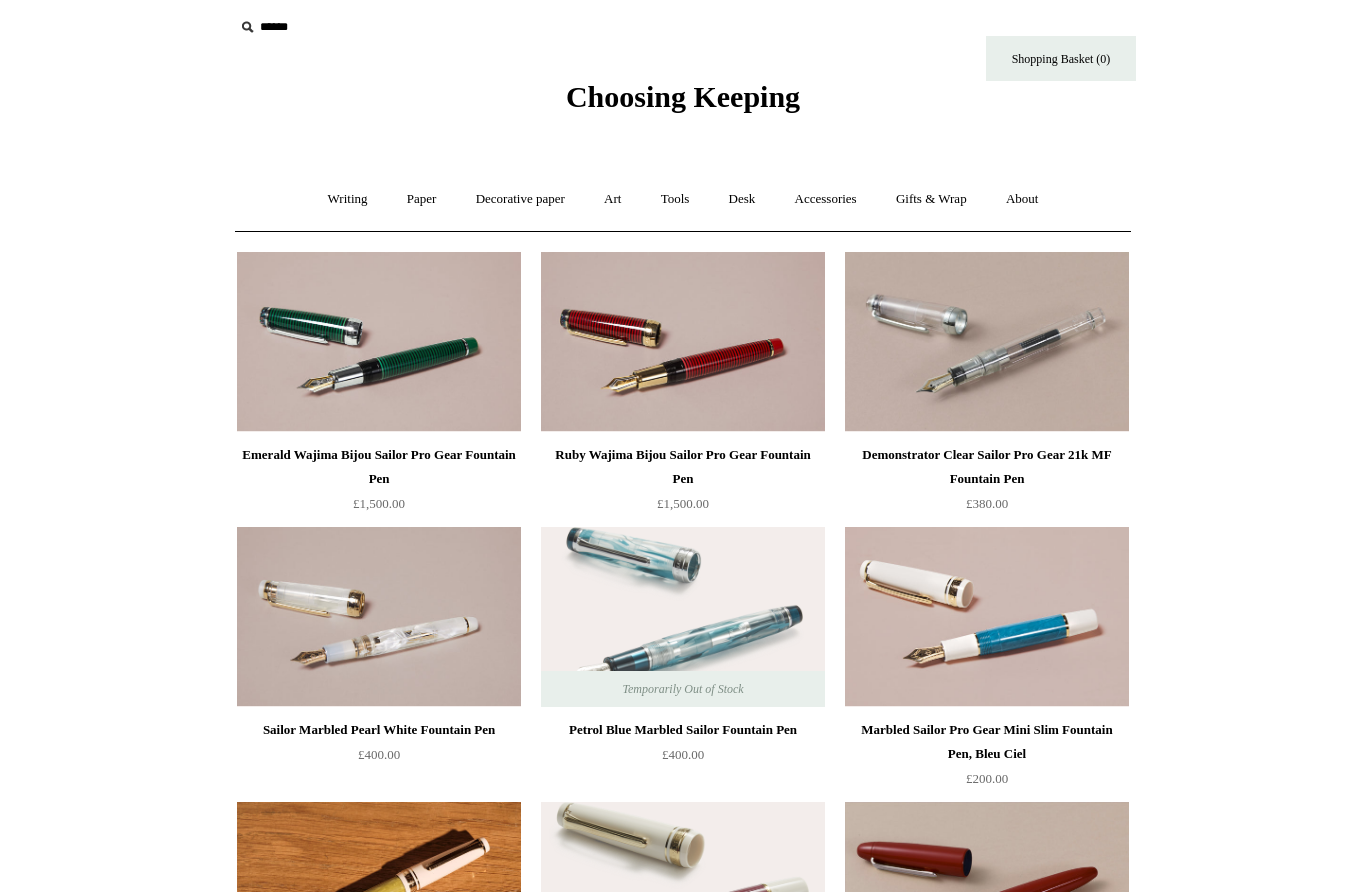 click on "Emerald Wajima Bijou Sailor Pro Gear Fountain Pen" at bounding box center (379, 467) 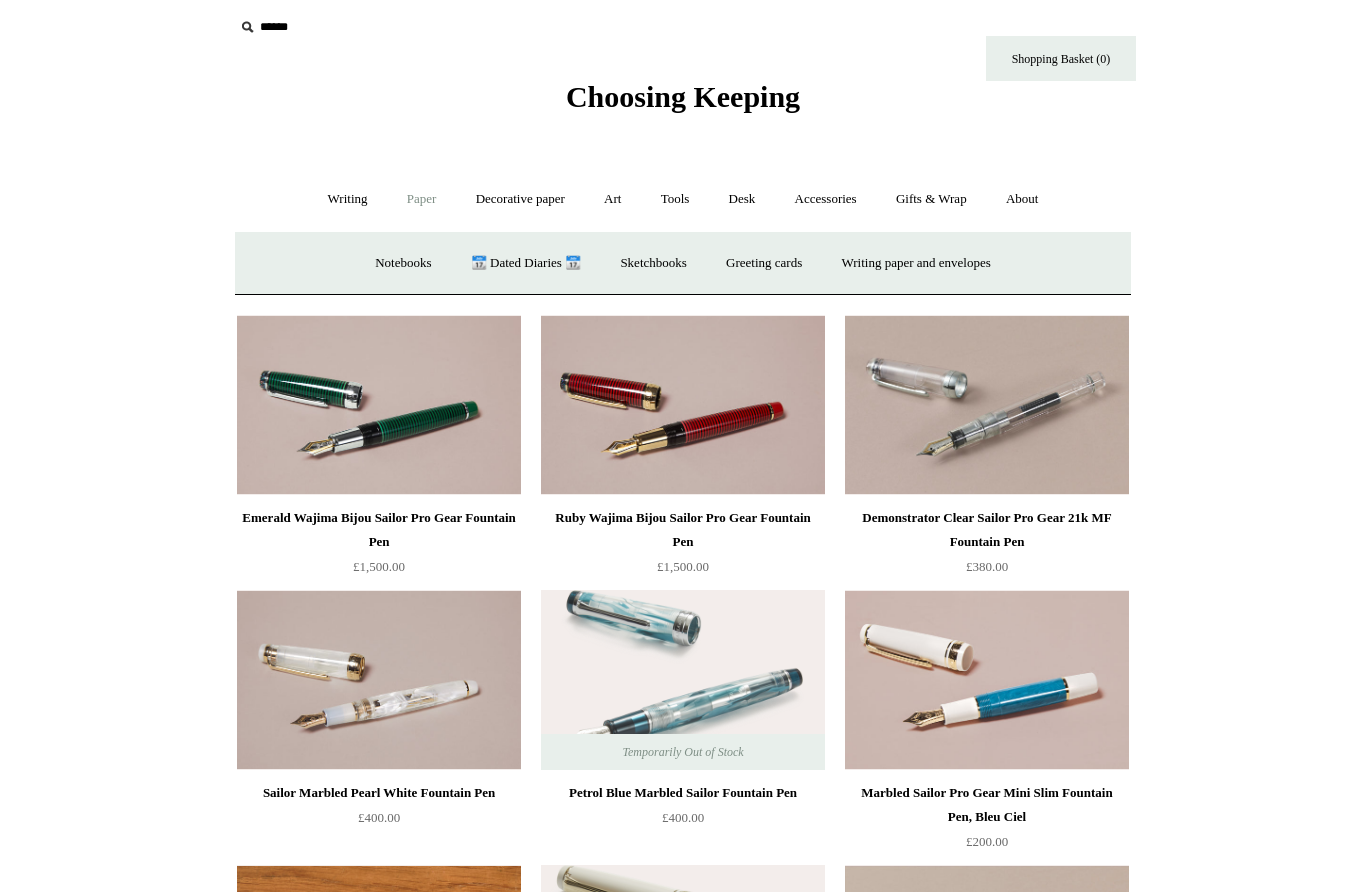 click on "📆 Dated Diaries 📆" at bounding box center [526, 263] 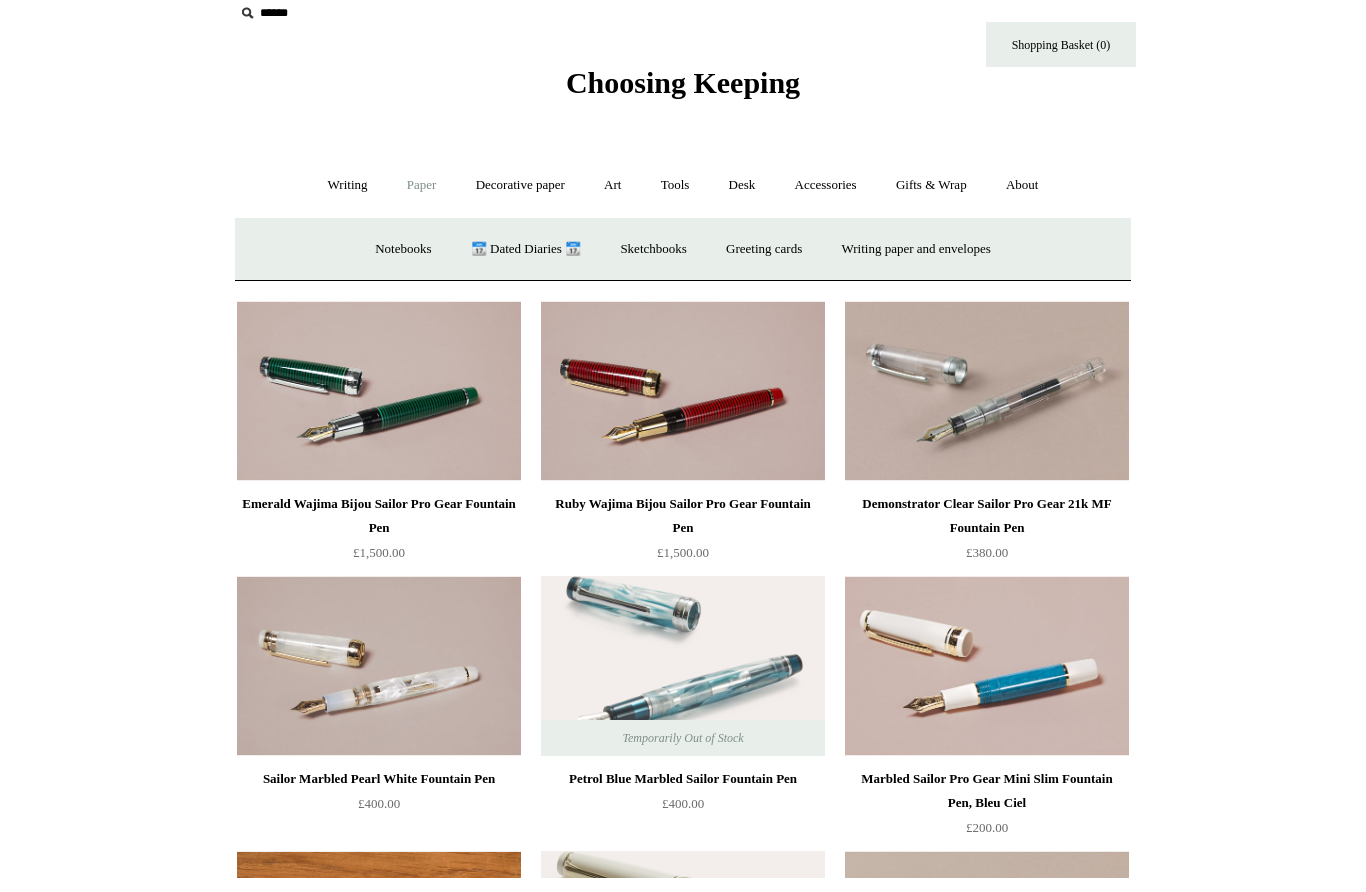 scroll, scrollTop: 23, scrollLeft: 0, axis: vertical 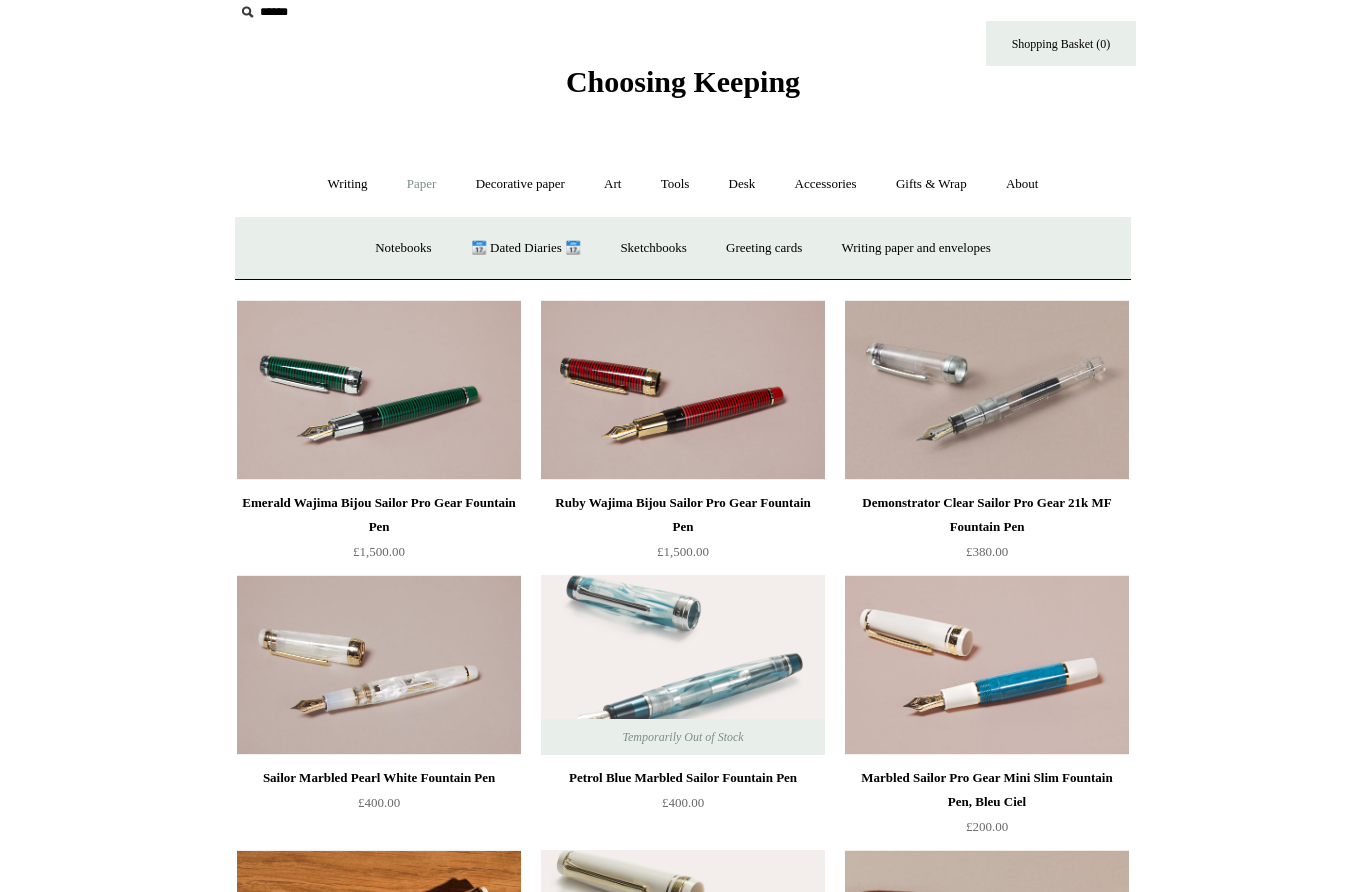 click on "Greeting cards +" at bounding box center [764, 248] 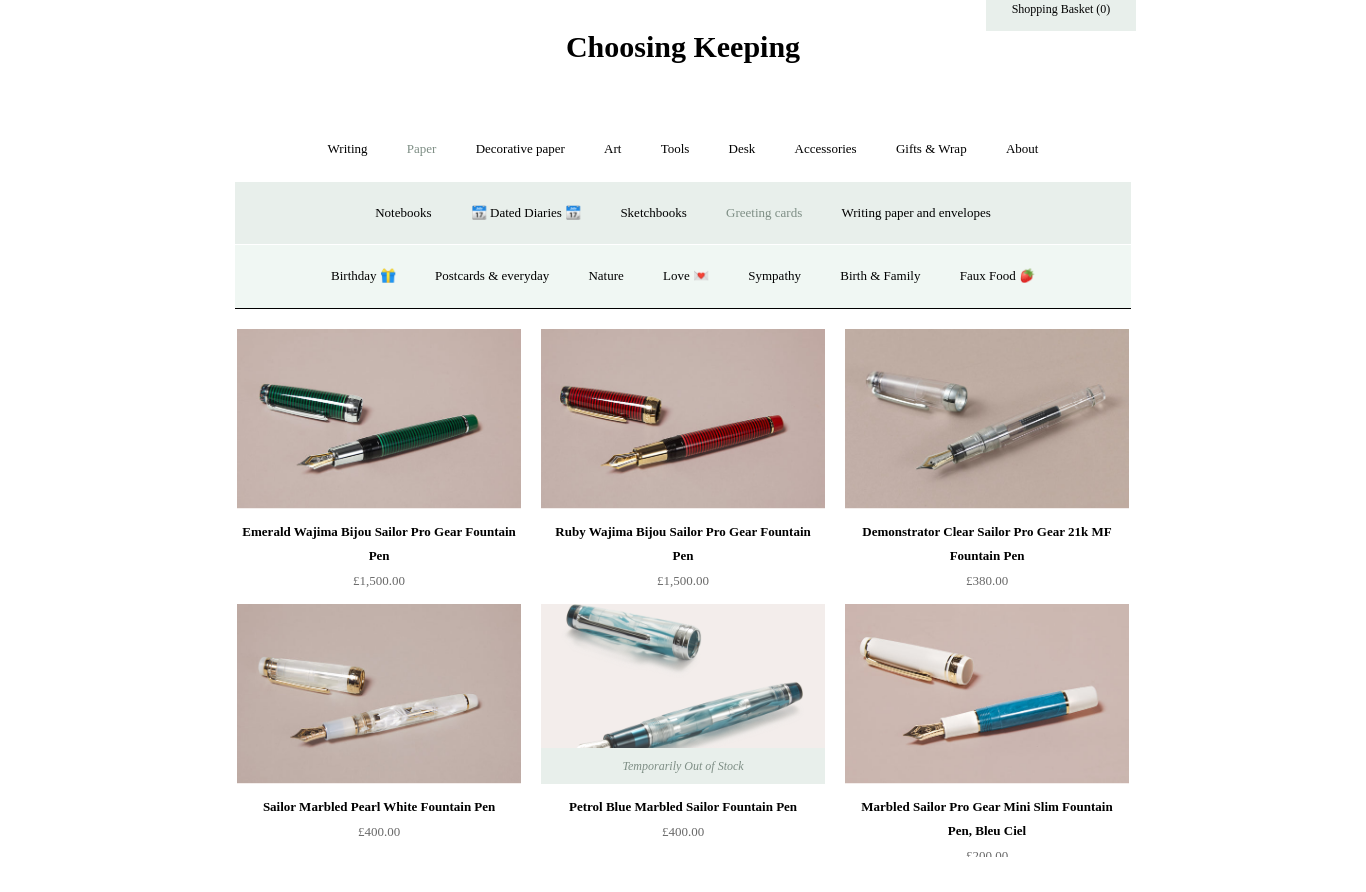 scroll, scrollTop: 59, scrollLeft: 0, axis: vertical 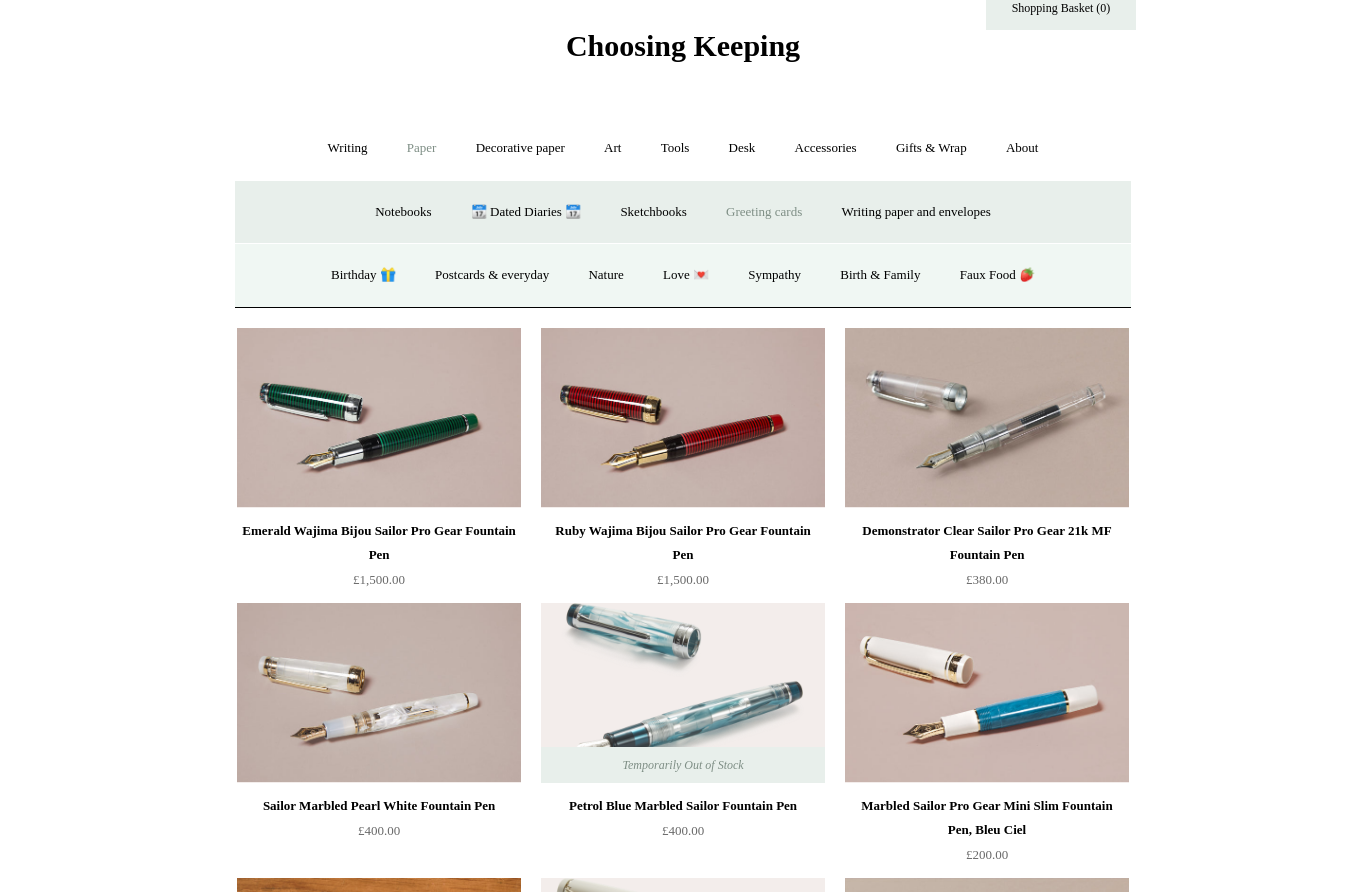 click on "Postcards & everyday" at bounding box center (492, 275) 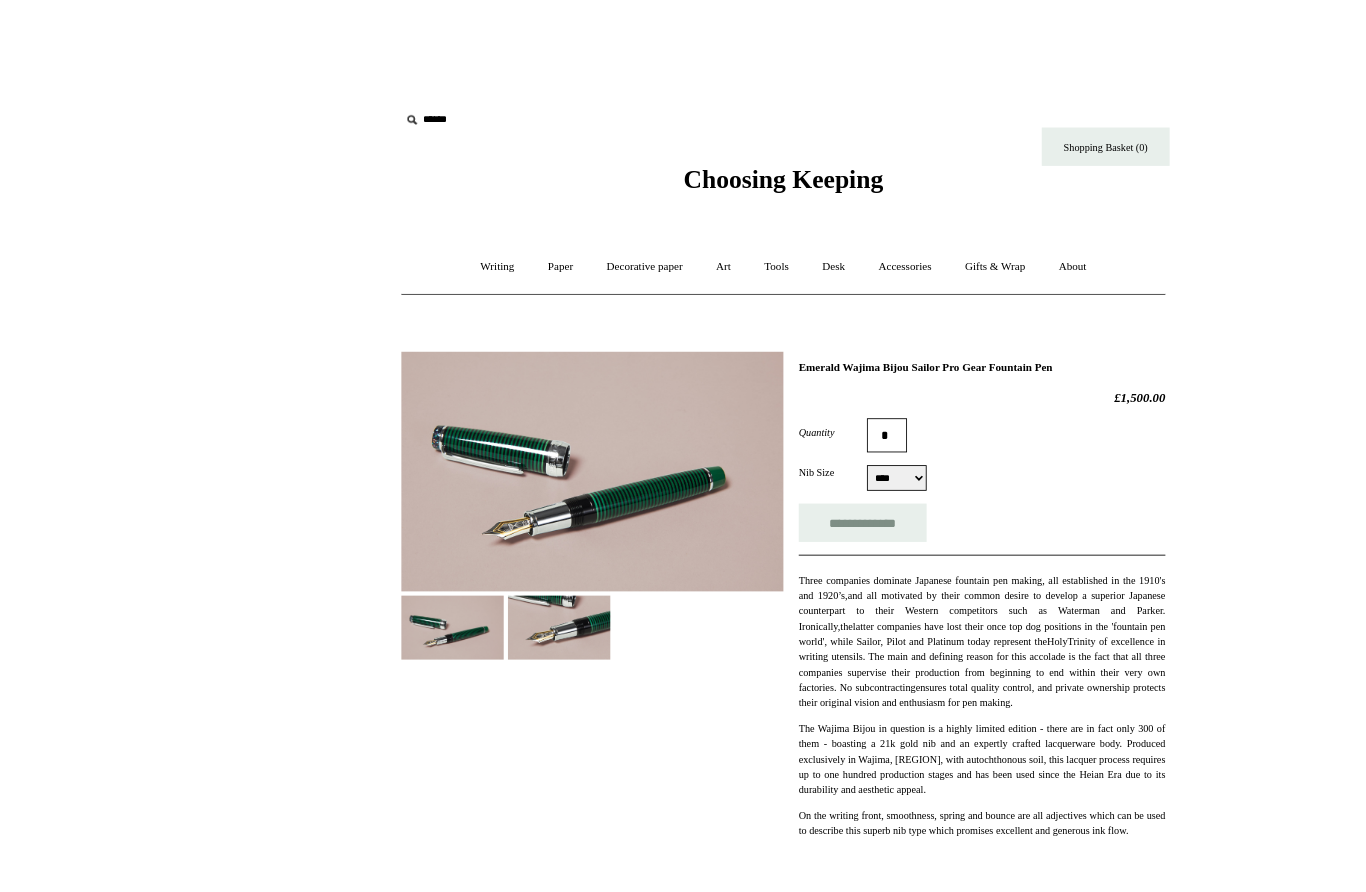 scroll, scrollTop: 53, scrollLeft: 0, axis: vertical 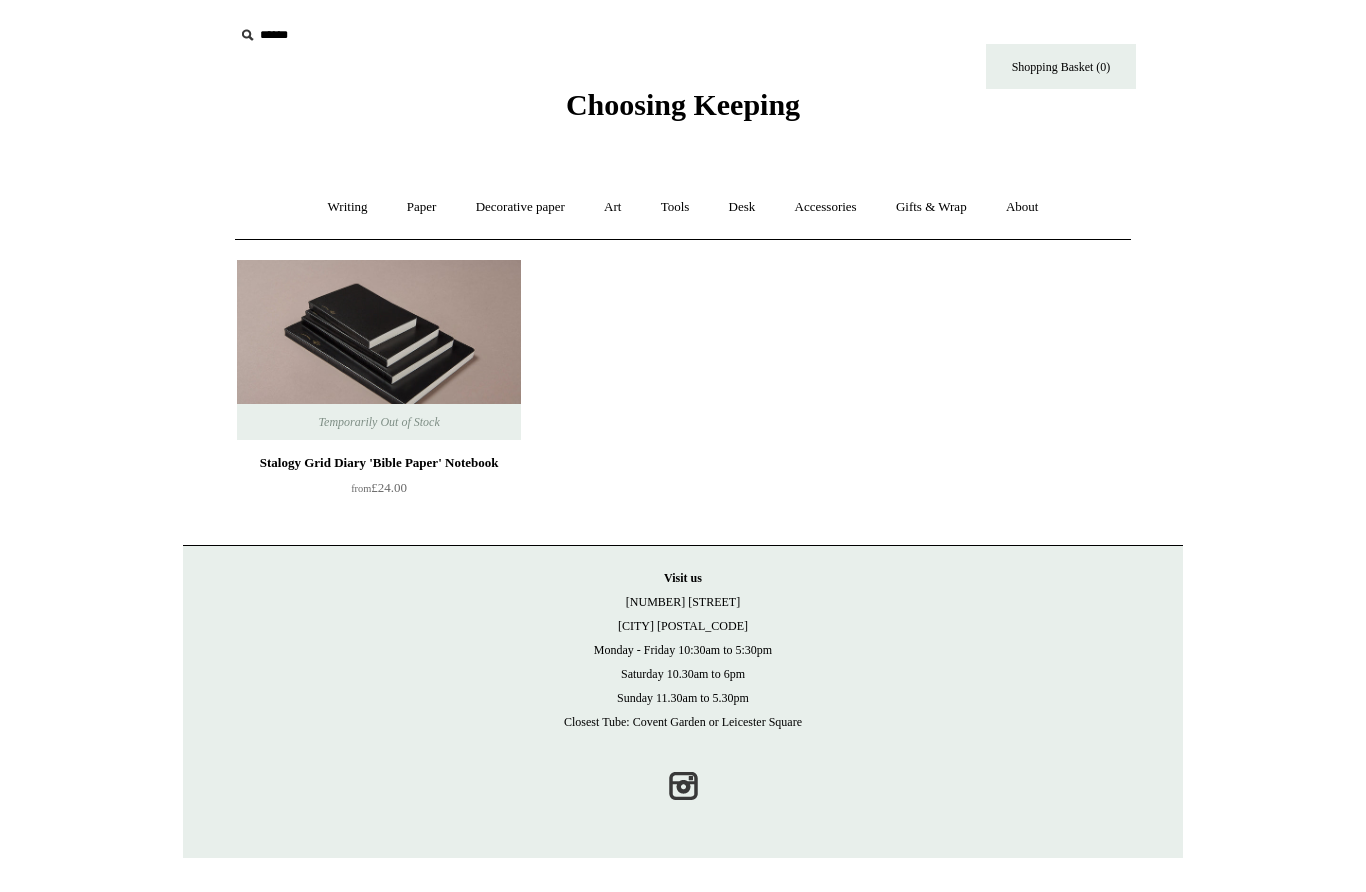 click on "Stalogy Grid Diary 'Bible Paper' Notebook" at bounding box center [379, 463] 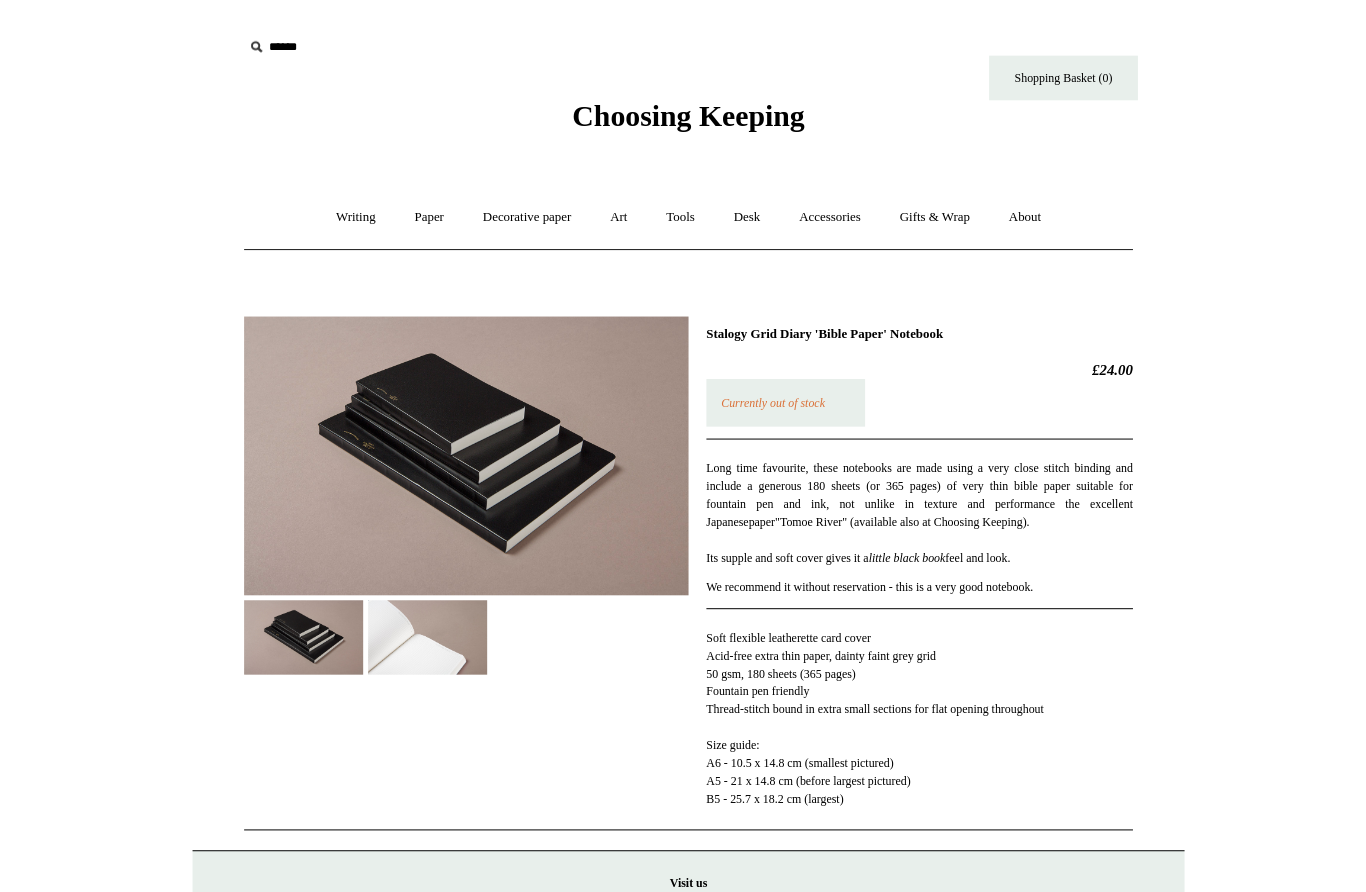 scroll, scrollTop: 70, scrollLeft: 0, axis: vertical 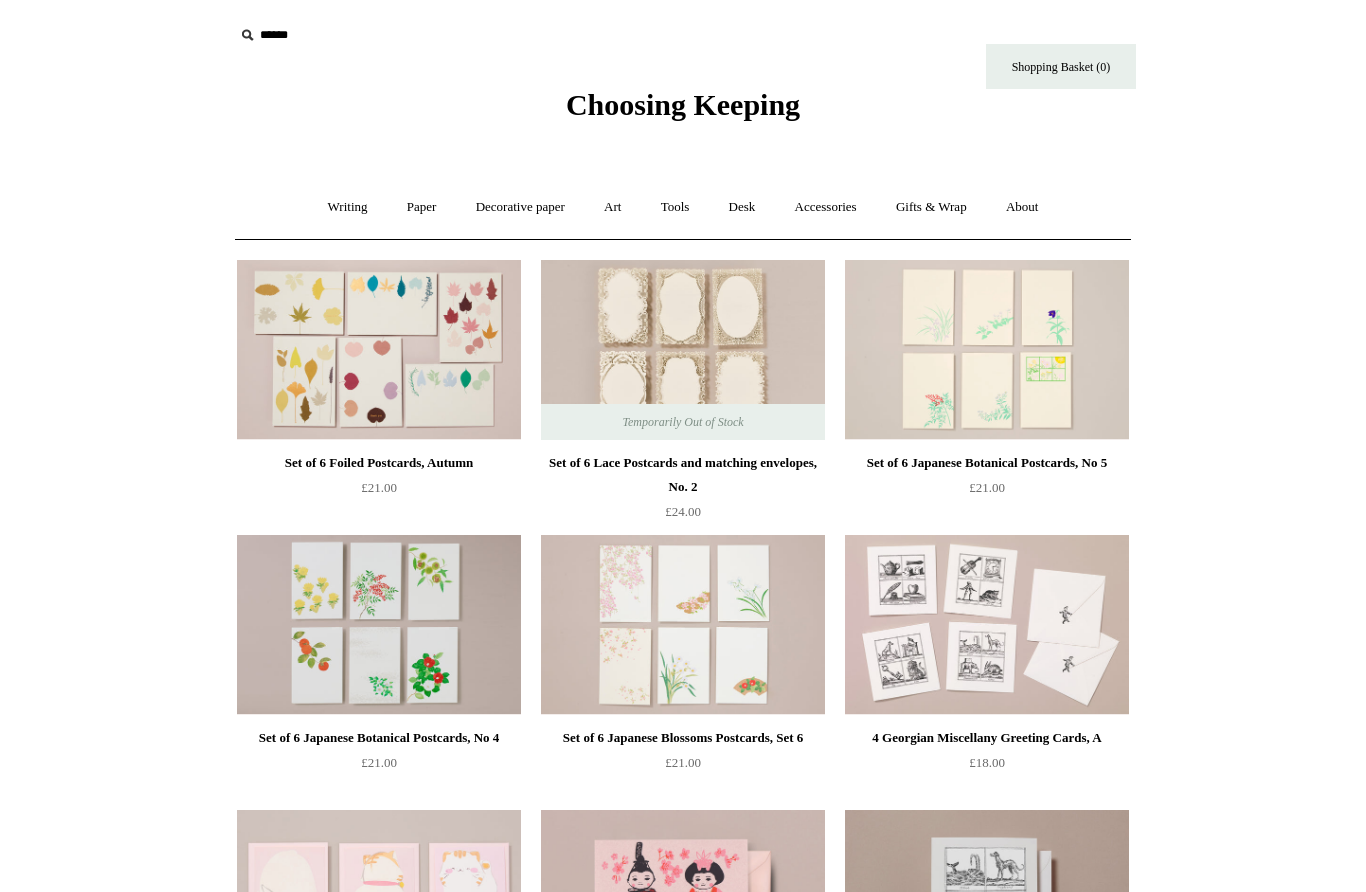 click on "Paper +" at bounding box center (422, 207) 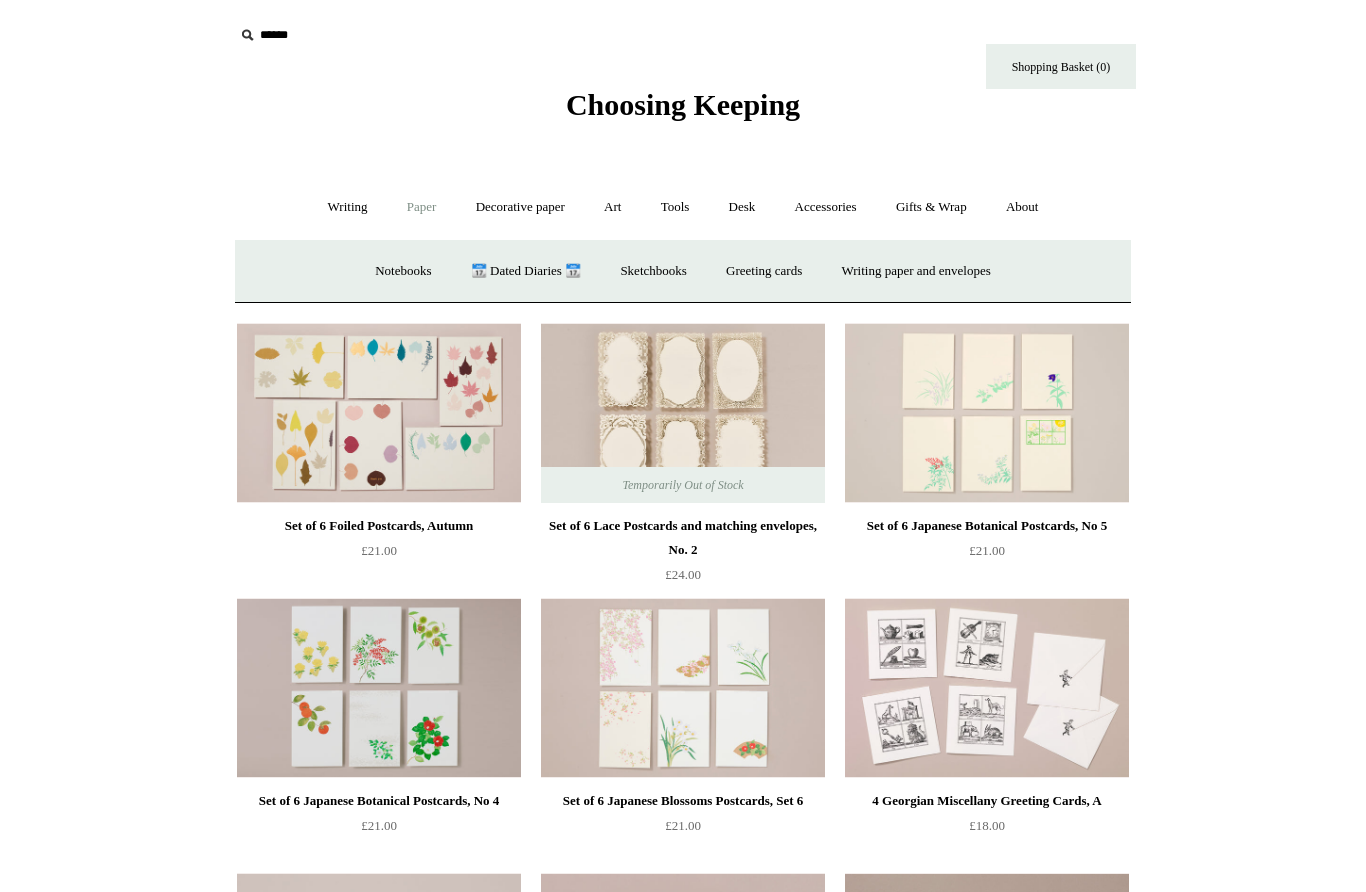 click on "Writing paper and envelopes +" at bounding box center [916, 271] 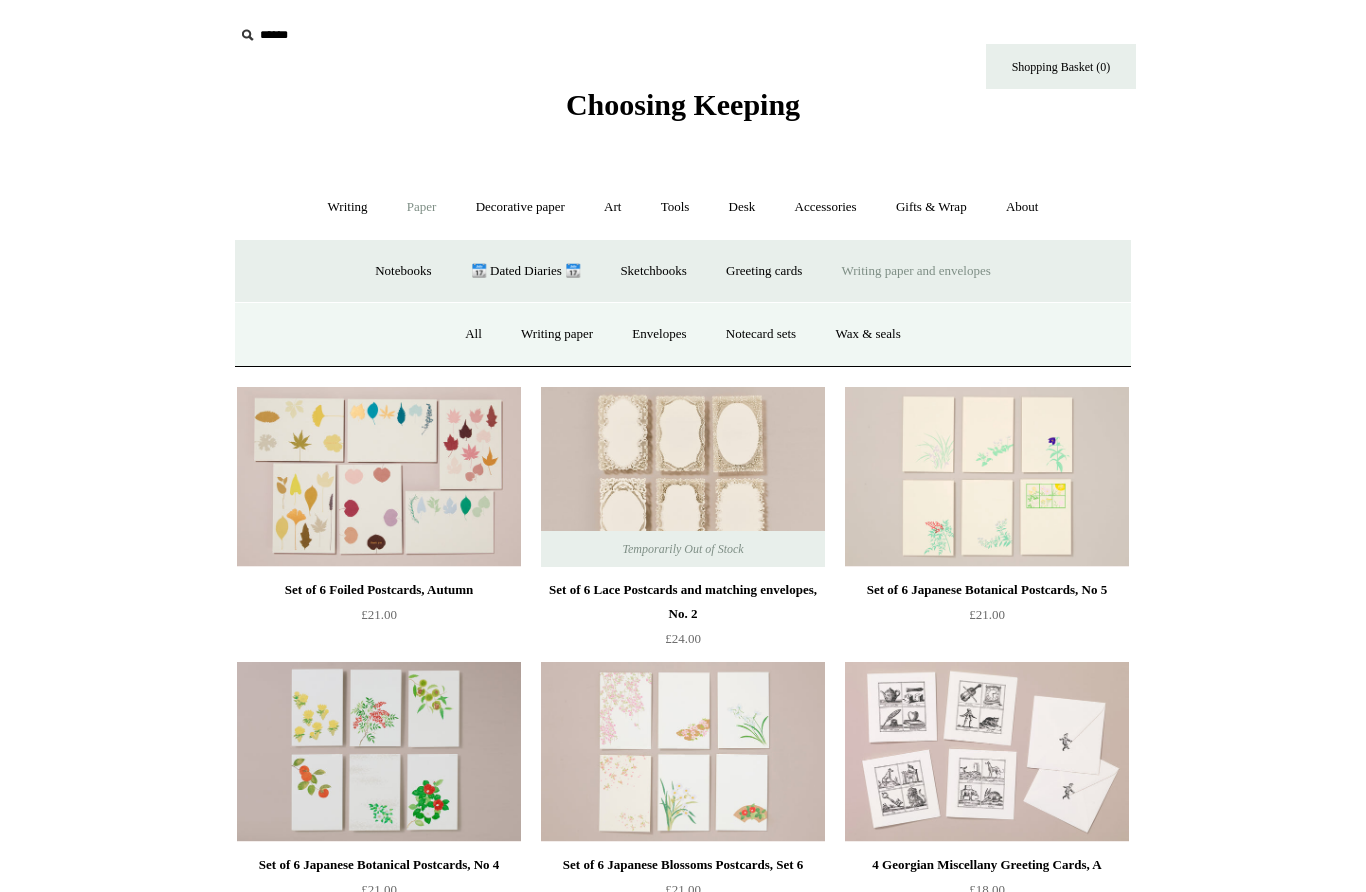 click on "All" at bounding box center [473, 334] 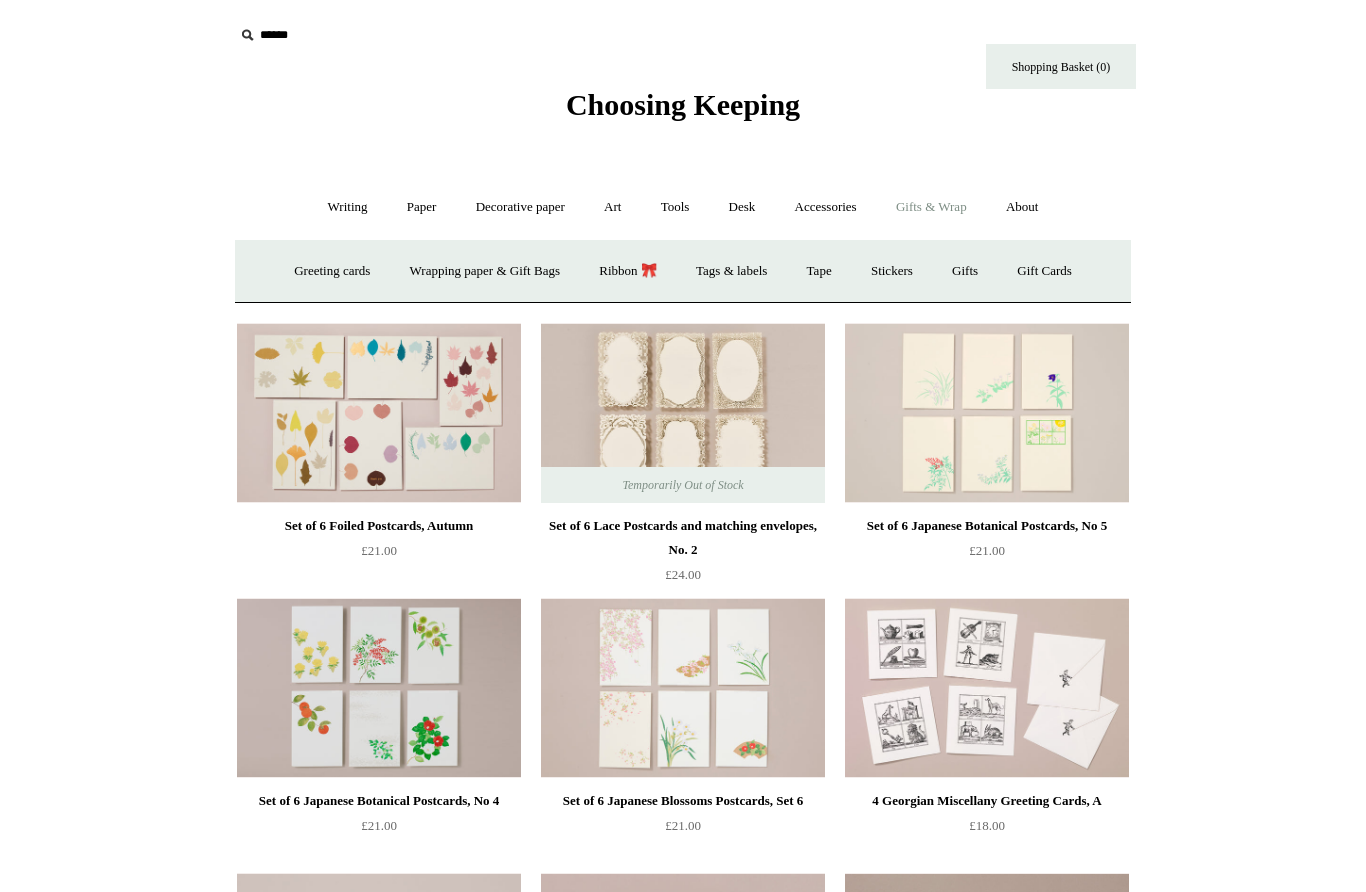 click on "Accessories +" at bounding box center [826, 207] 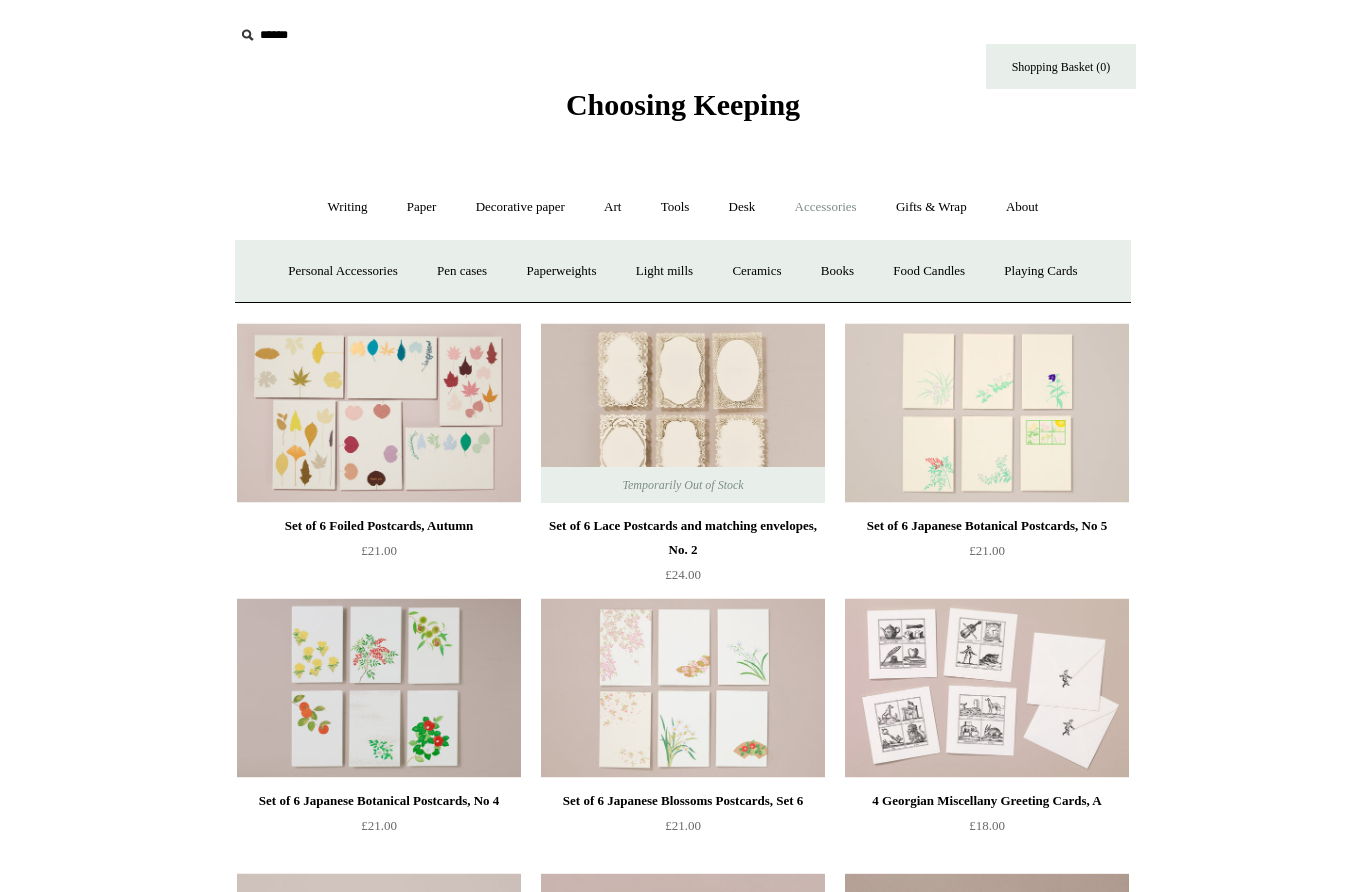 click on "Personal Accessories +" at bounding box center [342, 271] 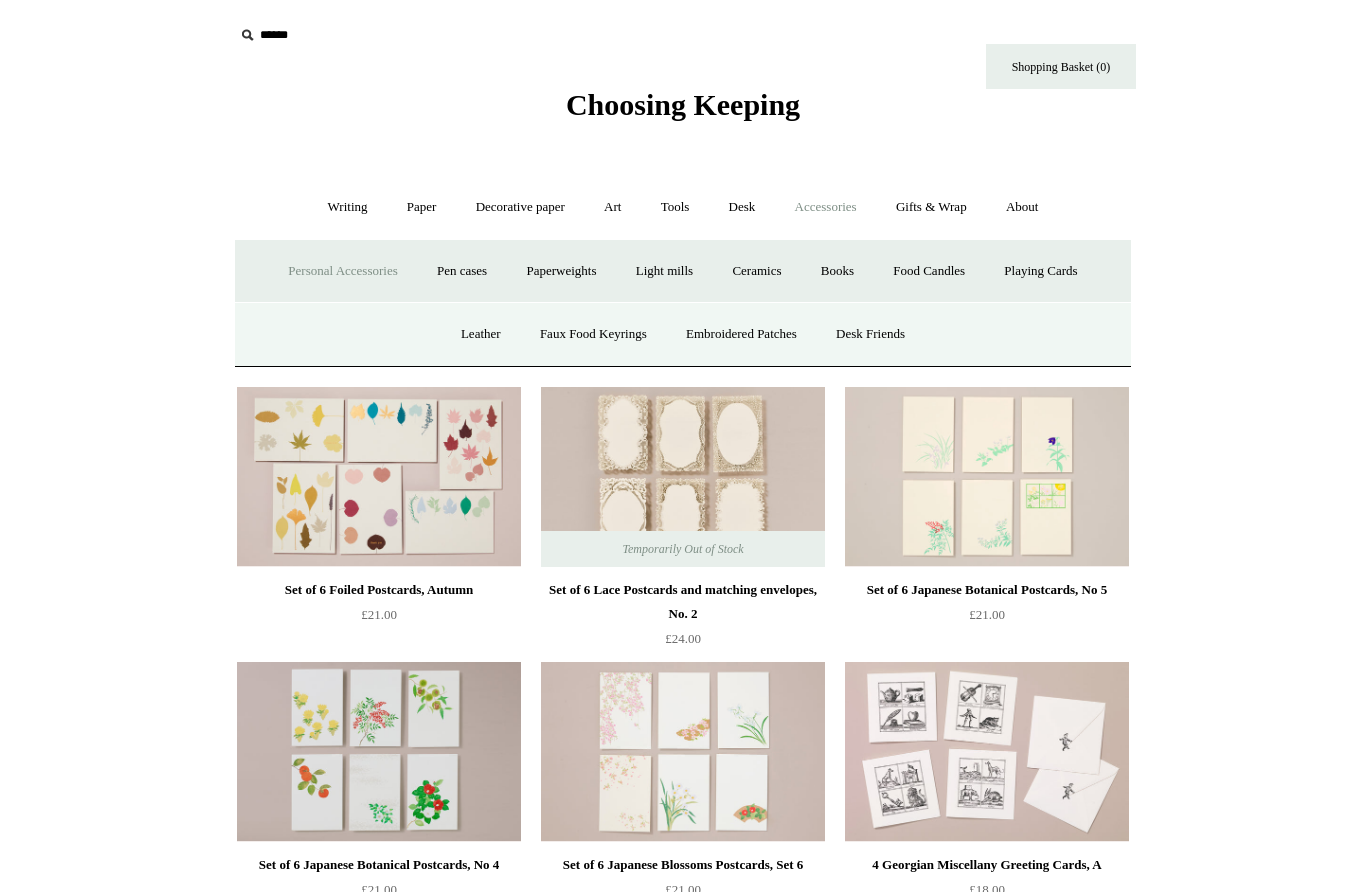 click on "Desk Friends" at bounding box center [870, 334] 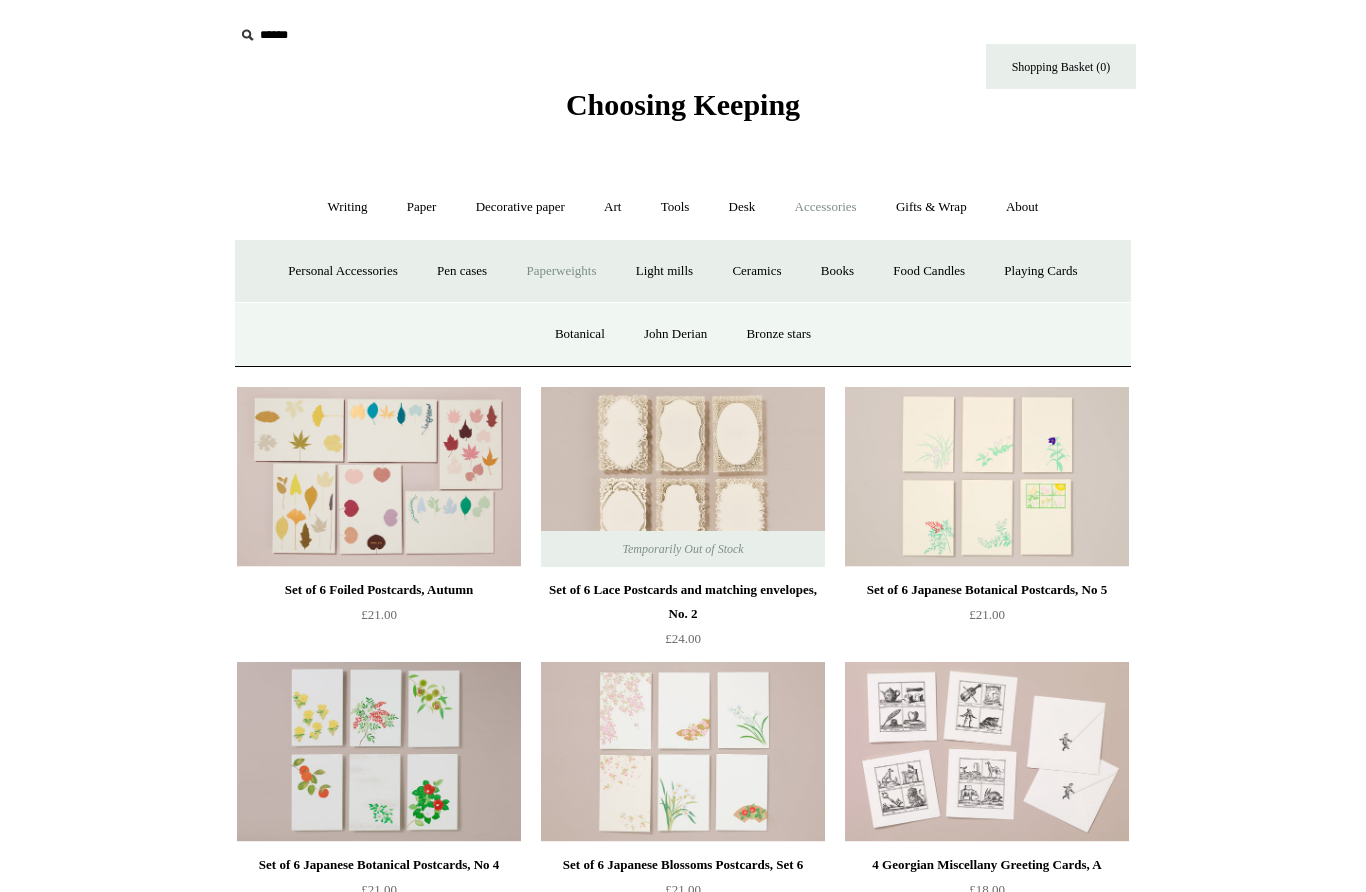 click on "Paperweights -" at bounding box center (561, 271) 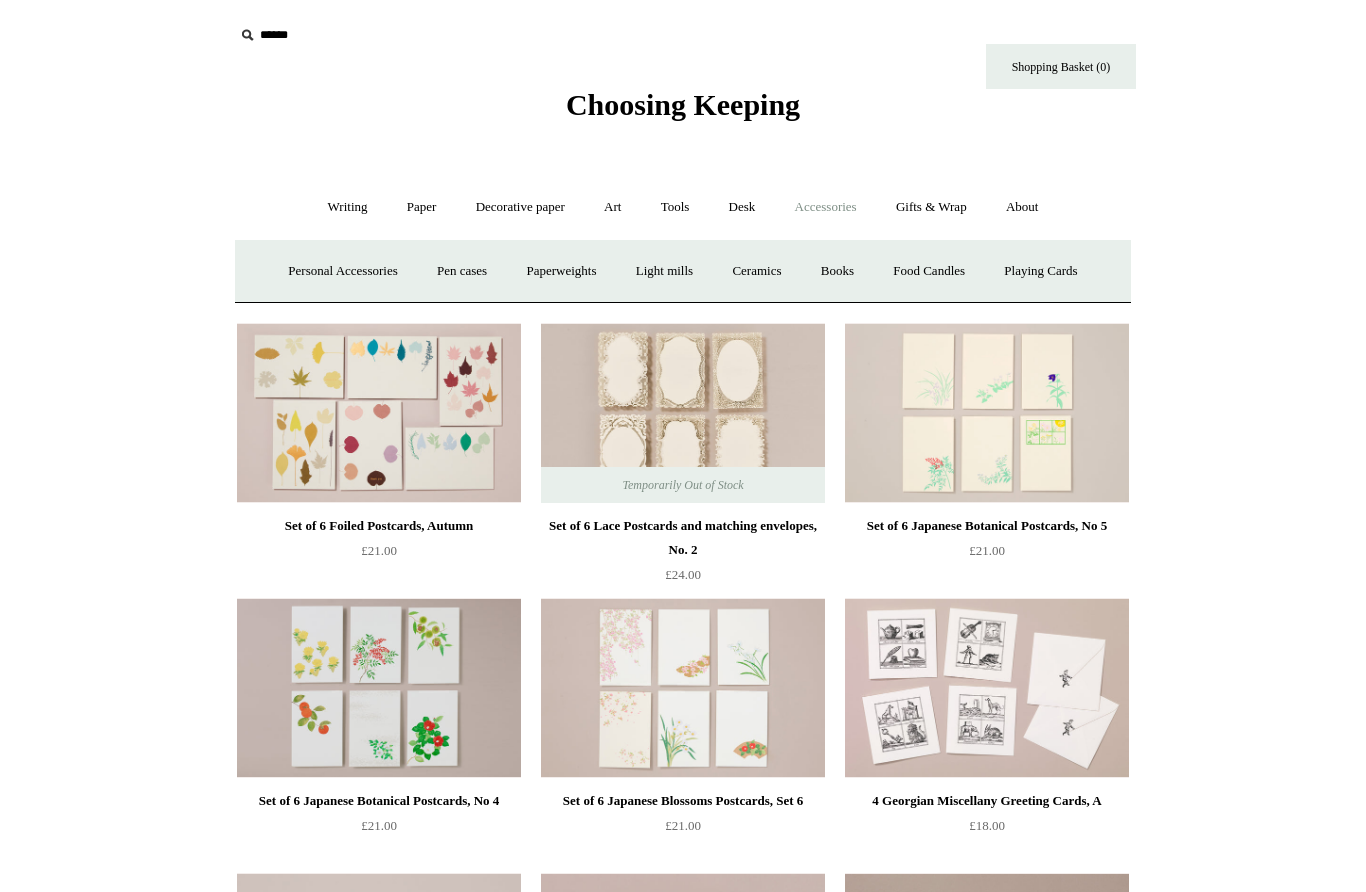 click on "Pen cases" at bounding box center [462, 271] 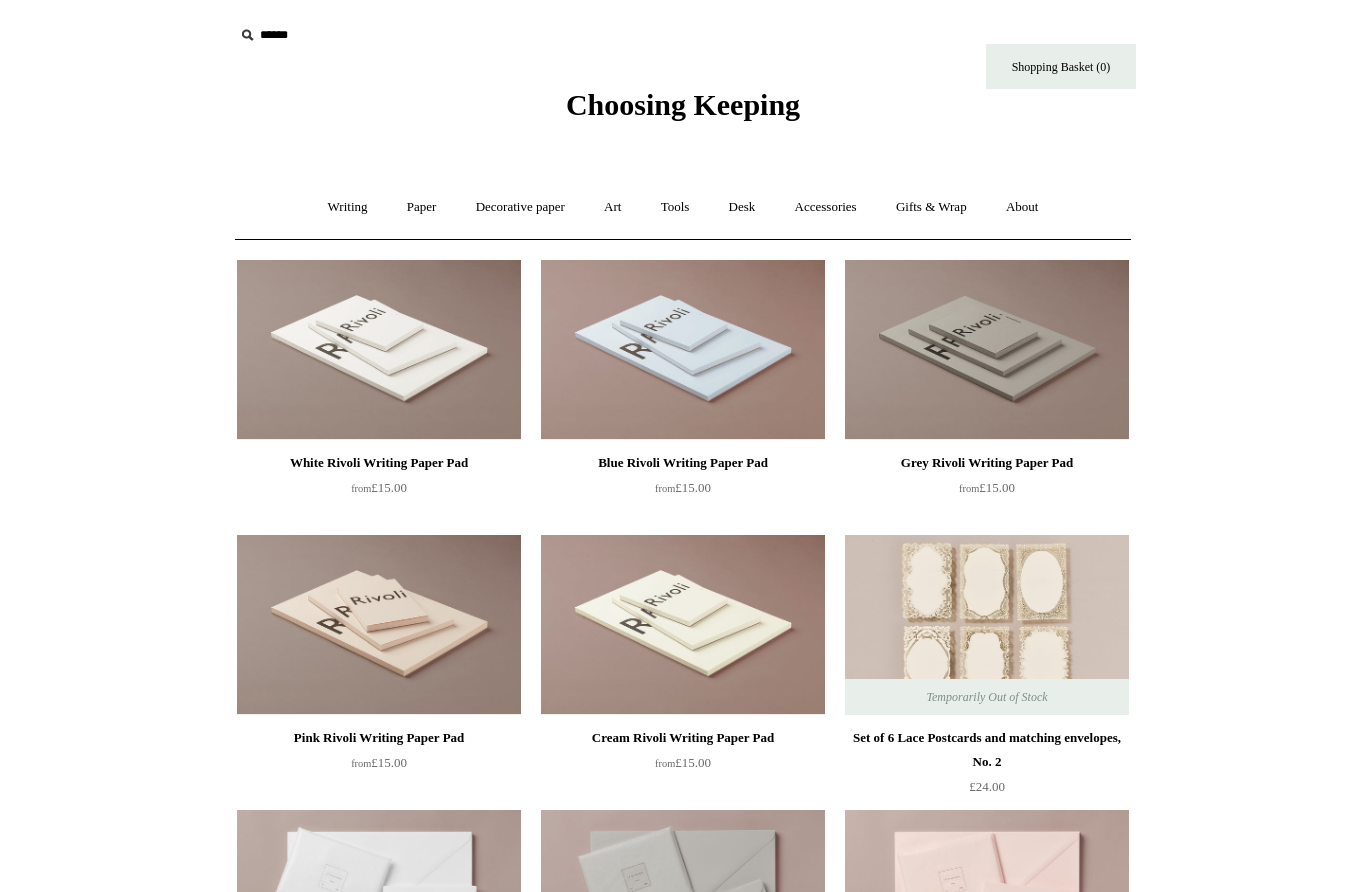scroll, scrollTop: 0, scrollLeft: 0, axis: both 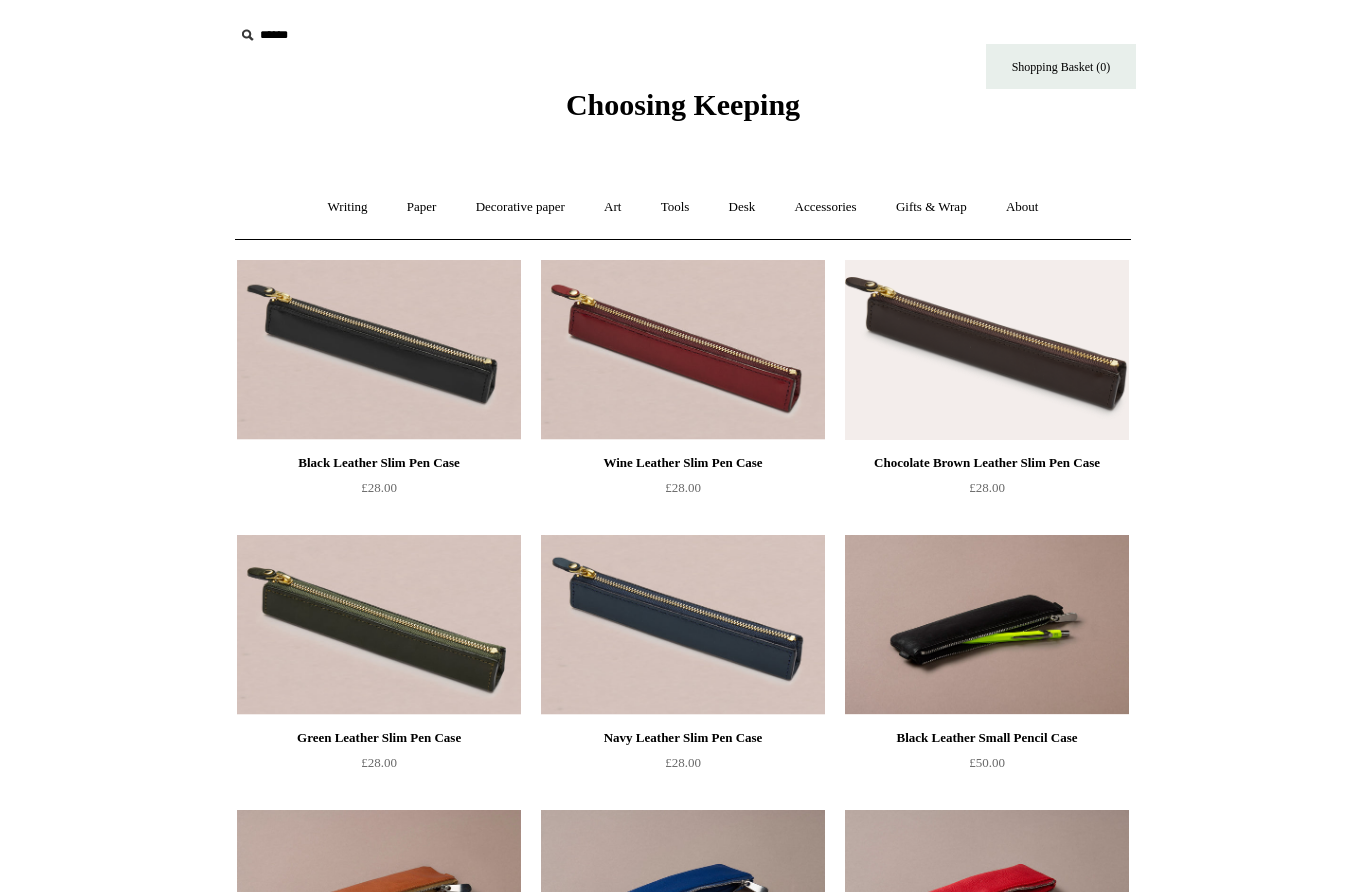 click on "Tools +" at bounding box center [675, 207] 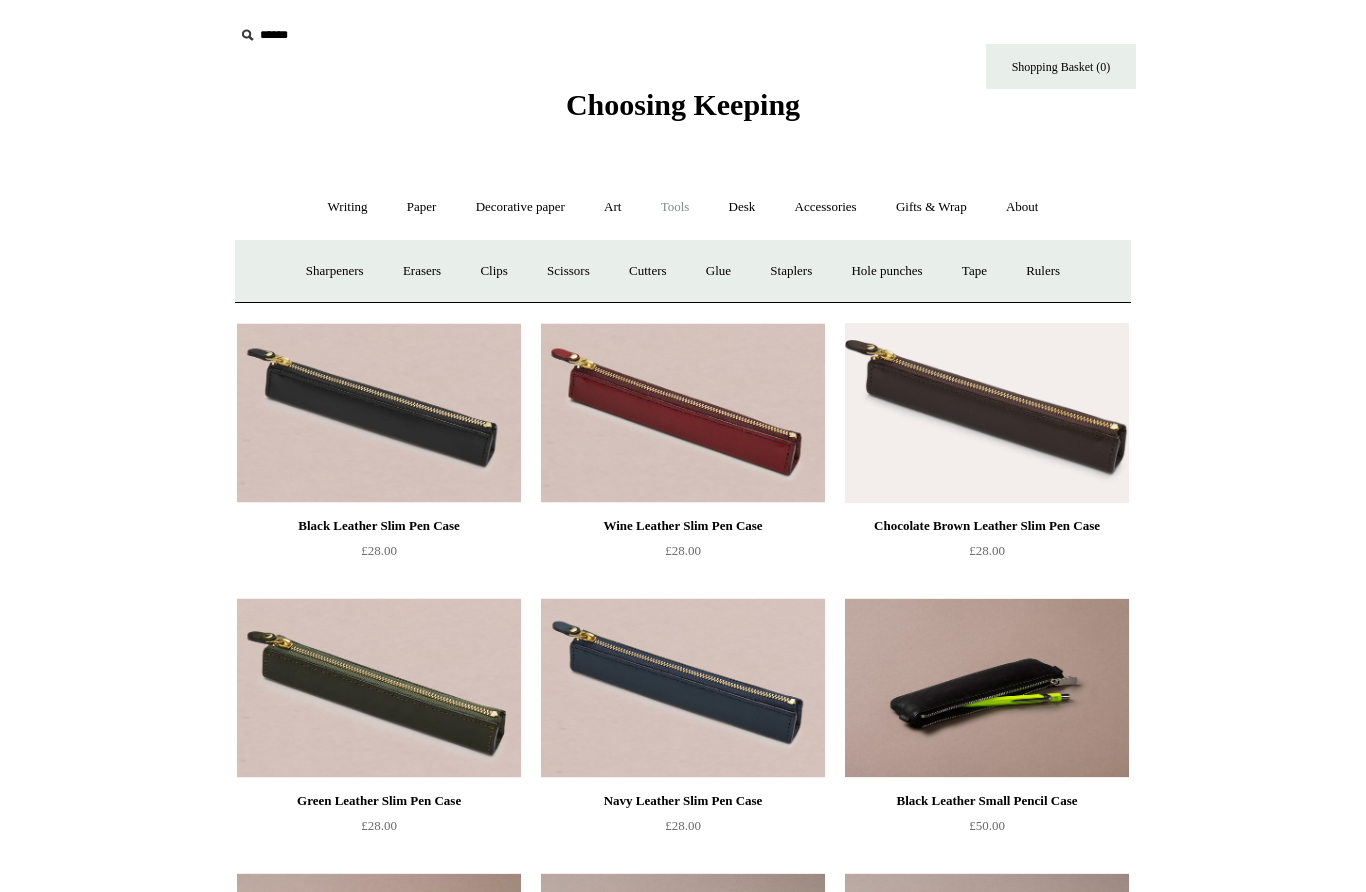 click on "Rulers" at bounding box center (1043, 271) 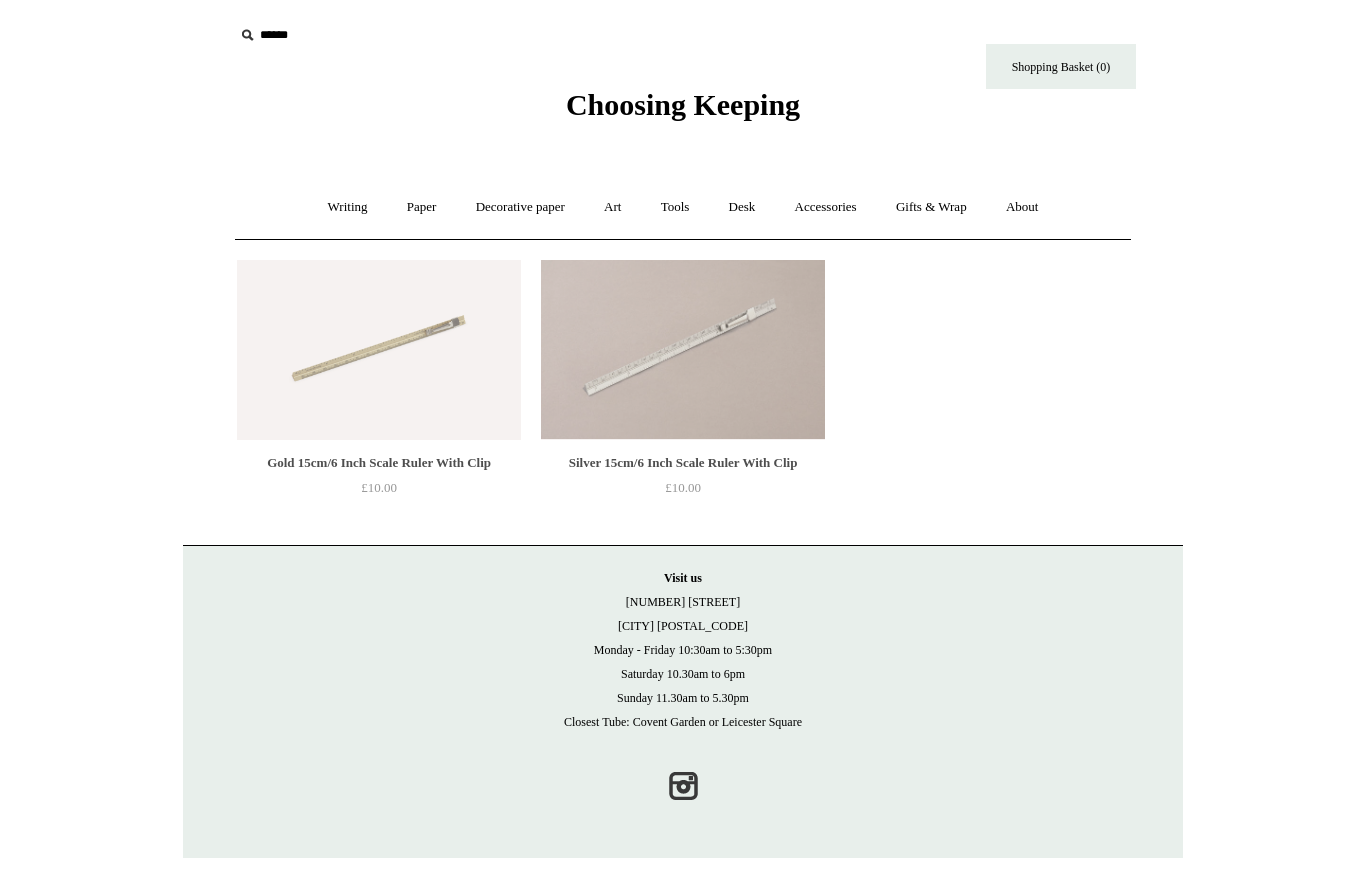 scroll, scrollTop: 0, scrollLeft: 0, axis: both 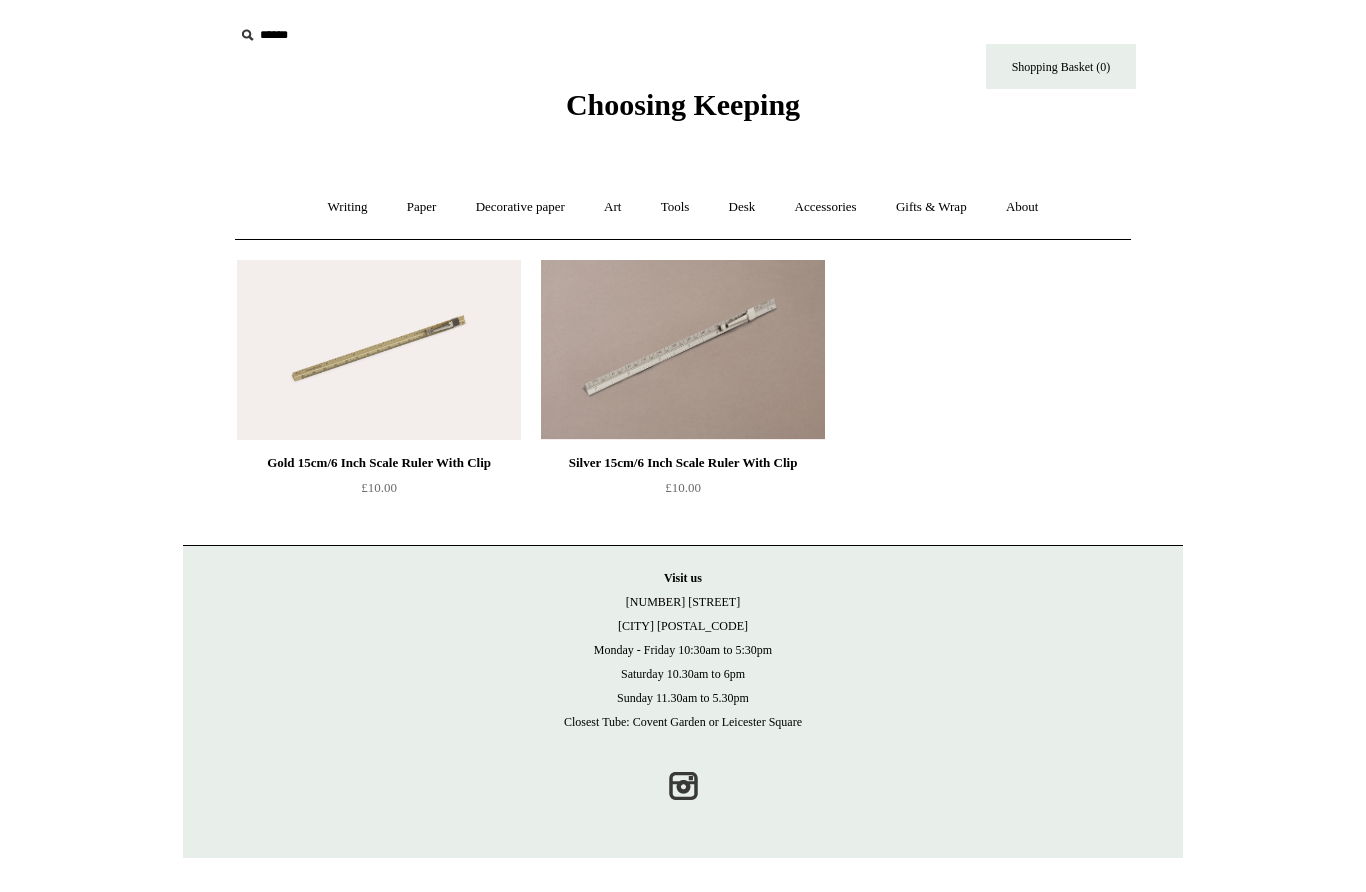 click on "Writing +" at bounding box center [348, 207] 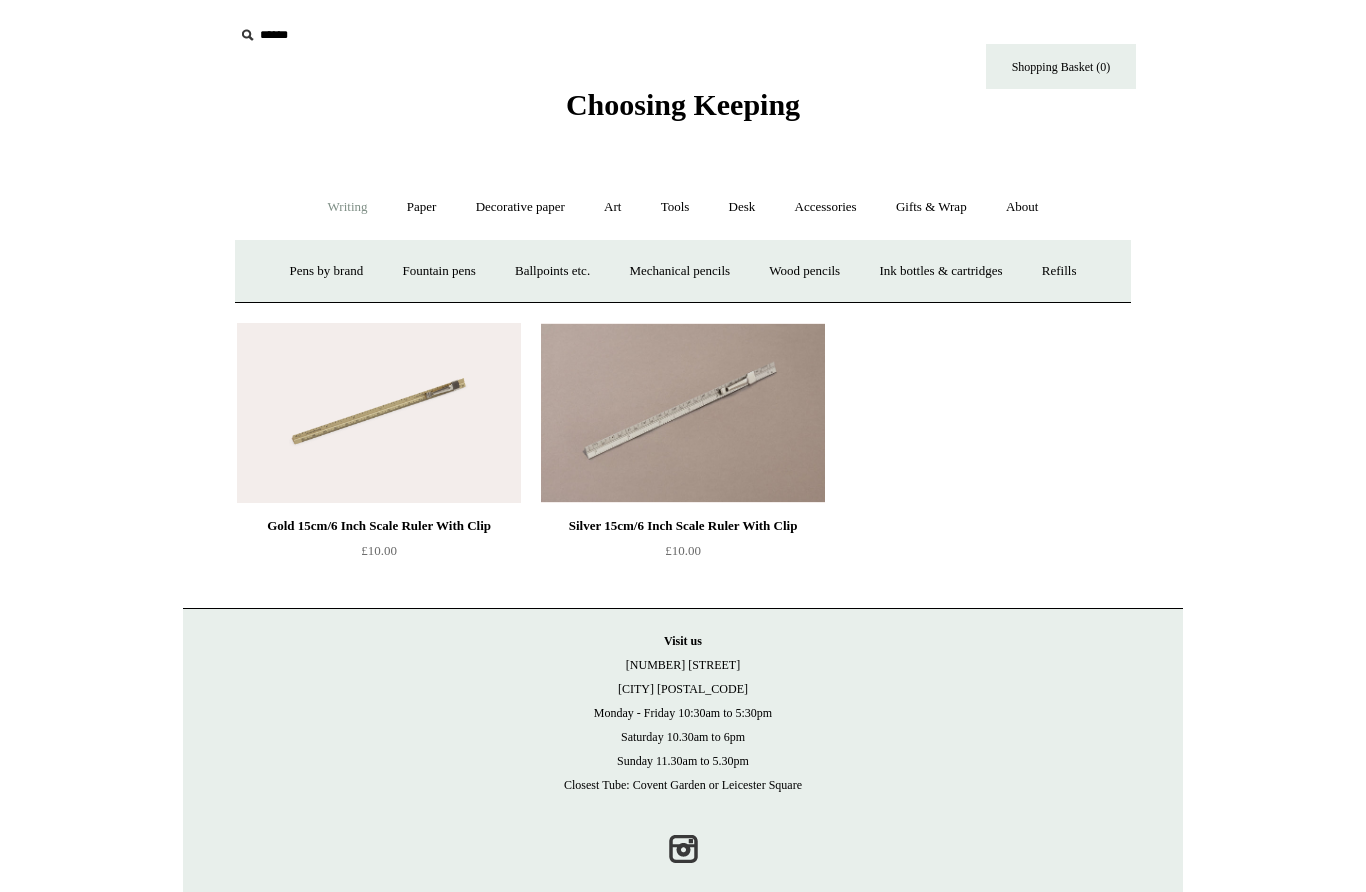 click on "Ballpoints etc. +" at bounding box center [552, 271] 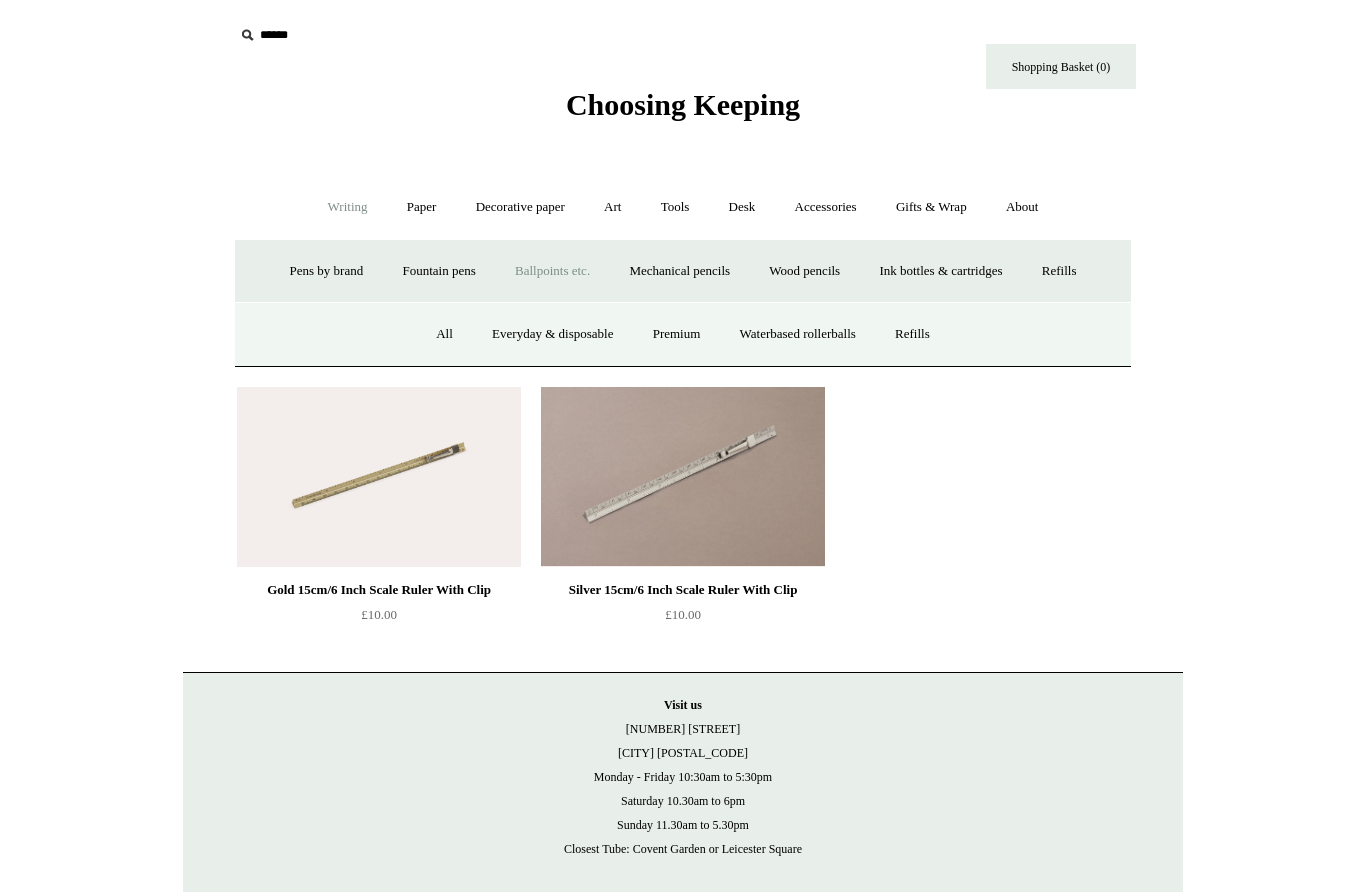click on "Ballpoints etc. -" at bounding box center (552, 271) 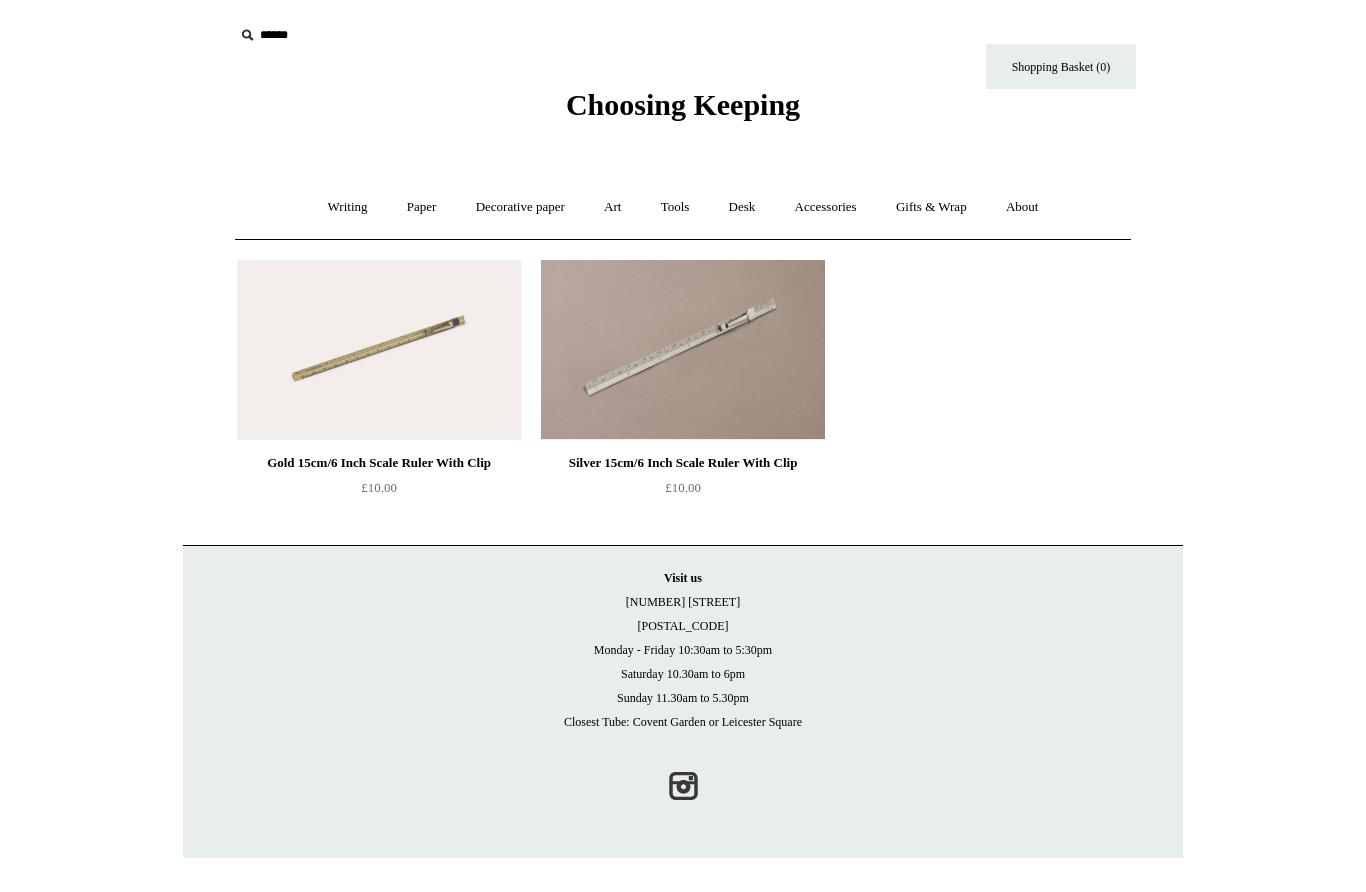 scroll, scrollTop: 0, scrollLeft: 0, axis: both 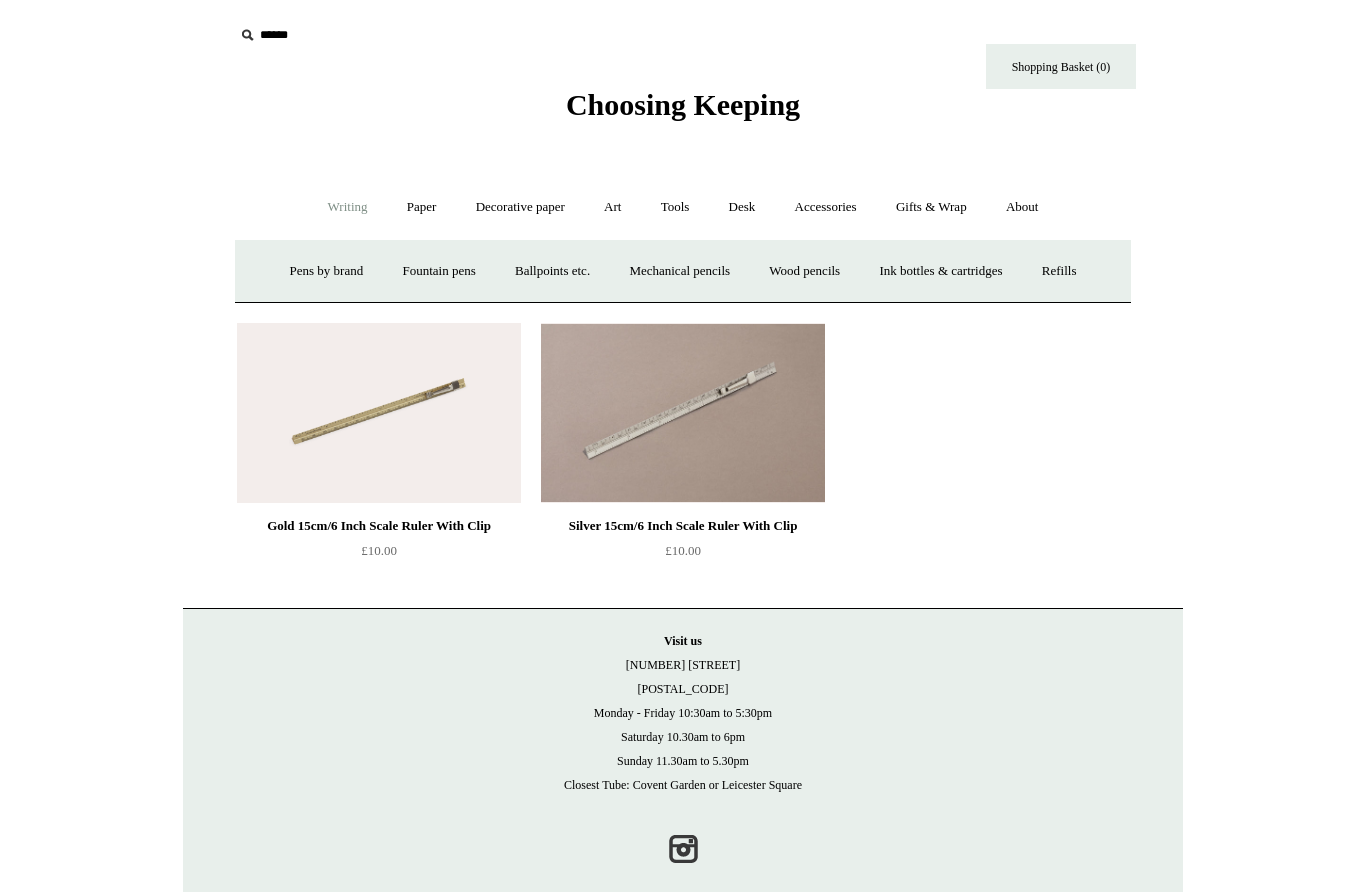 click on "Ballpoints etc. +" at bounding box center [552, 271] 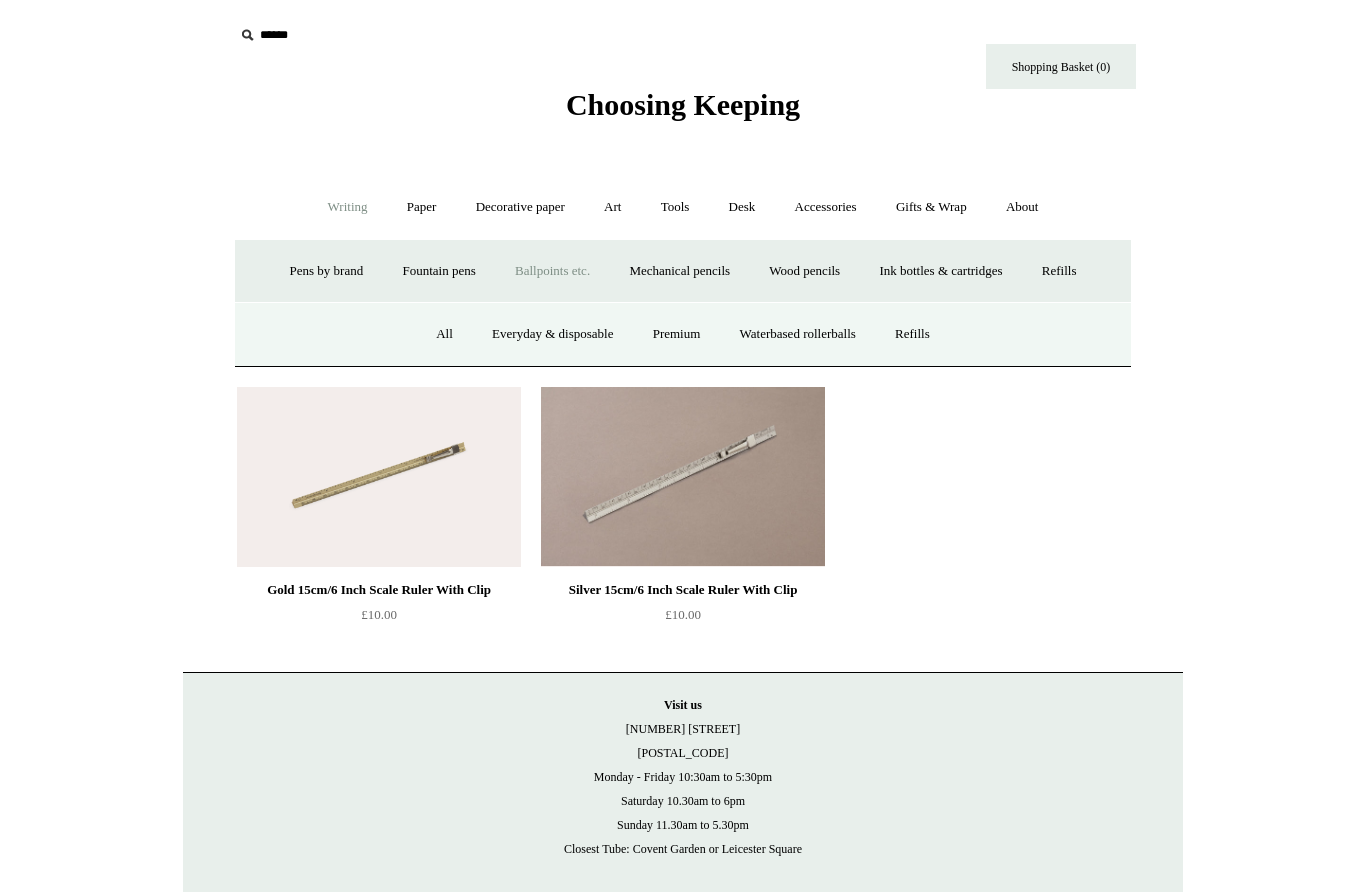 click on "Everyday & disposable" at bounding box center (552, 334) 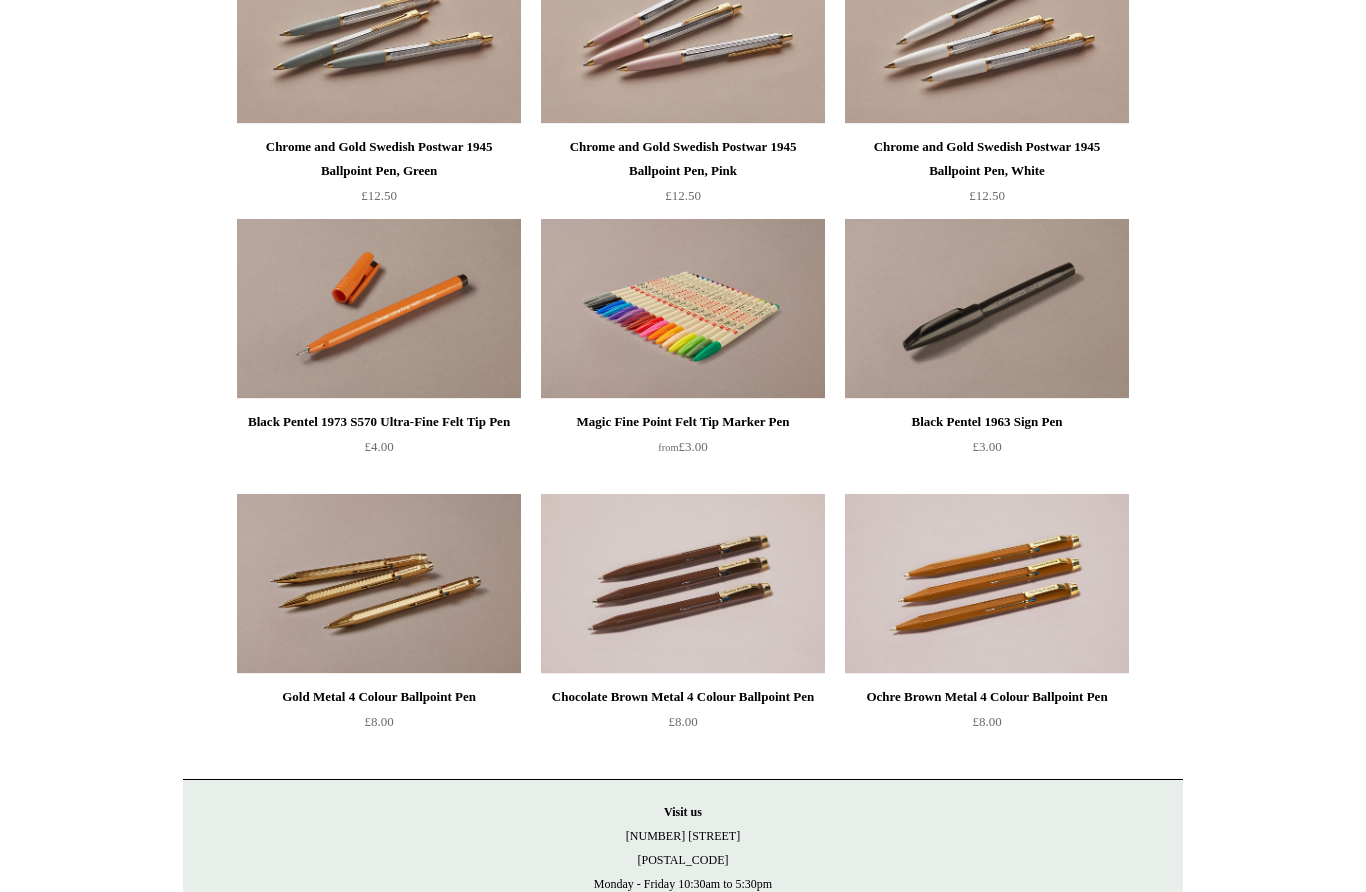 scroll, scrollTop: 865, scrollLeft: 0, axis: vertical 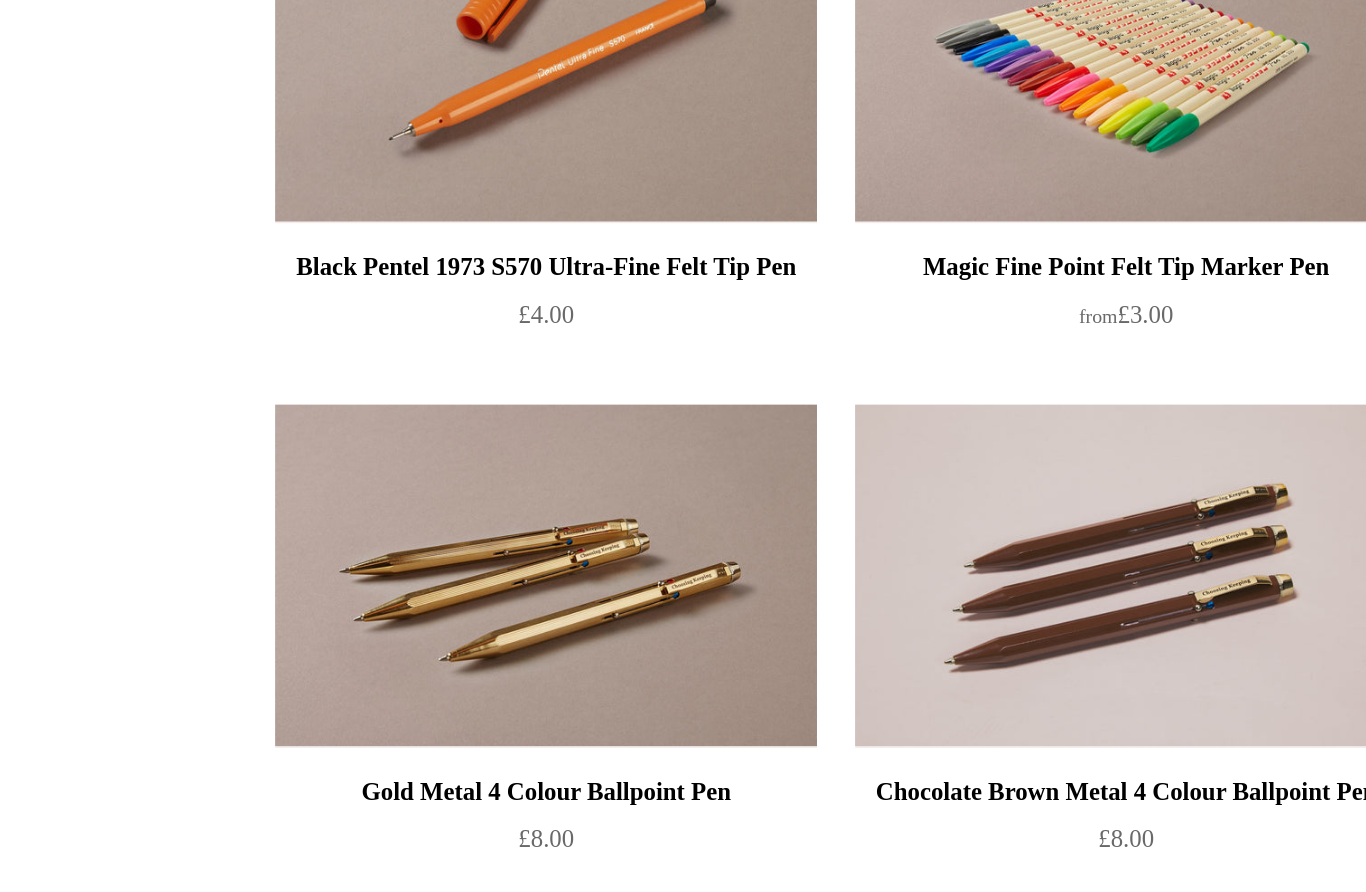 click at bounding box center [379, 585] 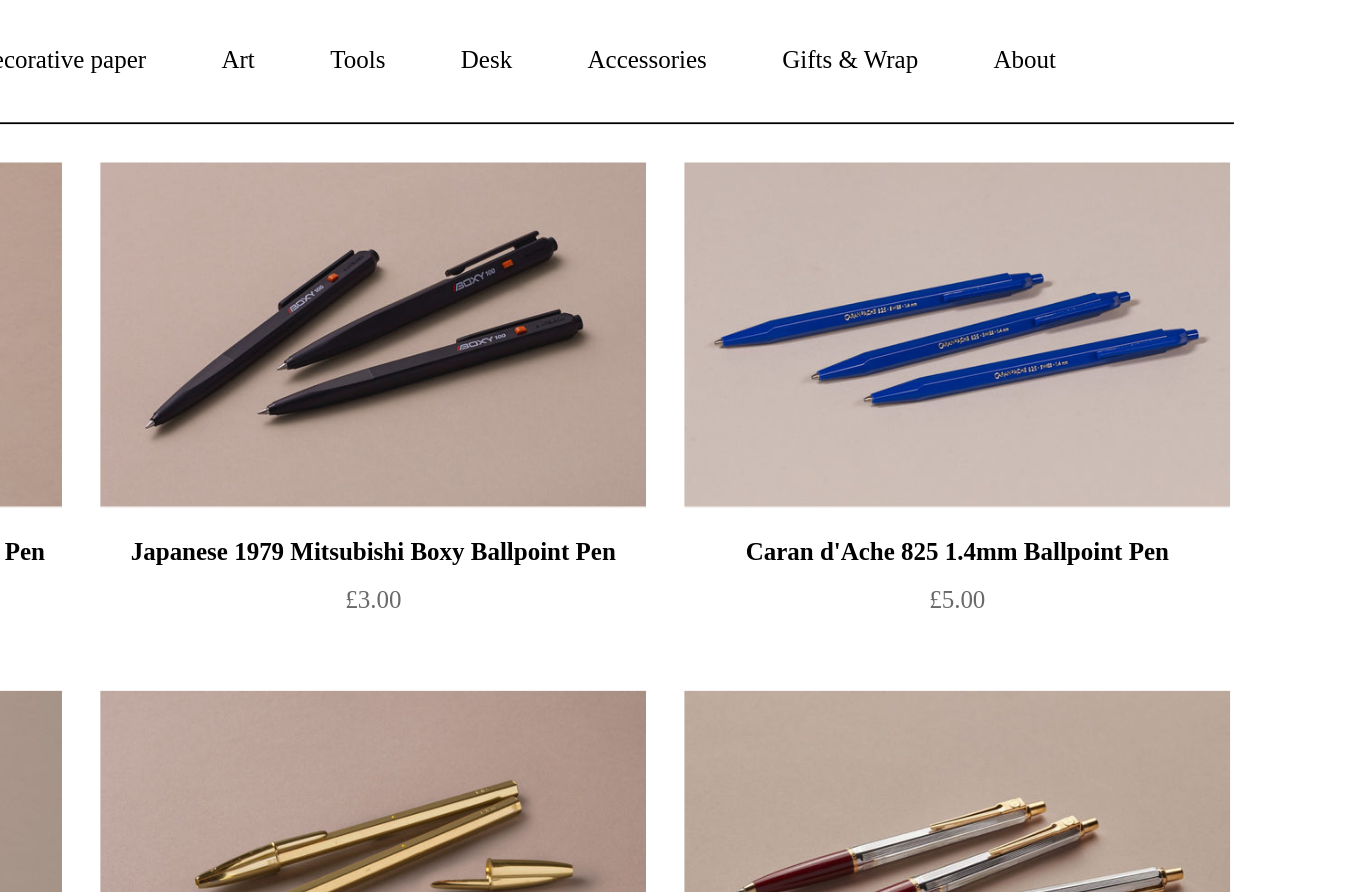 scroll, scrollTop: 168, scrollLeft: 0, axis: vertical 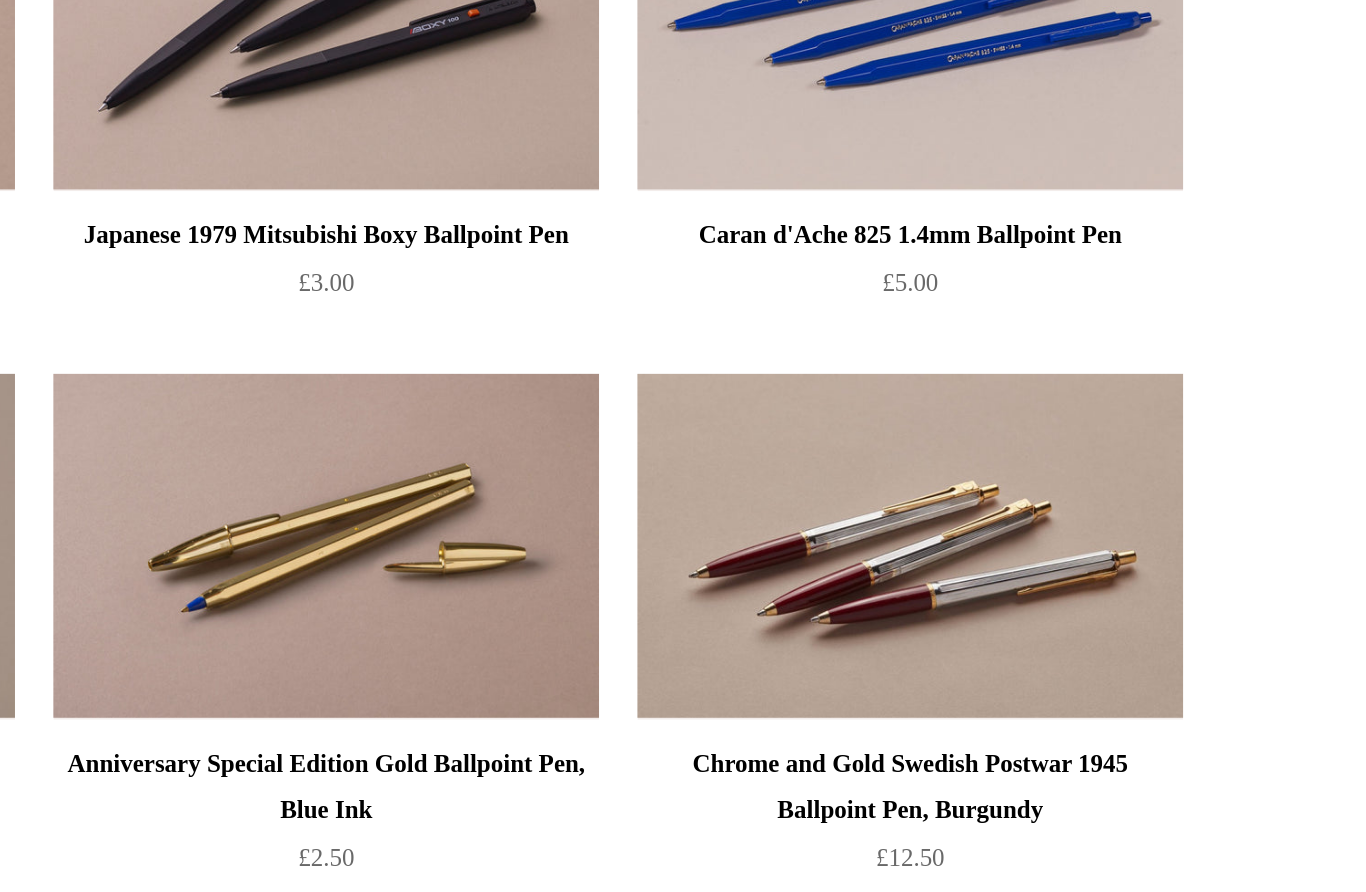 click at bounding box center (987, 457) 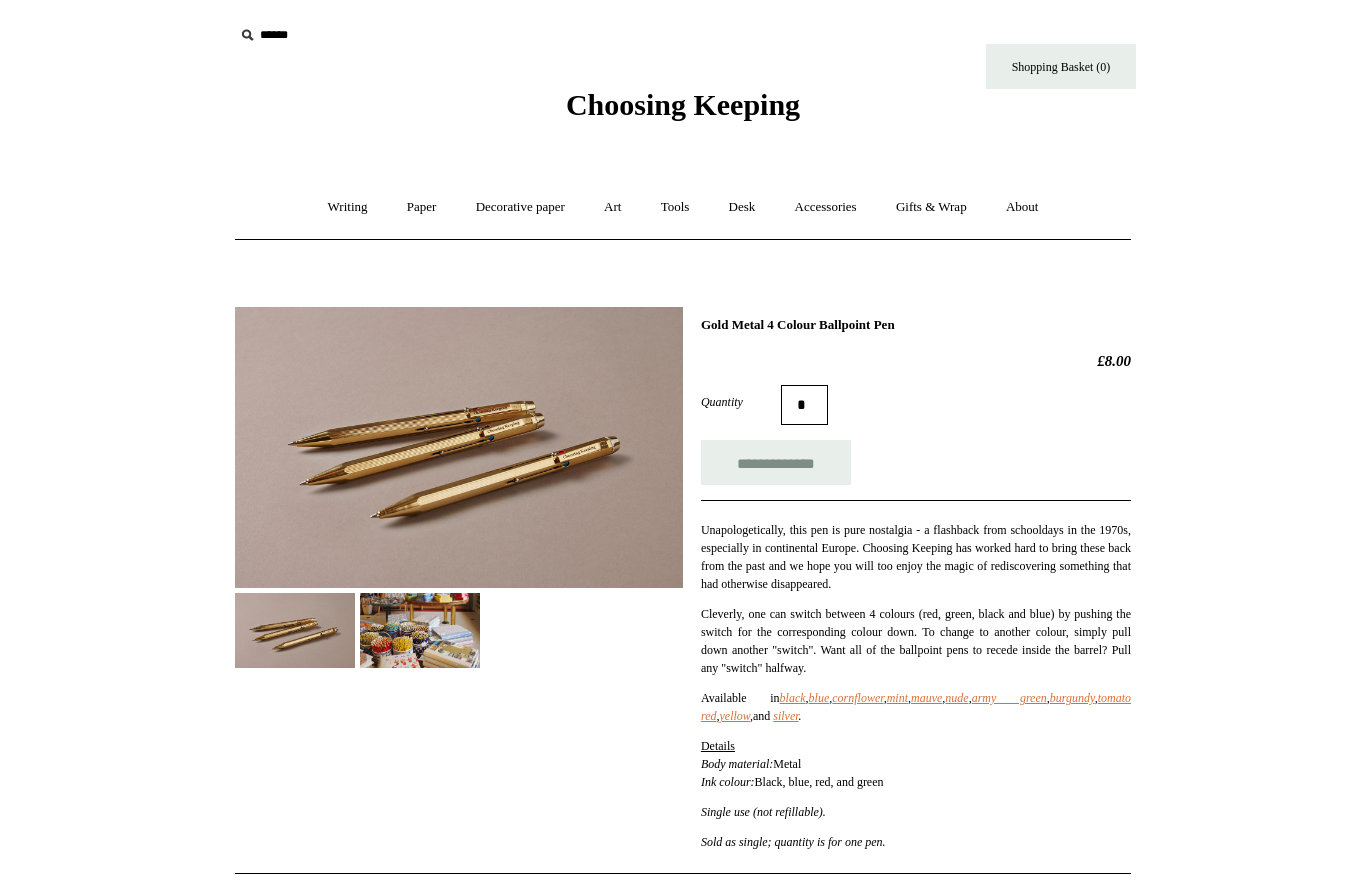 scroll, scrollTop: 0, scrollLeft: 0, axis: both 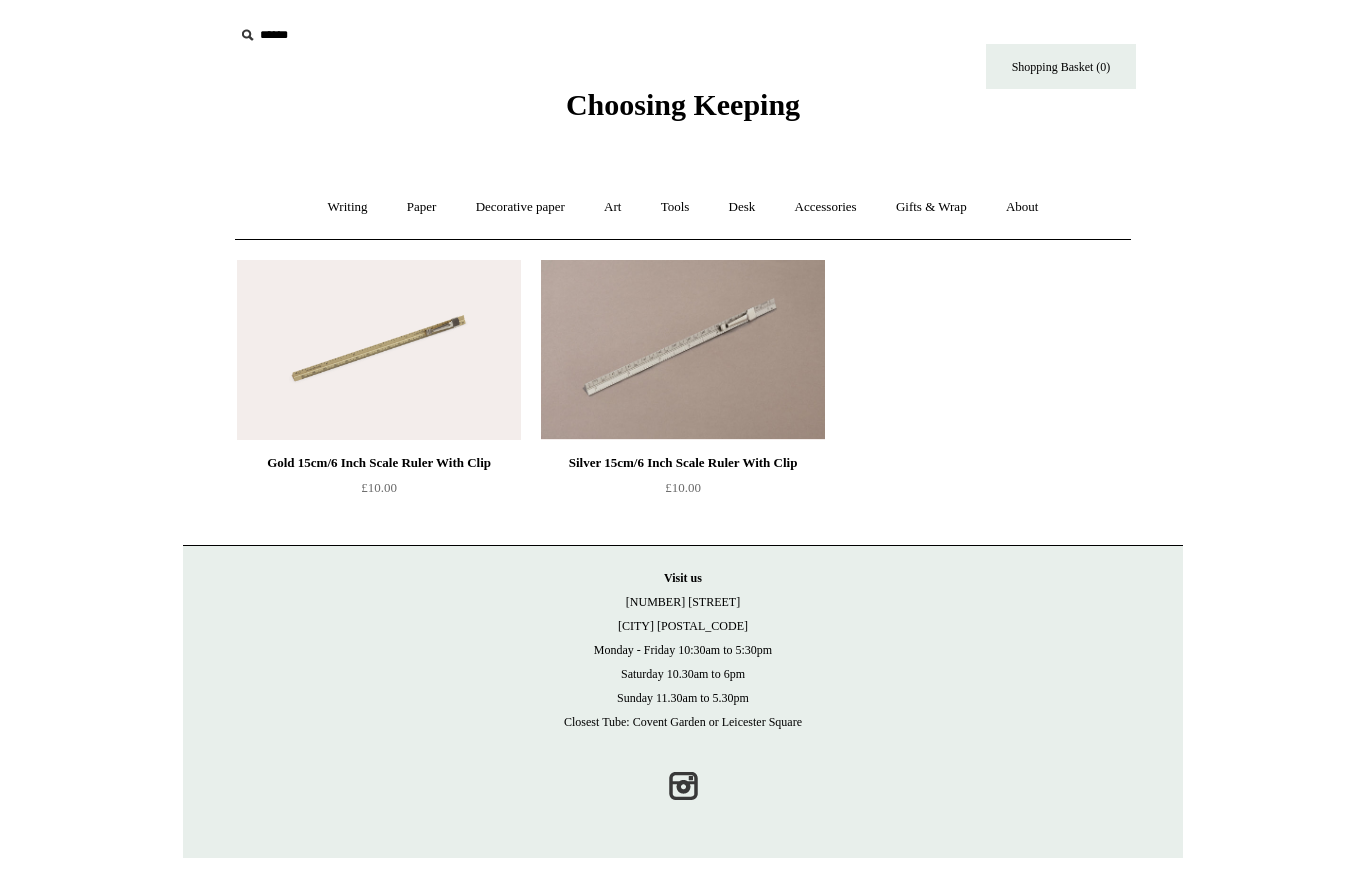 click on "Writing +" at bounding box center (348, 207) 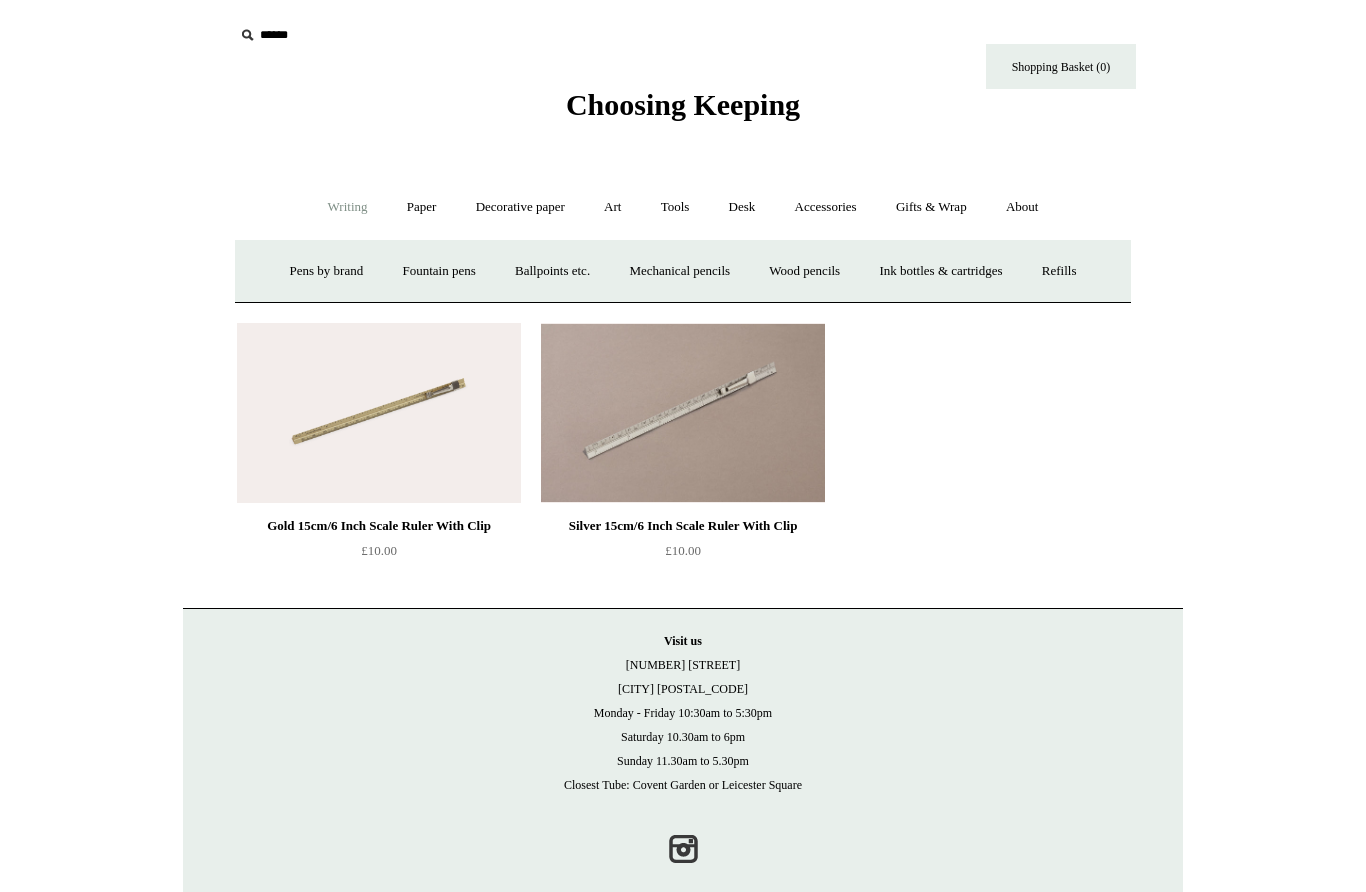 click on "Fountain pens +" at bounding box center (438, 271) 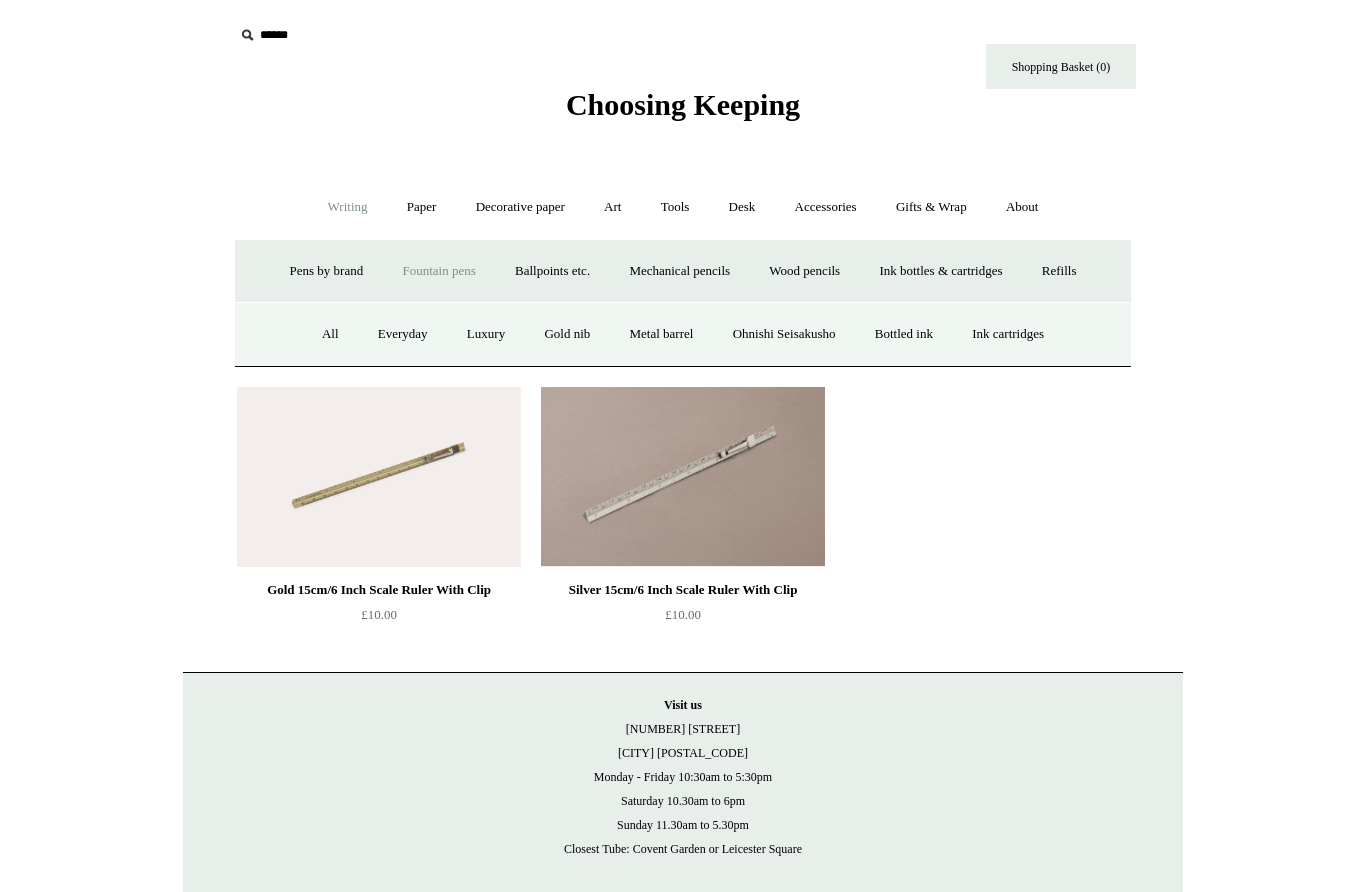 click on "Ballpoints etc. +" at bounding box center [552, 271] 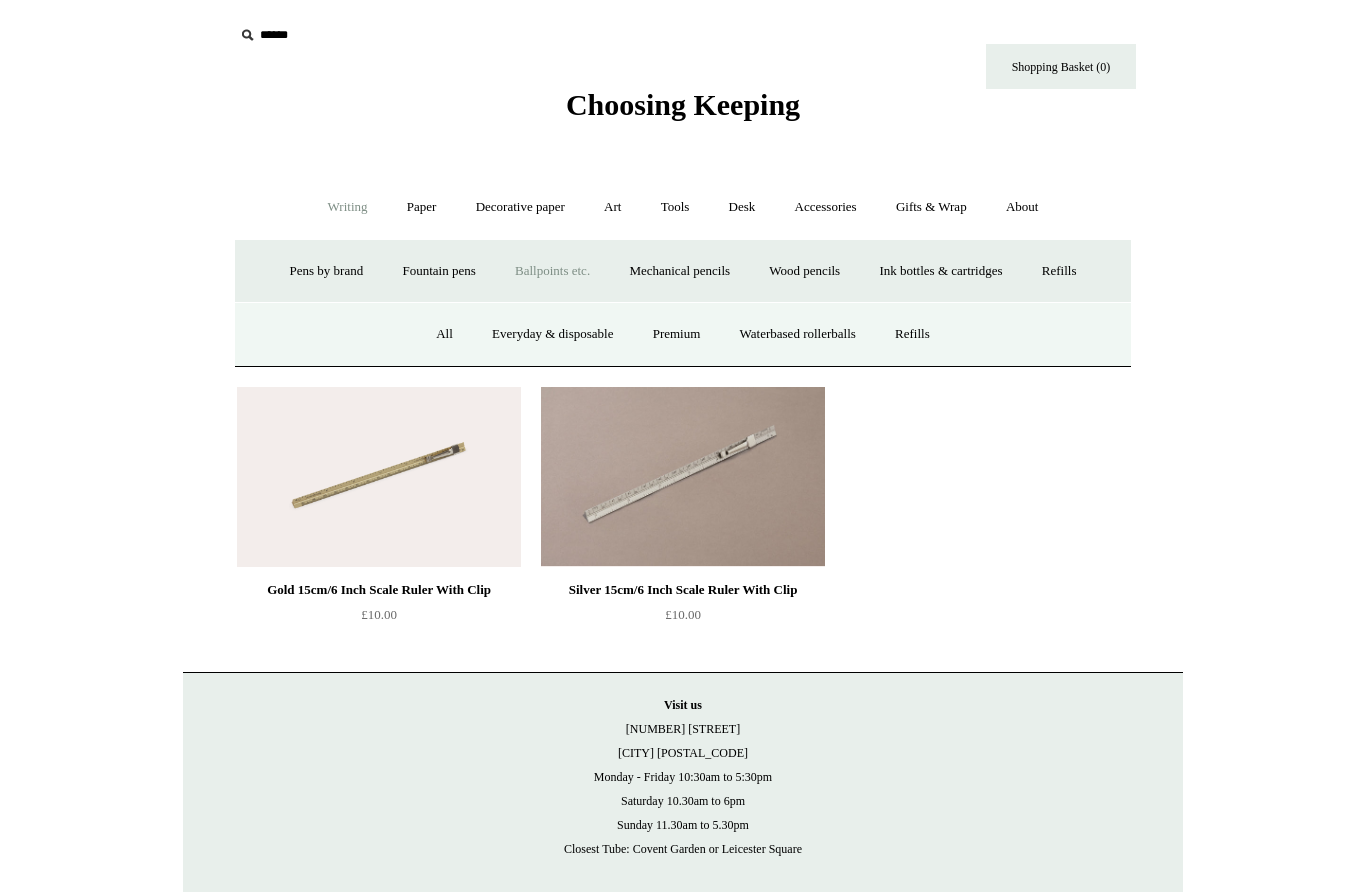click on "Premium" at bounding box center [677, 334] 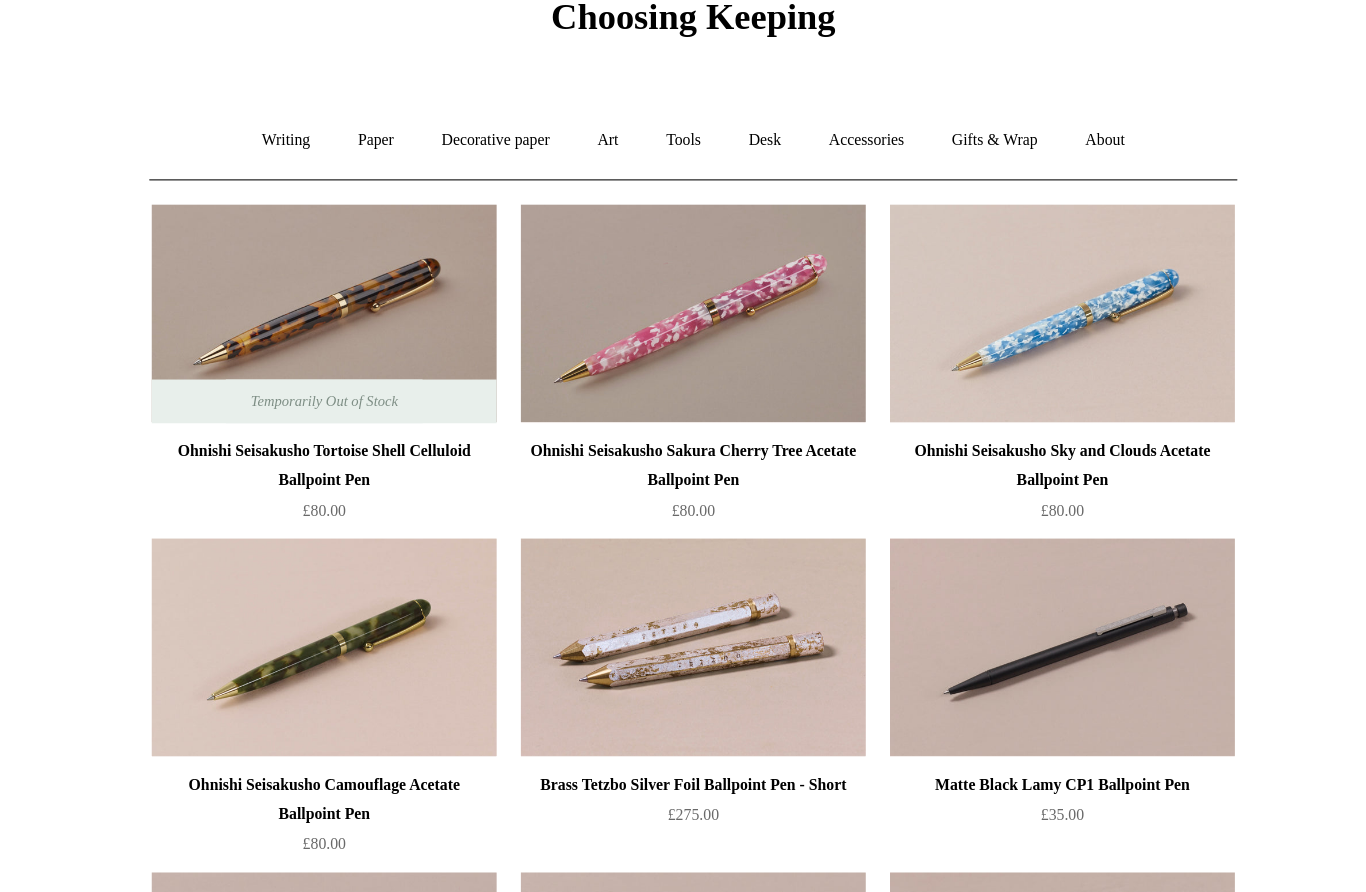 scroll, scrollTop: 0, scrollLeft: 0, axis: both 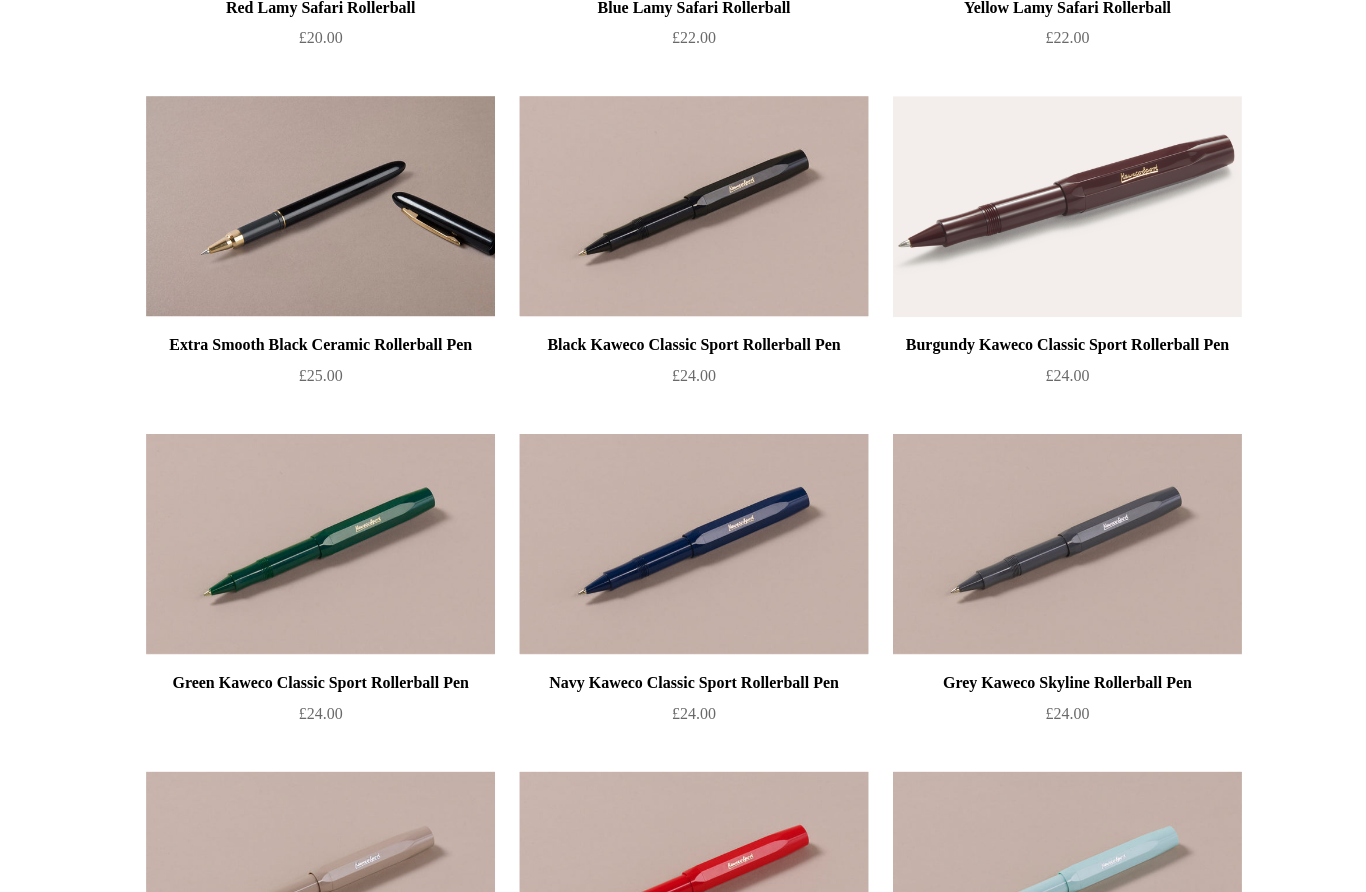 click at bounding box center [379, 546] 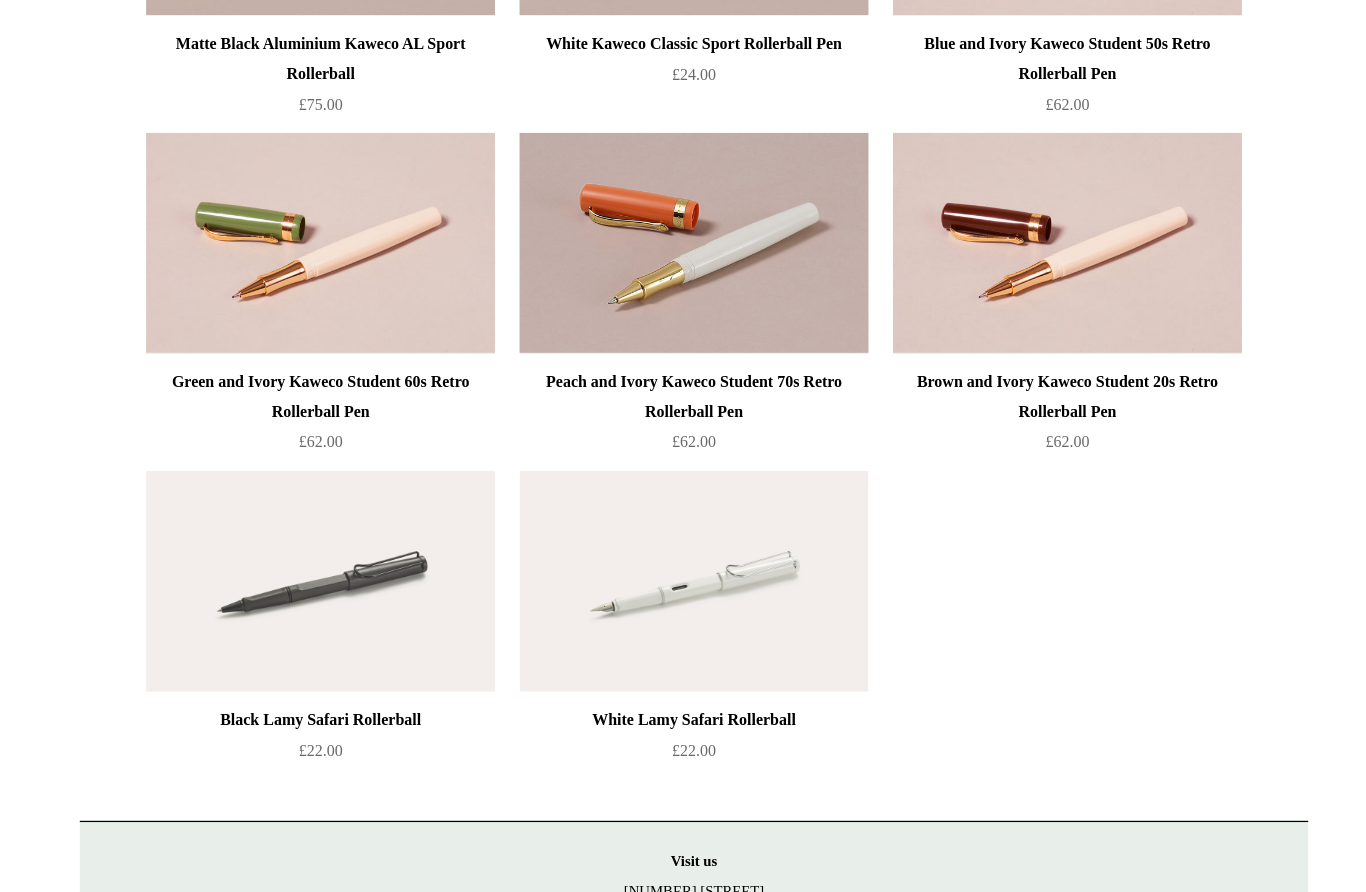 scroll, scrollTop: 2251, scrollLeft: 0, axis: vertical 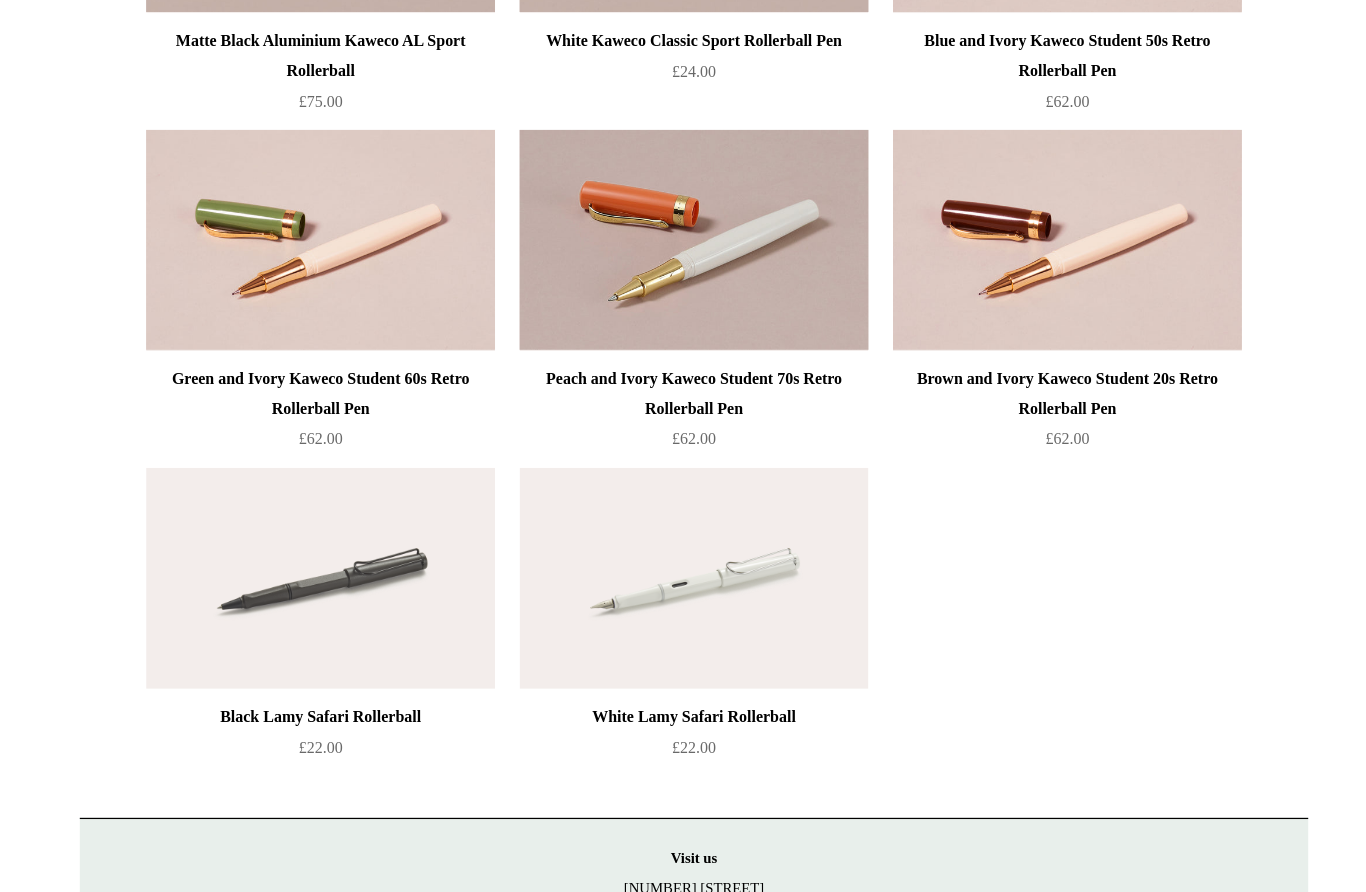 click at bounding box center (379, 574) 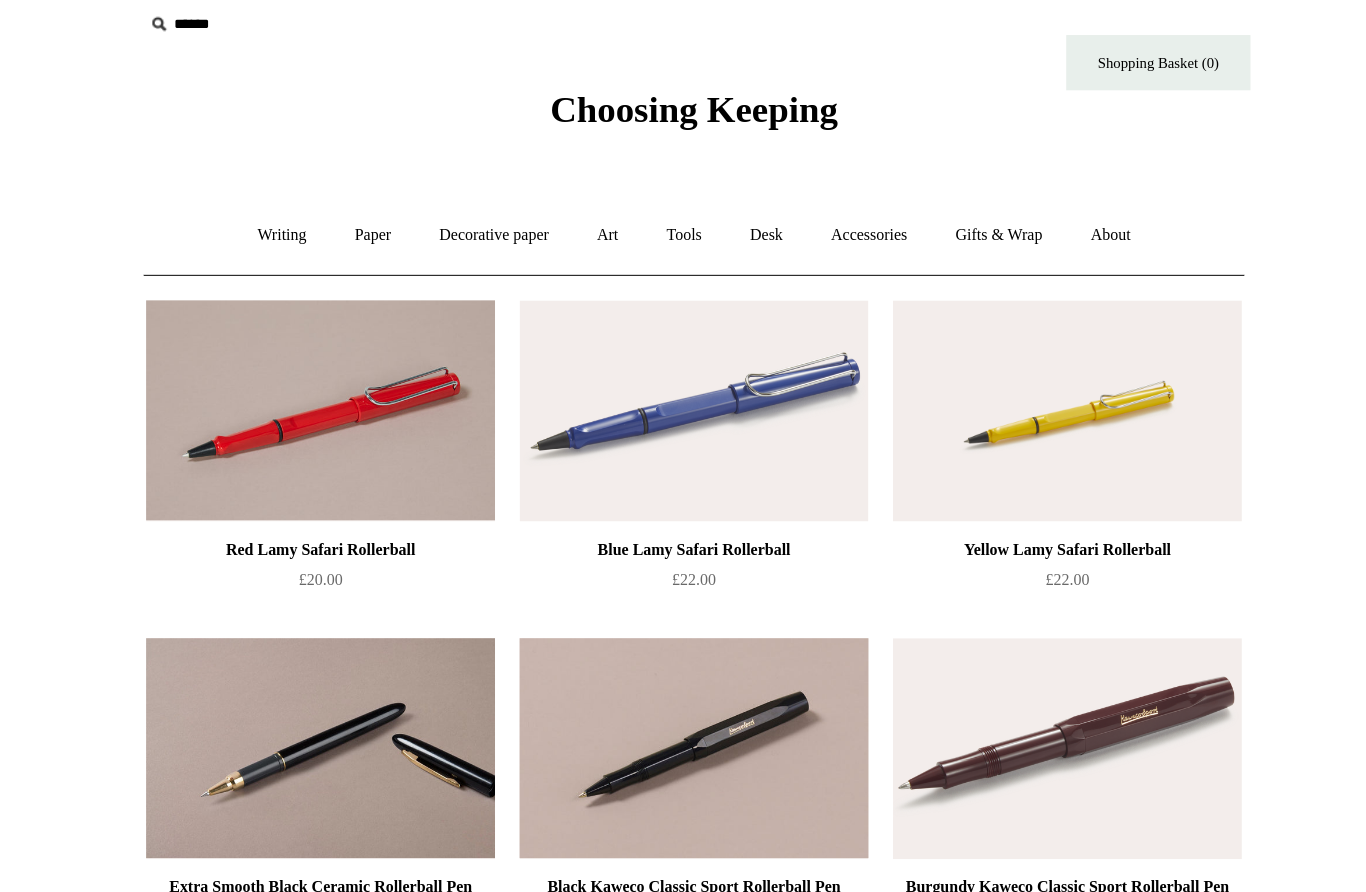 scroll, scrollTop: 0, scrollLeft: 0, axis: both 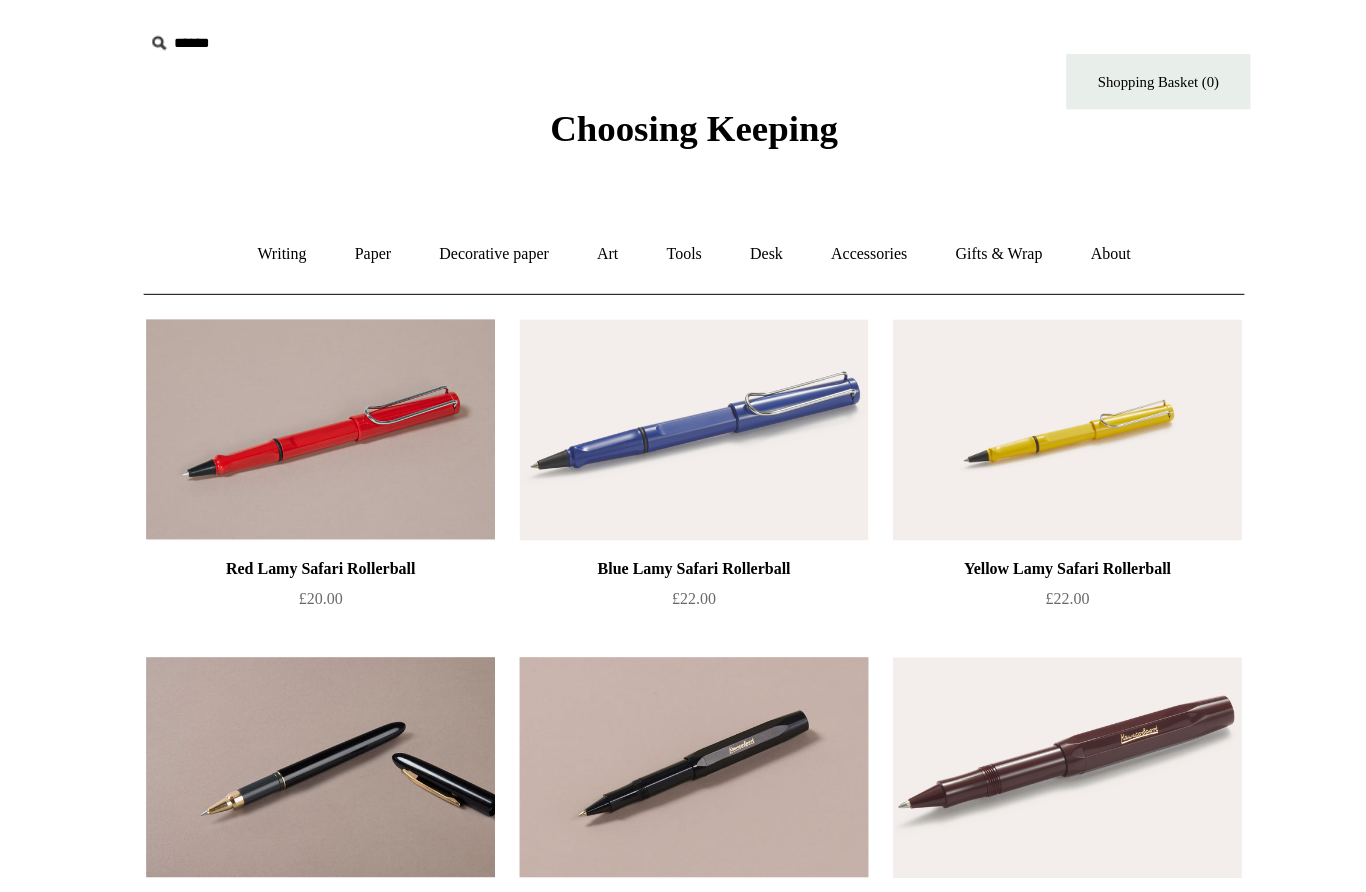 click on "Writing +" at bounding box center (348, 207) 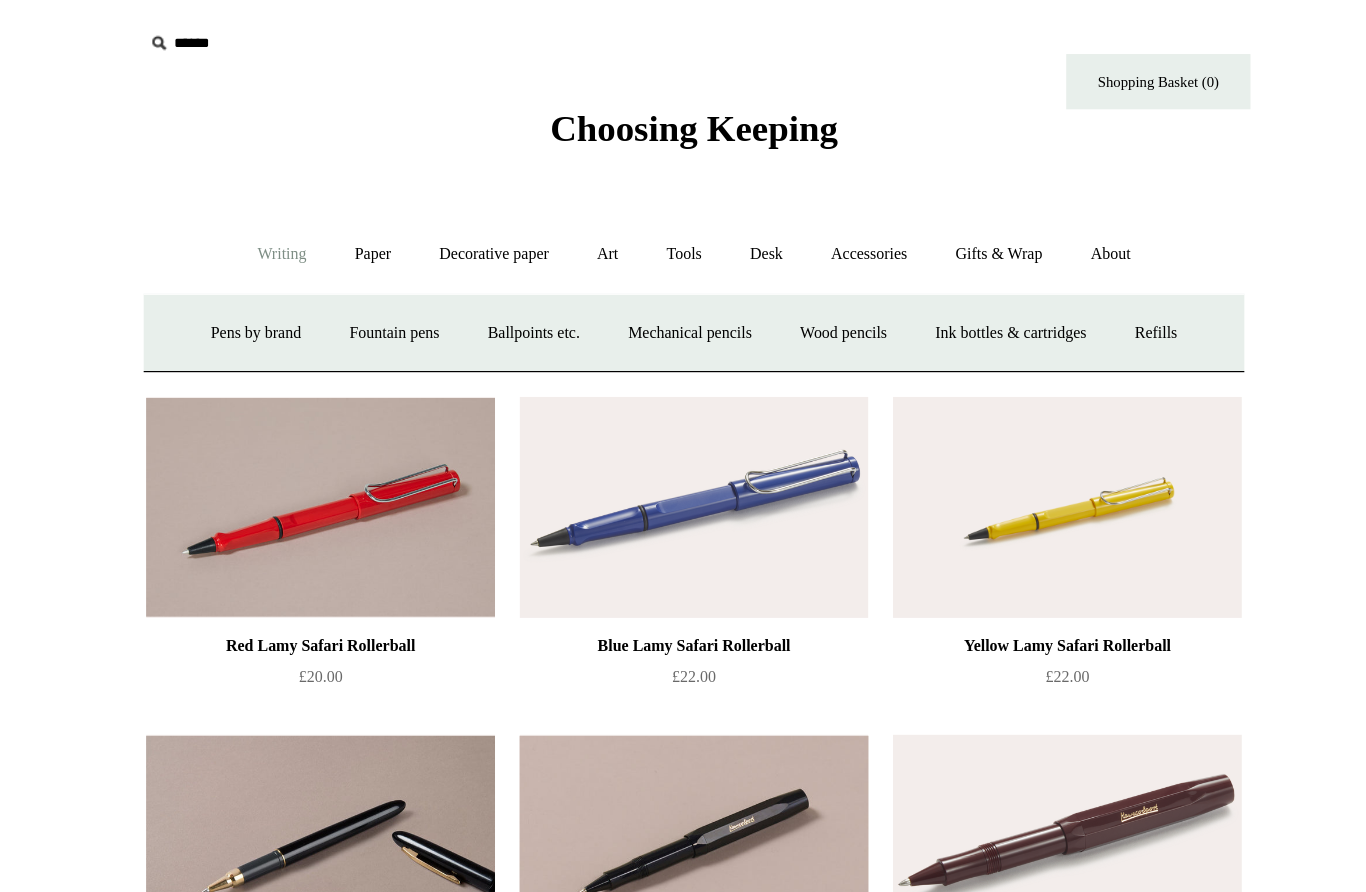 click on "Pens by brand +" at bounding box center (327, 271) 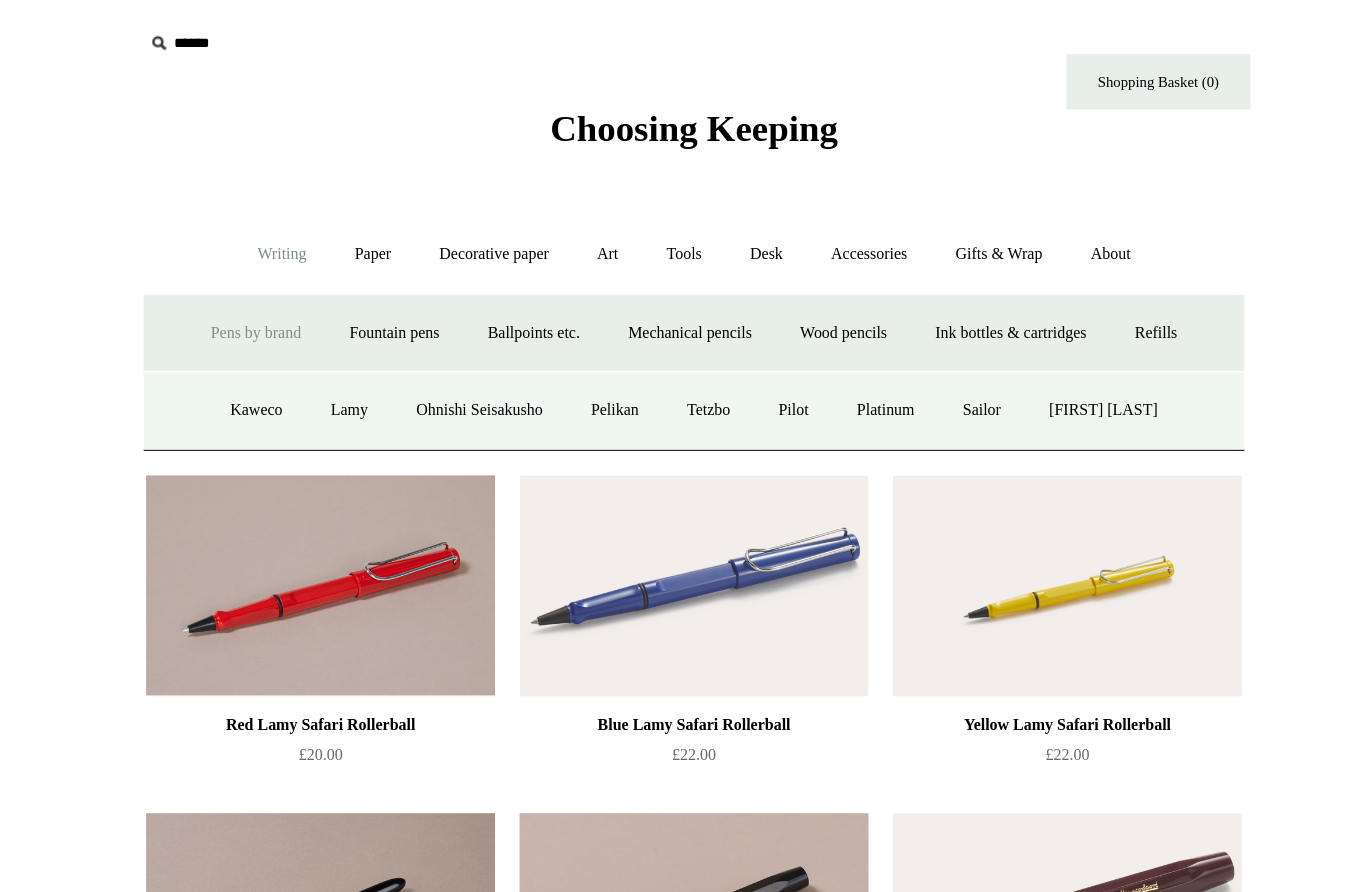 click on "Pilot" at bounding box center (764, 334) 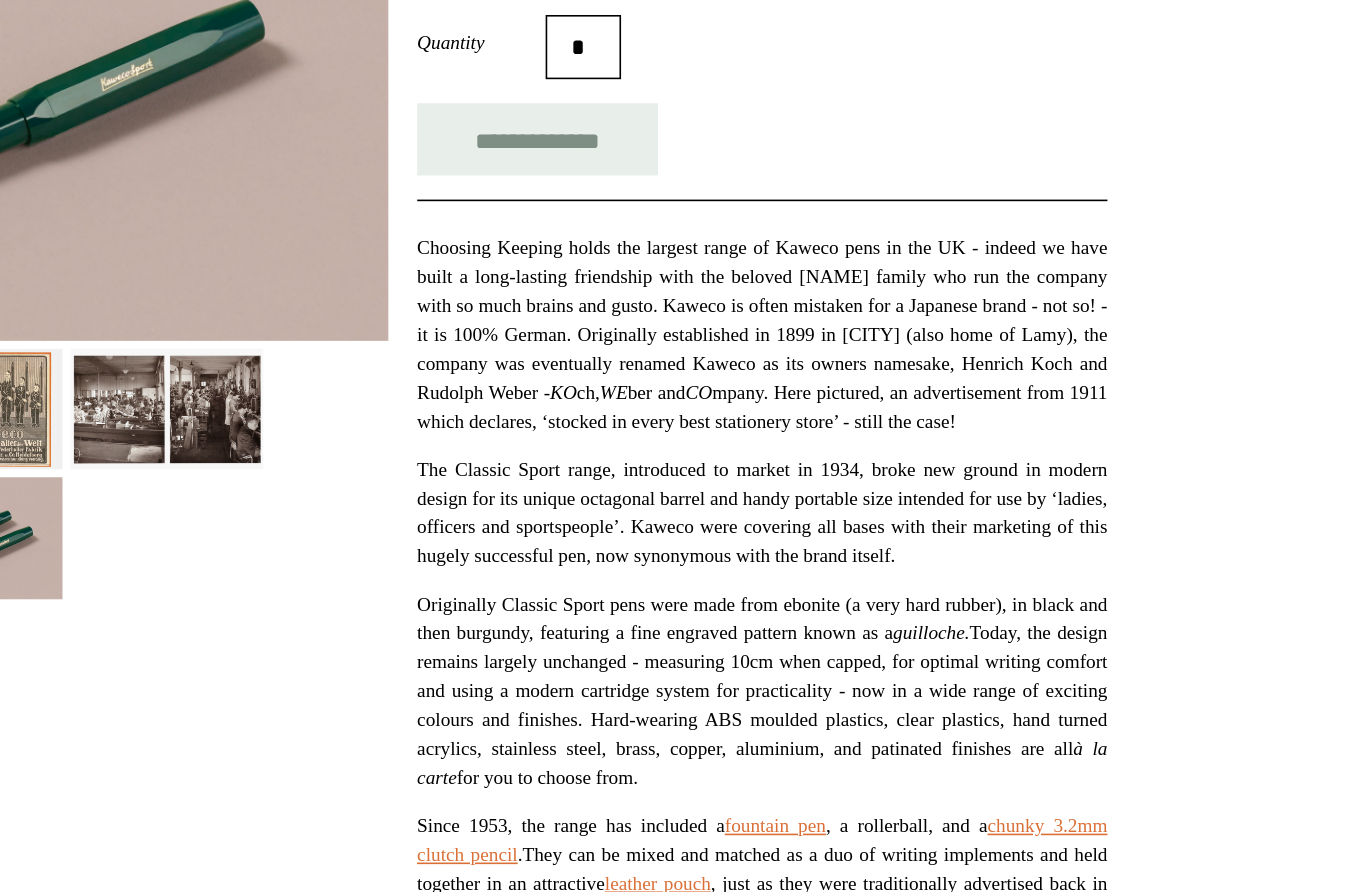 scroll, scrollTop: 99, scrollLeft: 0, axis: vertical 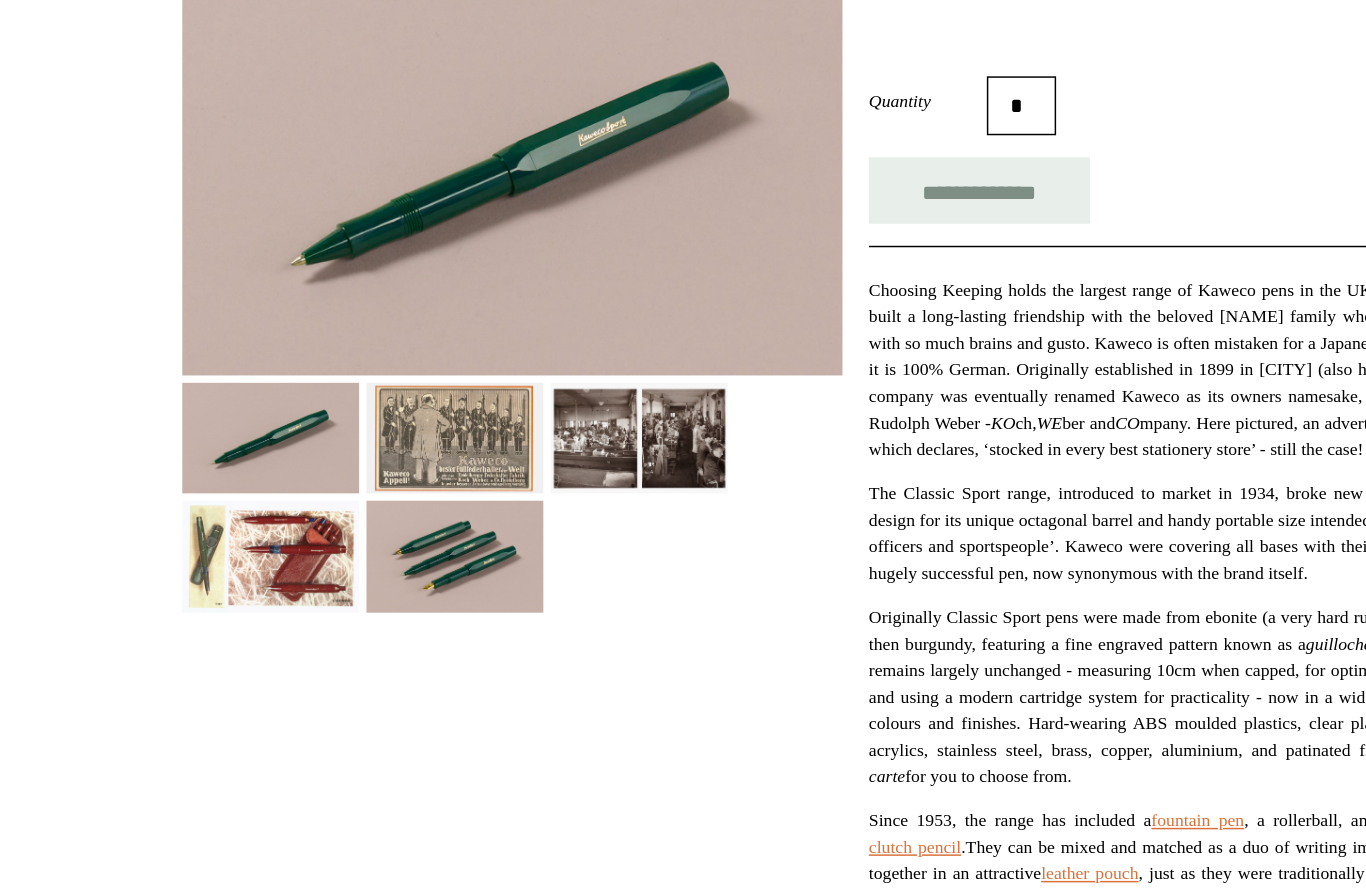 click at bounding box center (420, 611) 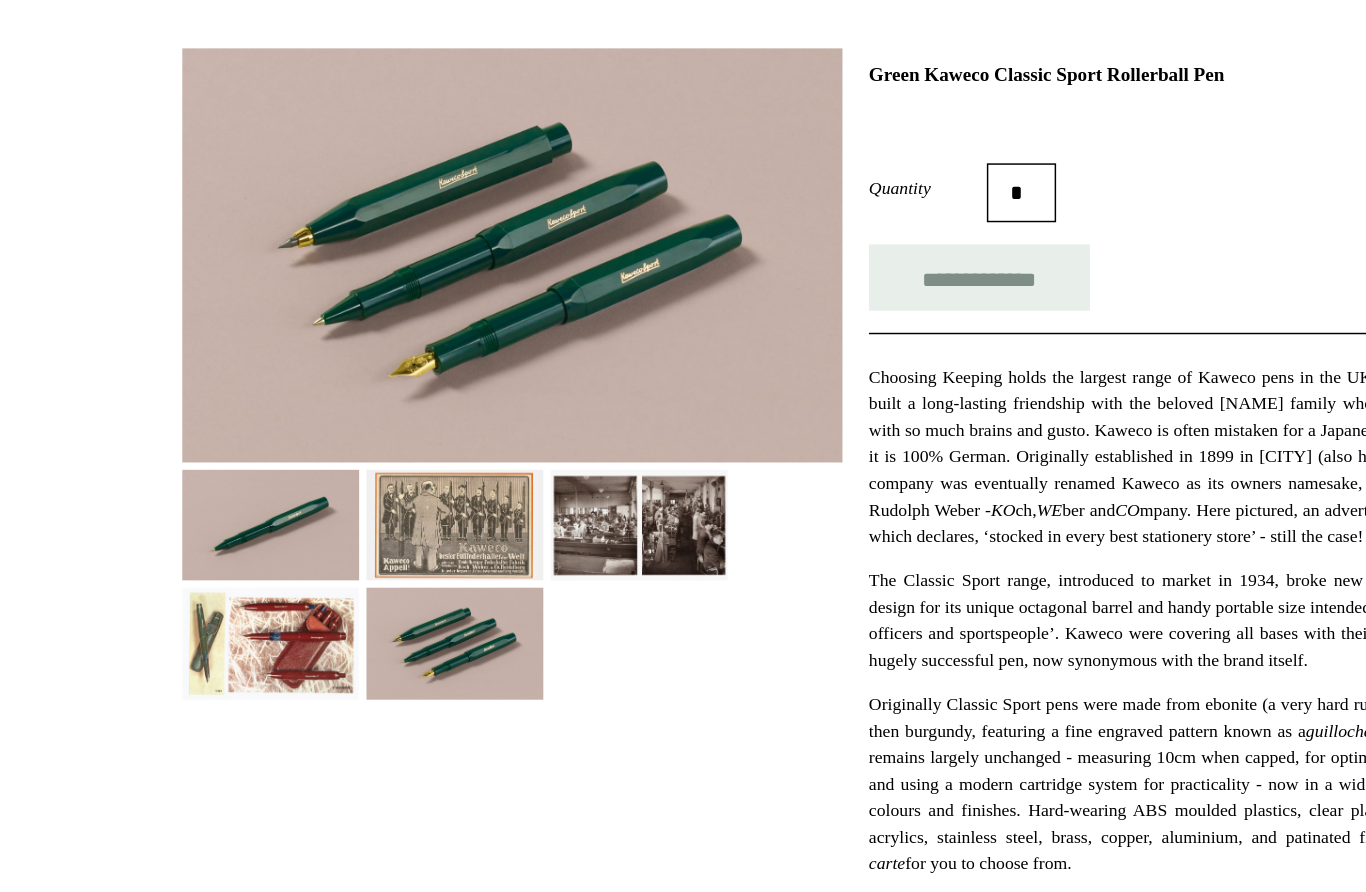 click at bounding box center [420, 531] 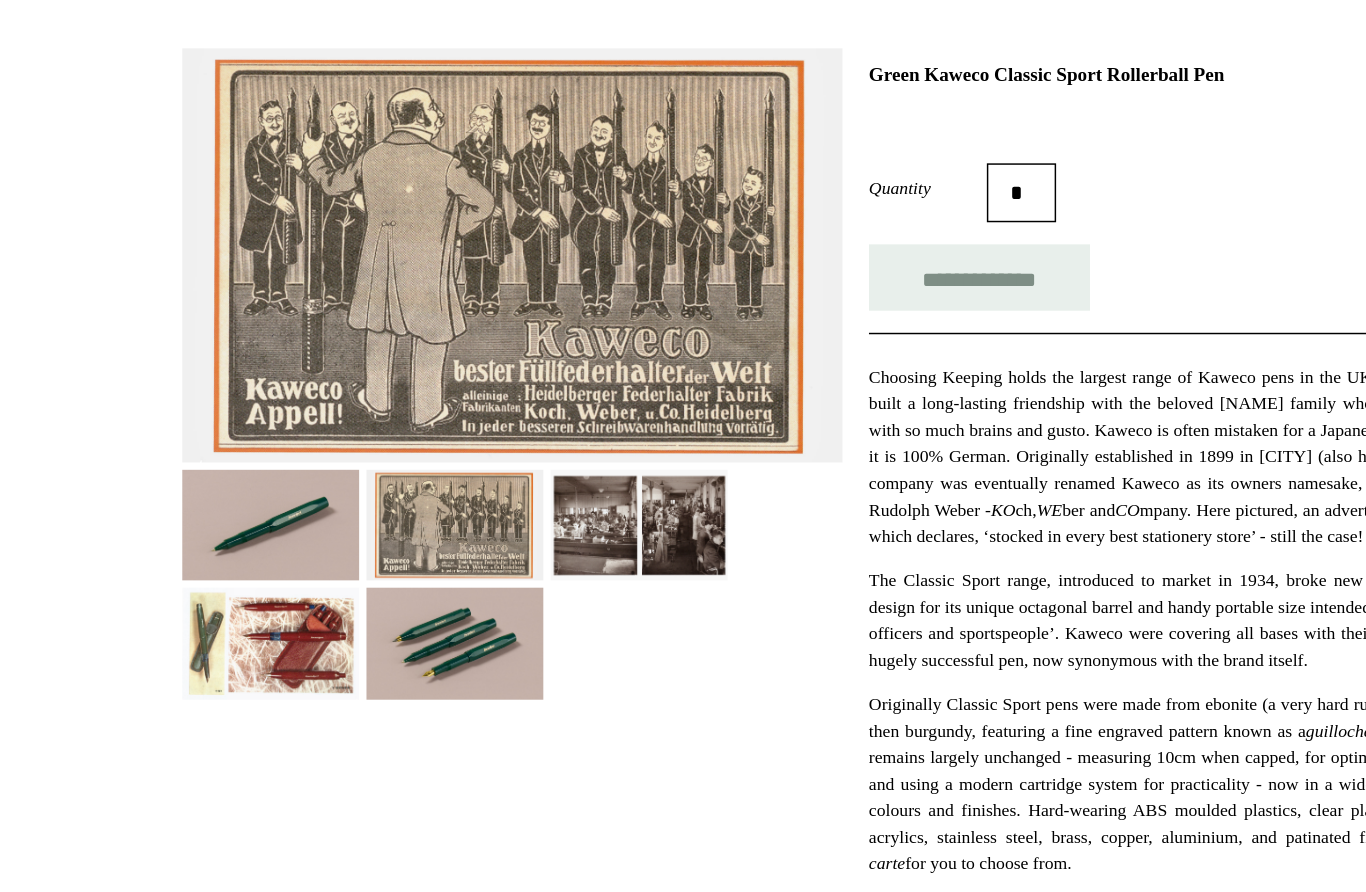 click at bounding box center (295, 531) 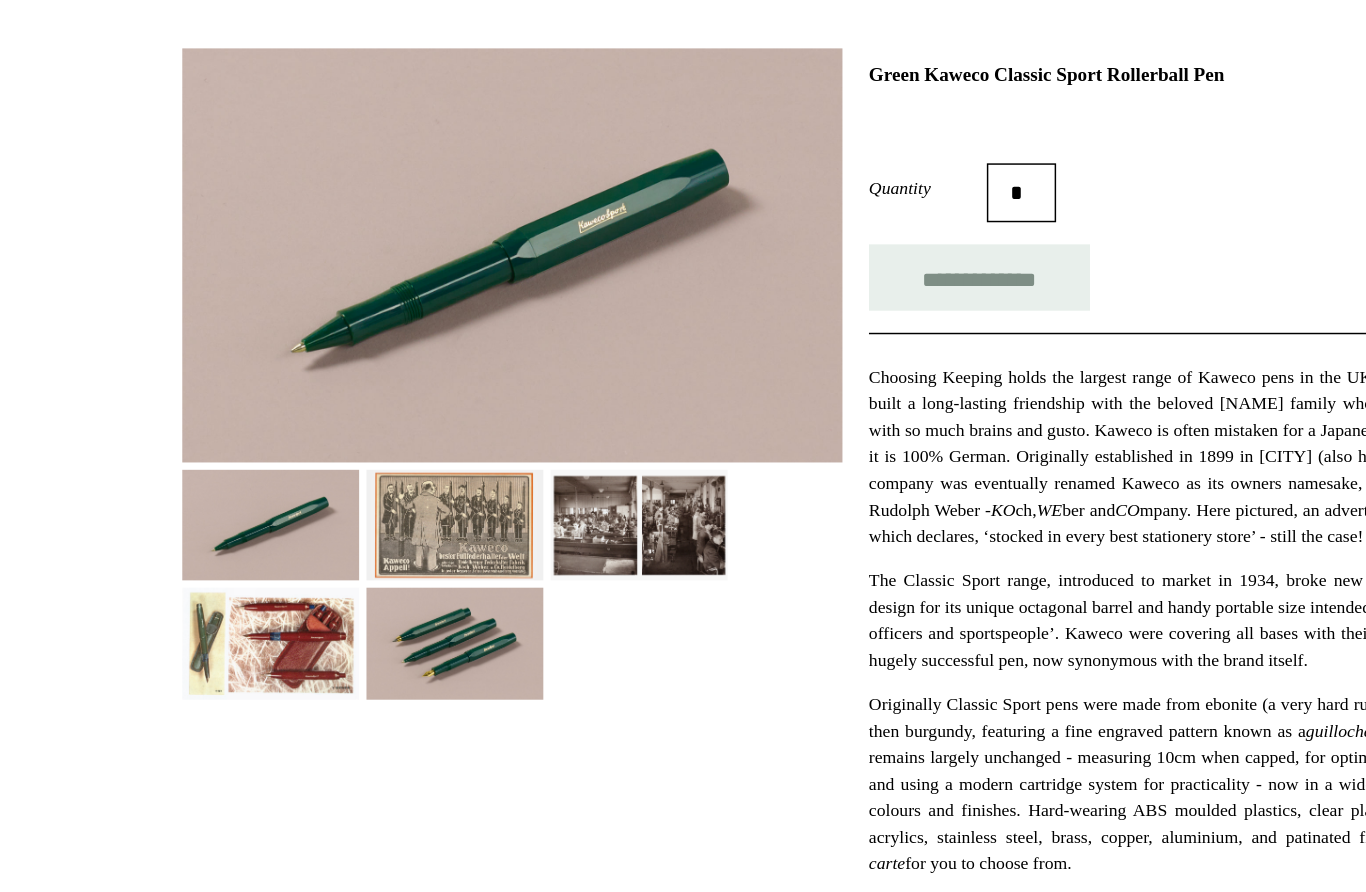click at bounding box center [545, 531] 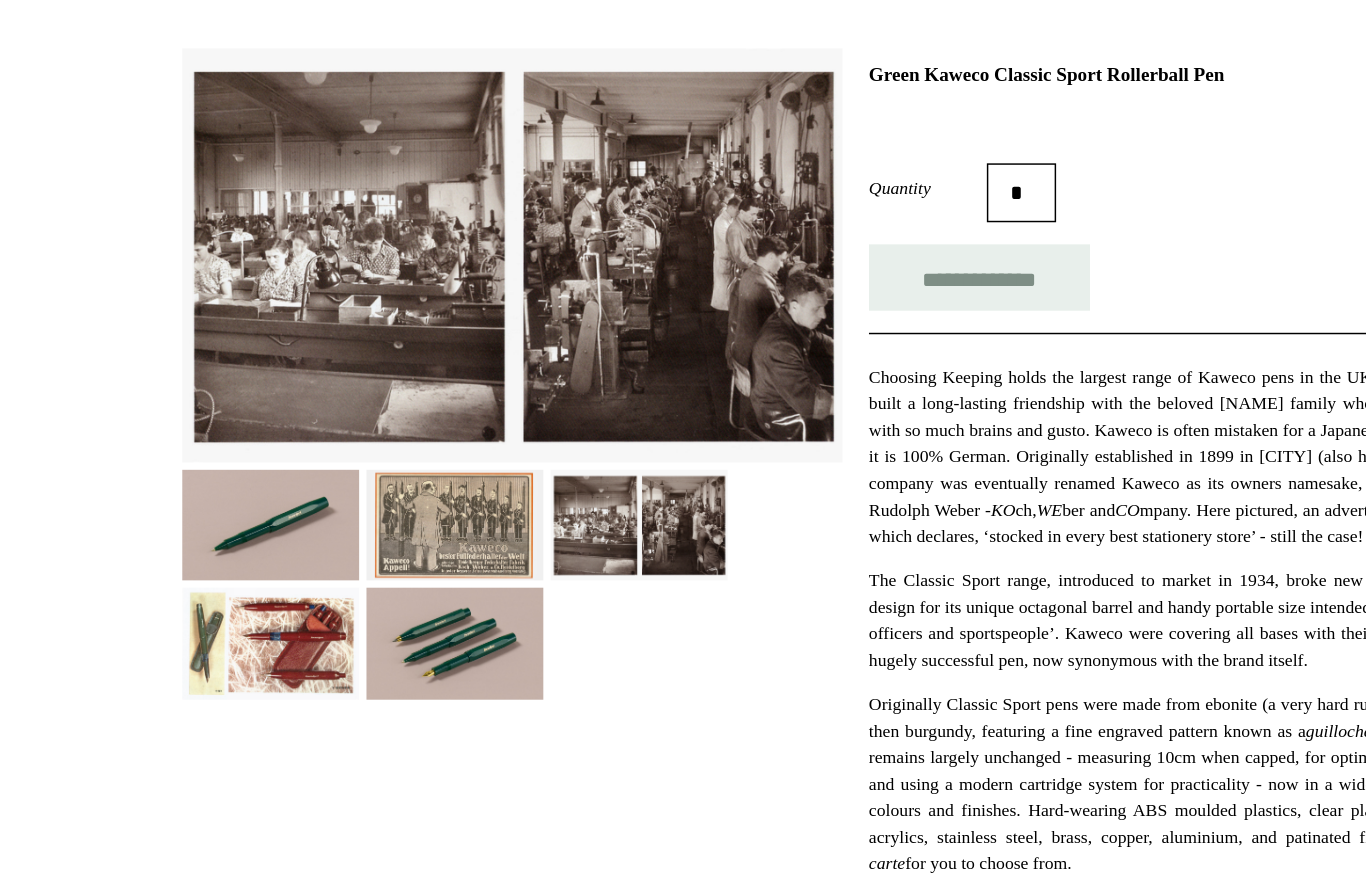 click at bounding box center (420, 531) 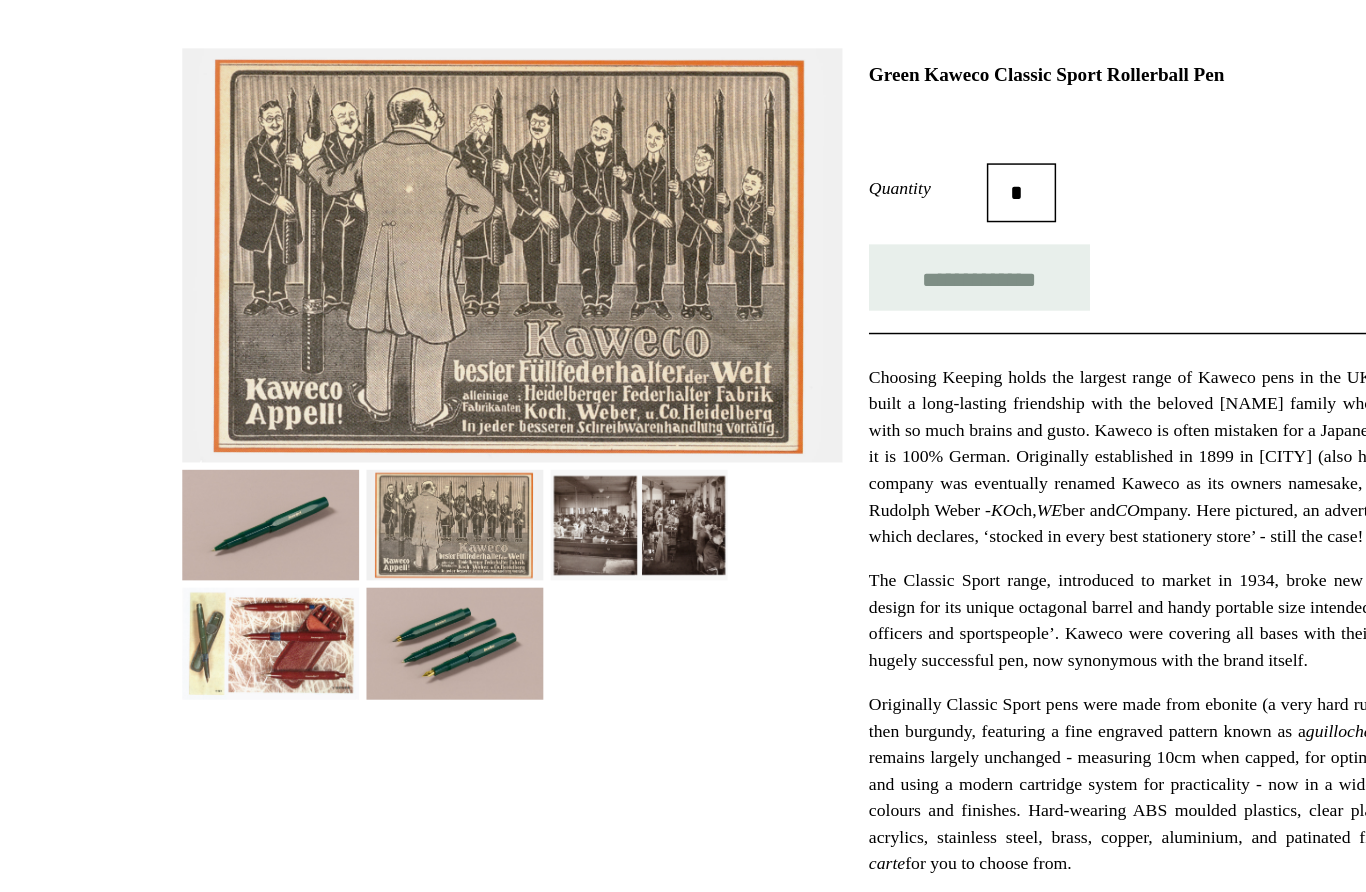 click at bounding box center [295, 611] 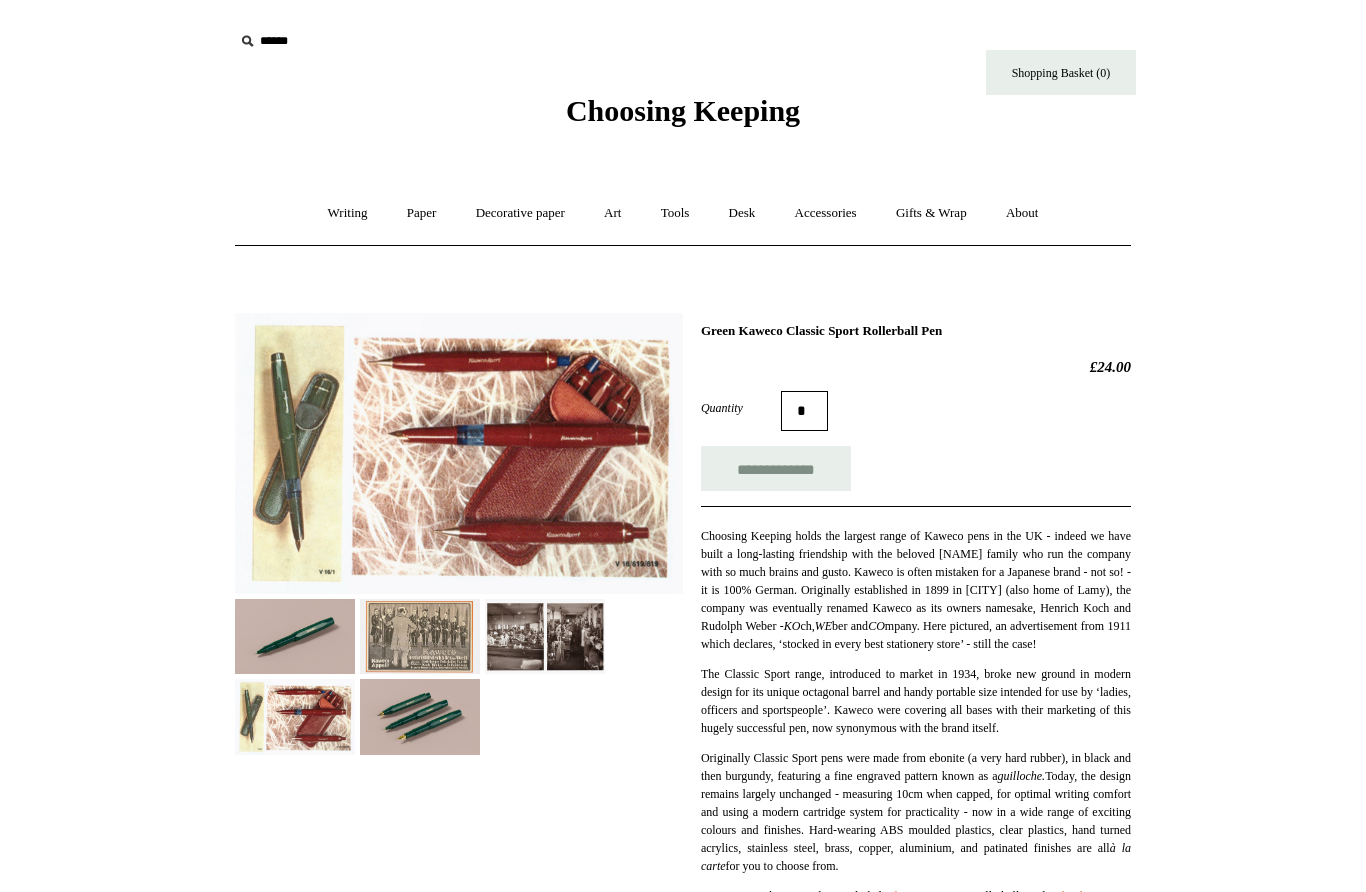 scroll, scrollTop: 0, scrollLeft: 0, axis: both 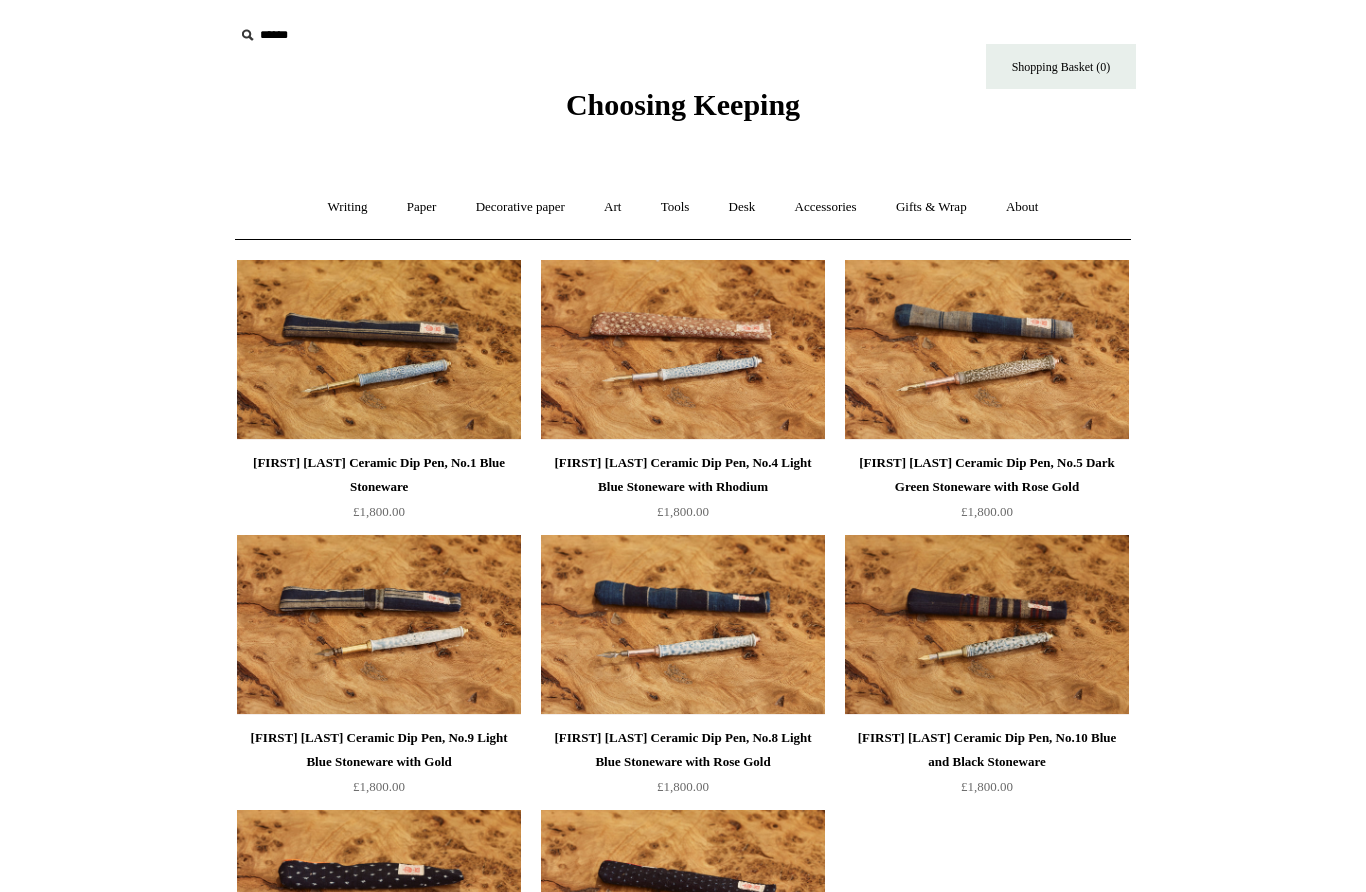click at bounding box center (379, 350) 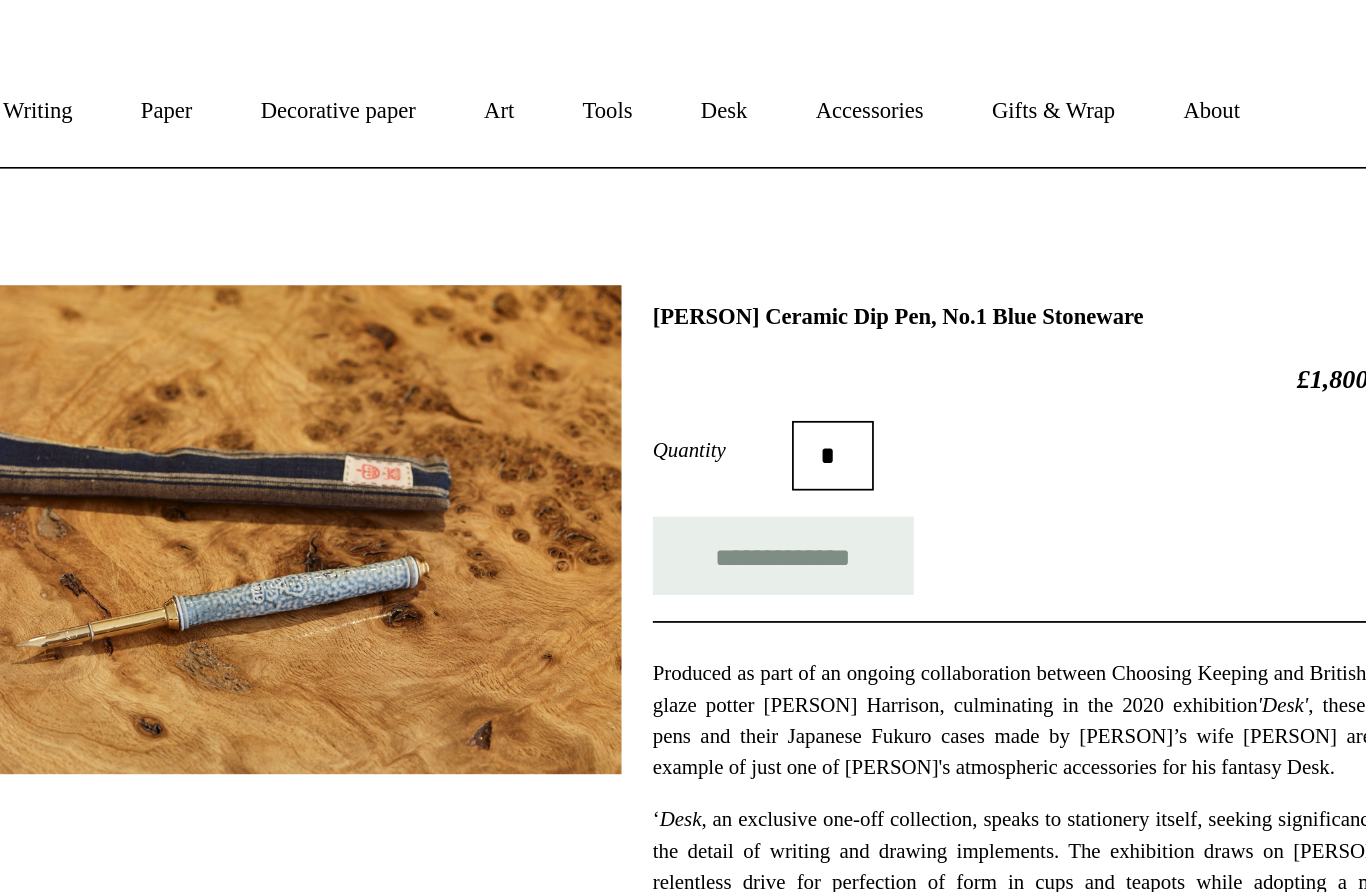 scroll, scrollTop: 126, scrollLeft: 0, axis: vertical 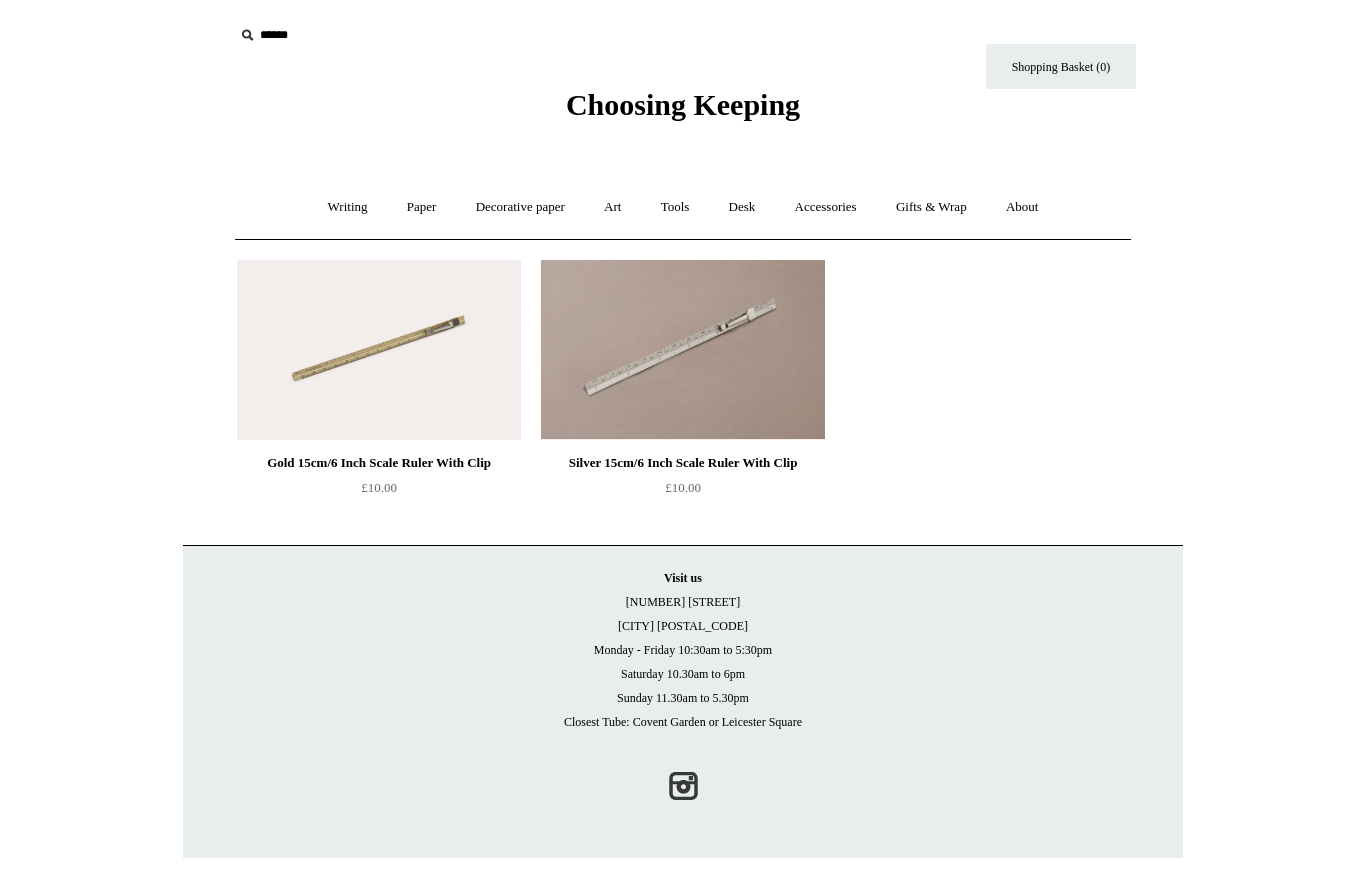 click on "Writing +" at bounding box center [348, 207] 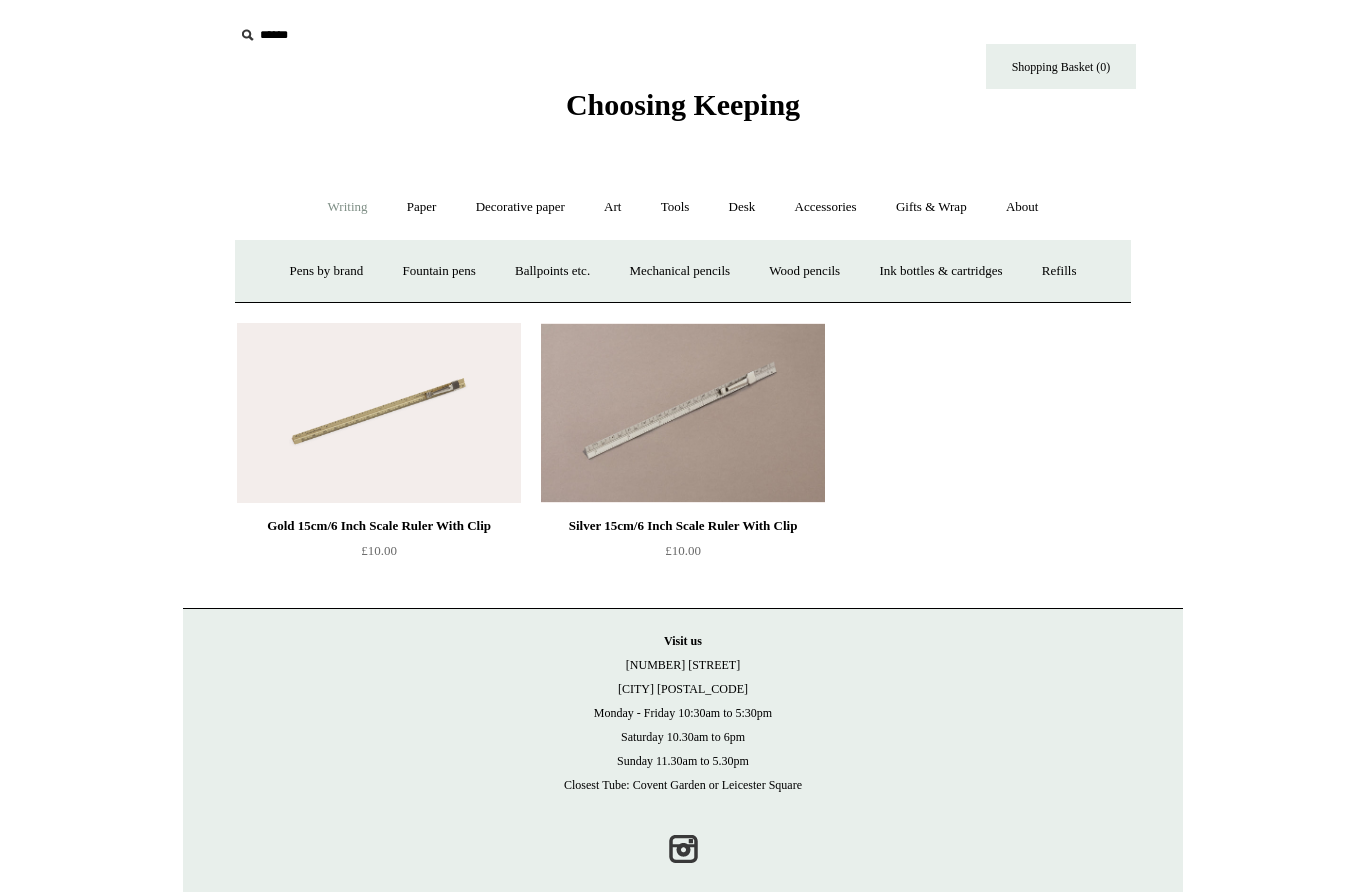click on "Ballpoints etc. +" at bounding box center [552, 271] 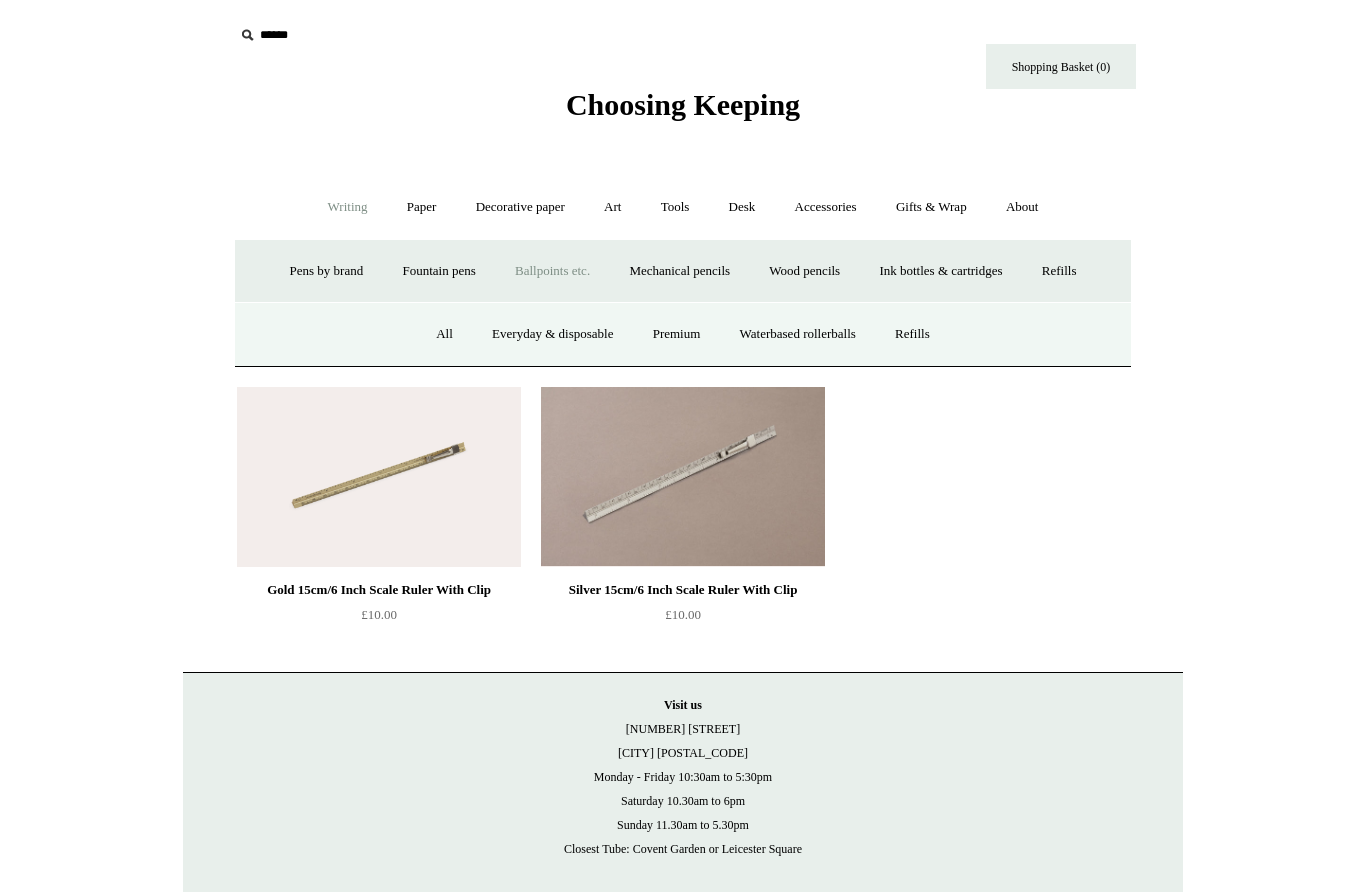 click on "Everyday & disposable" at bounding box center [552, 334] 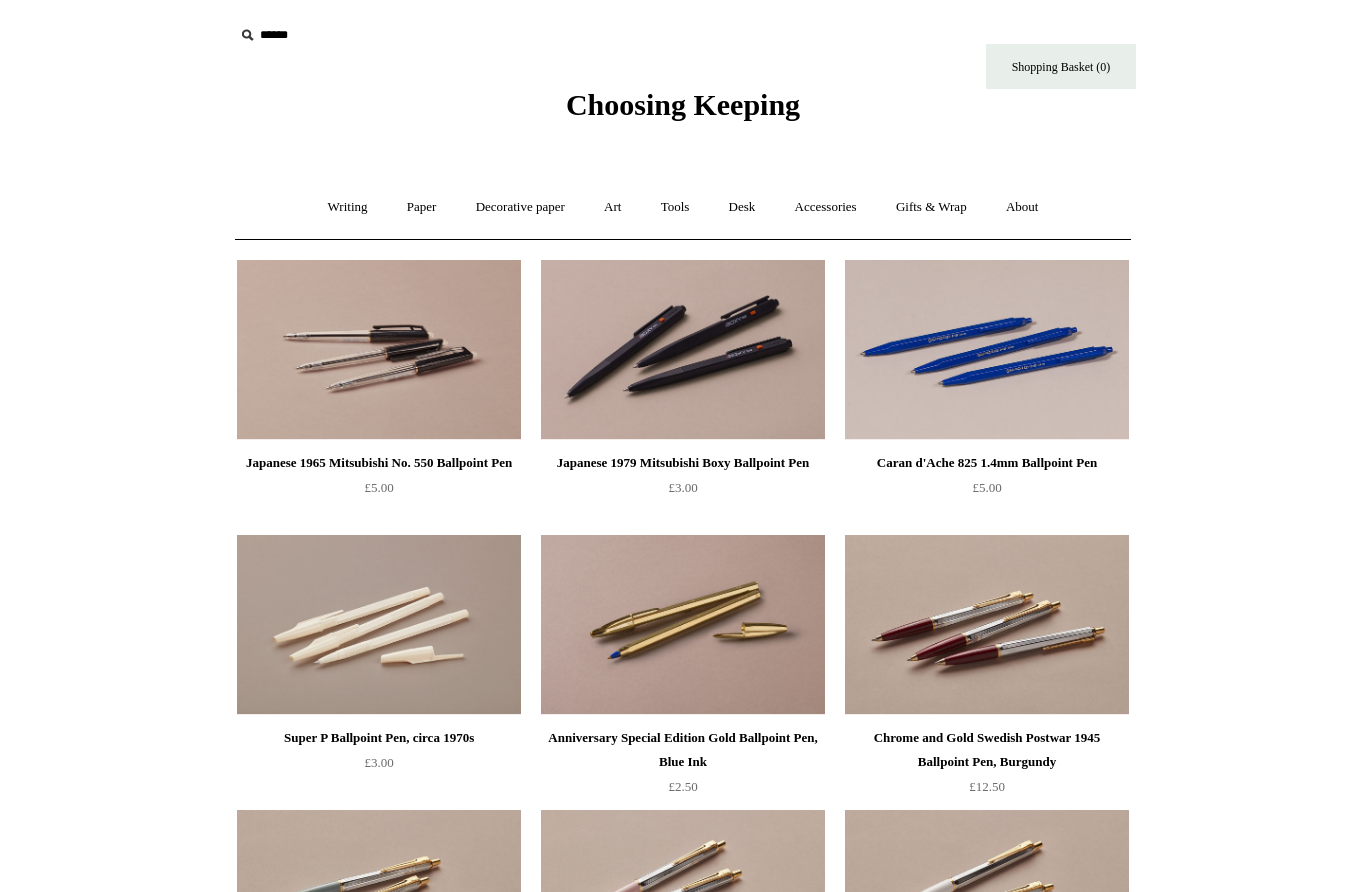 scroll, scrollTop: 0, scrollLeft: 0, axis: both 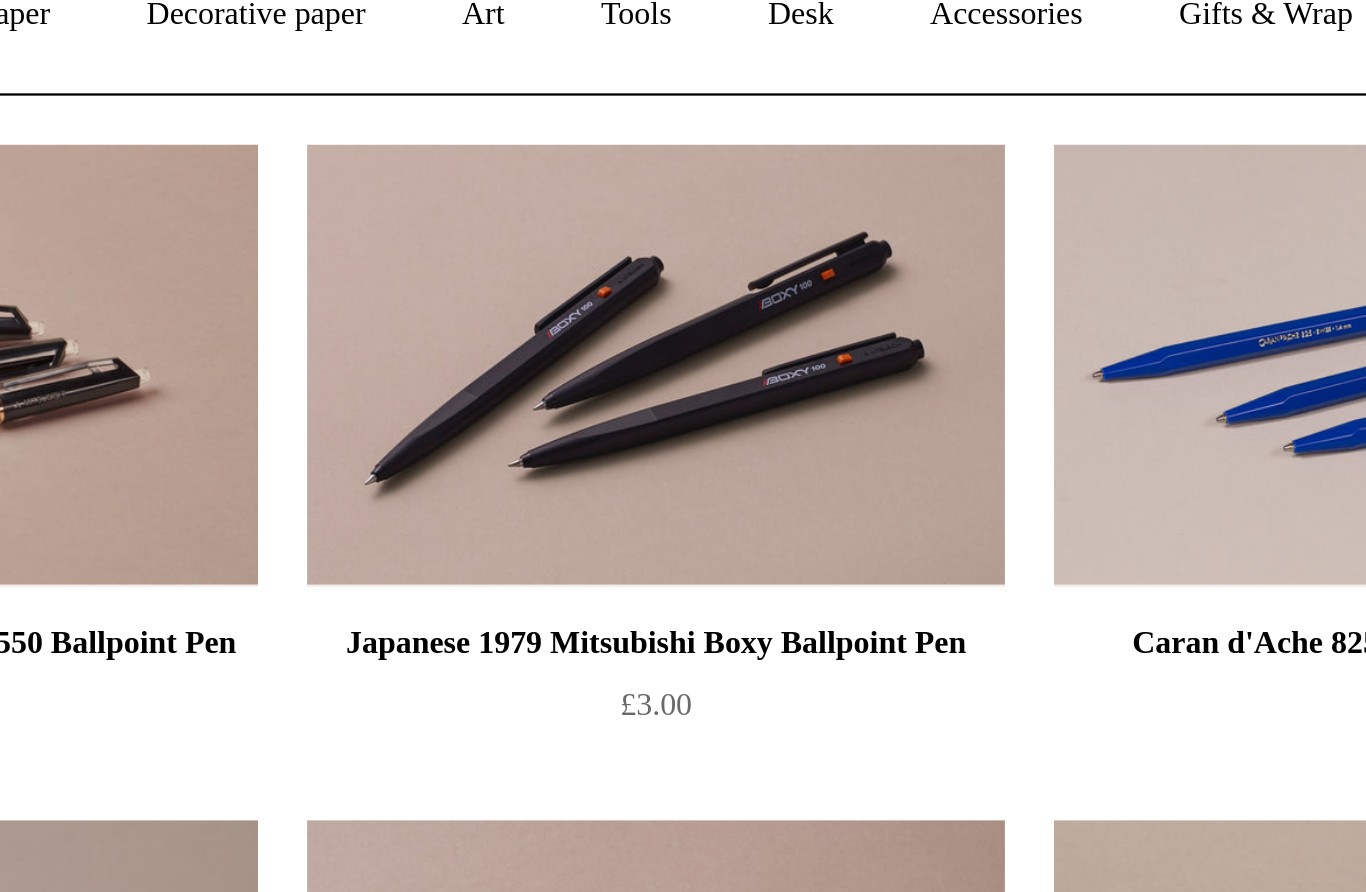 click at bounding box center [683, 350] 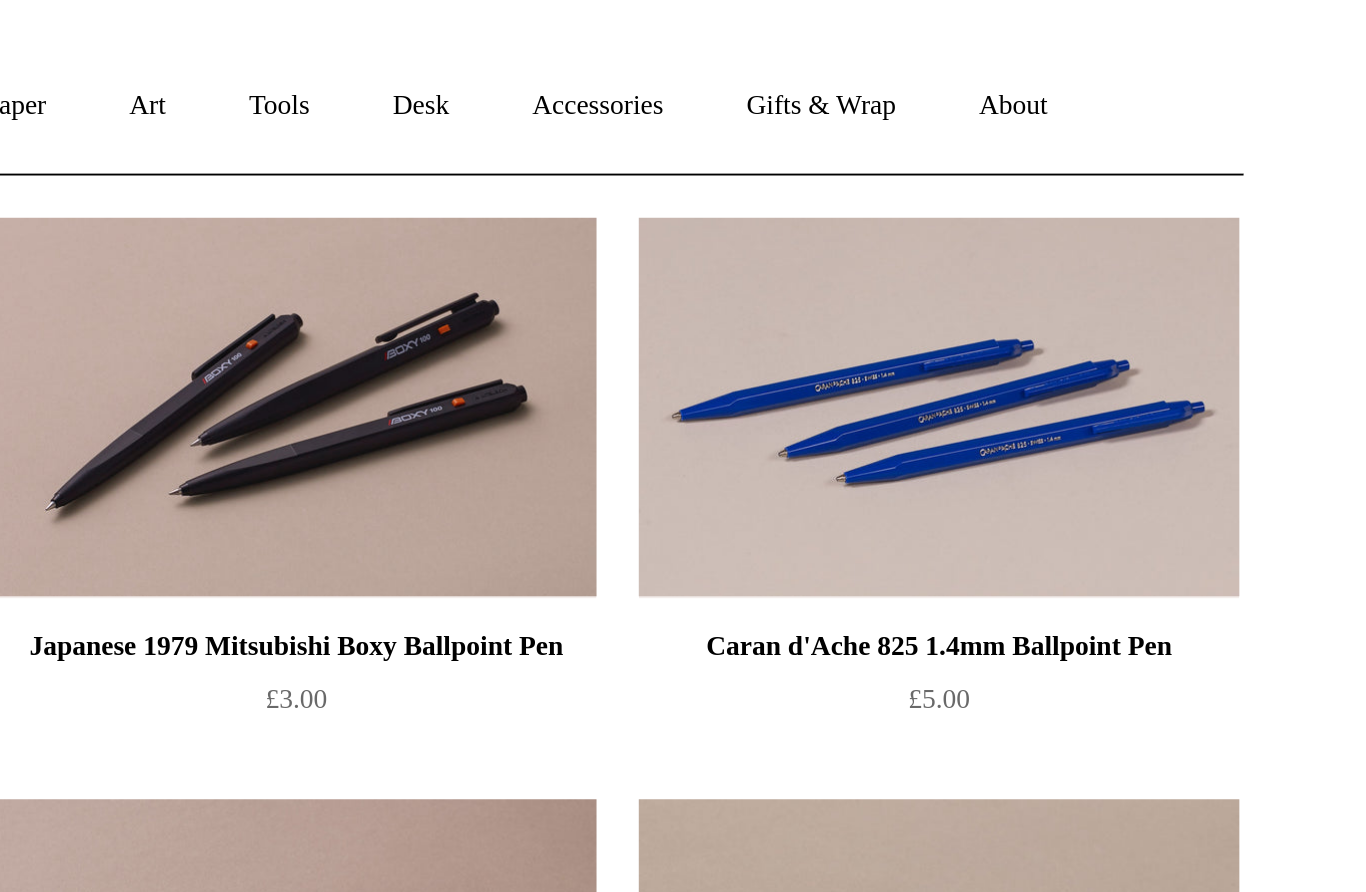 click at bounding box center [987, 350] 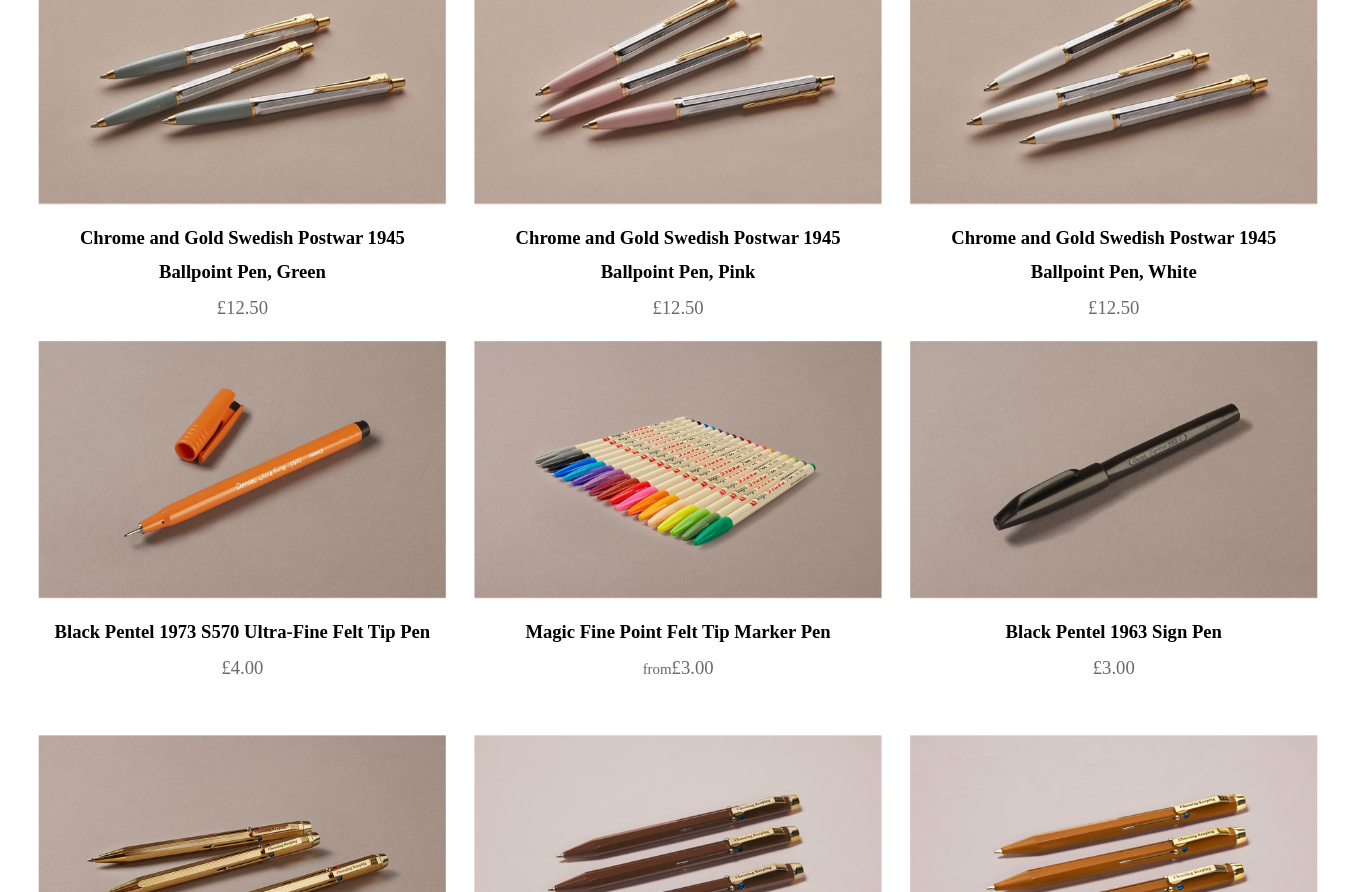 scroll, scrollTop: 632, scrollLeft: 0, axis: vertical 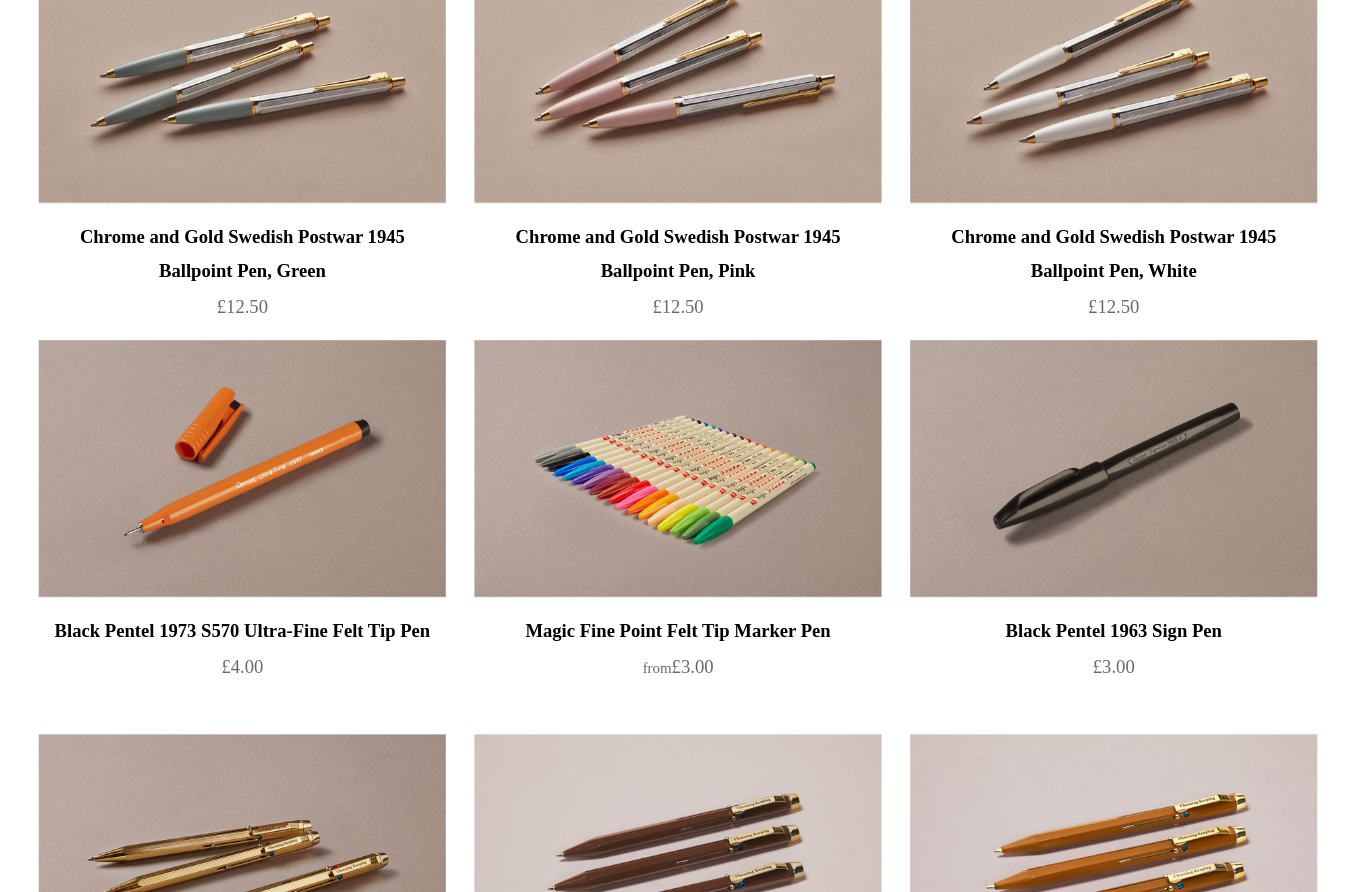 click at bounding box center [987, 818] 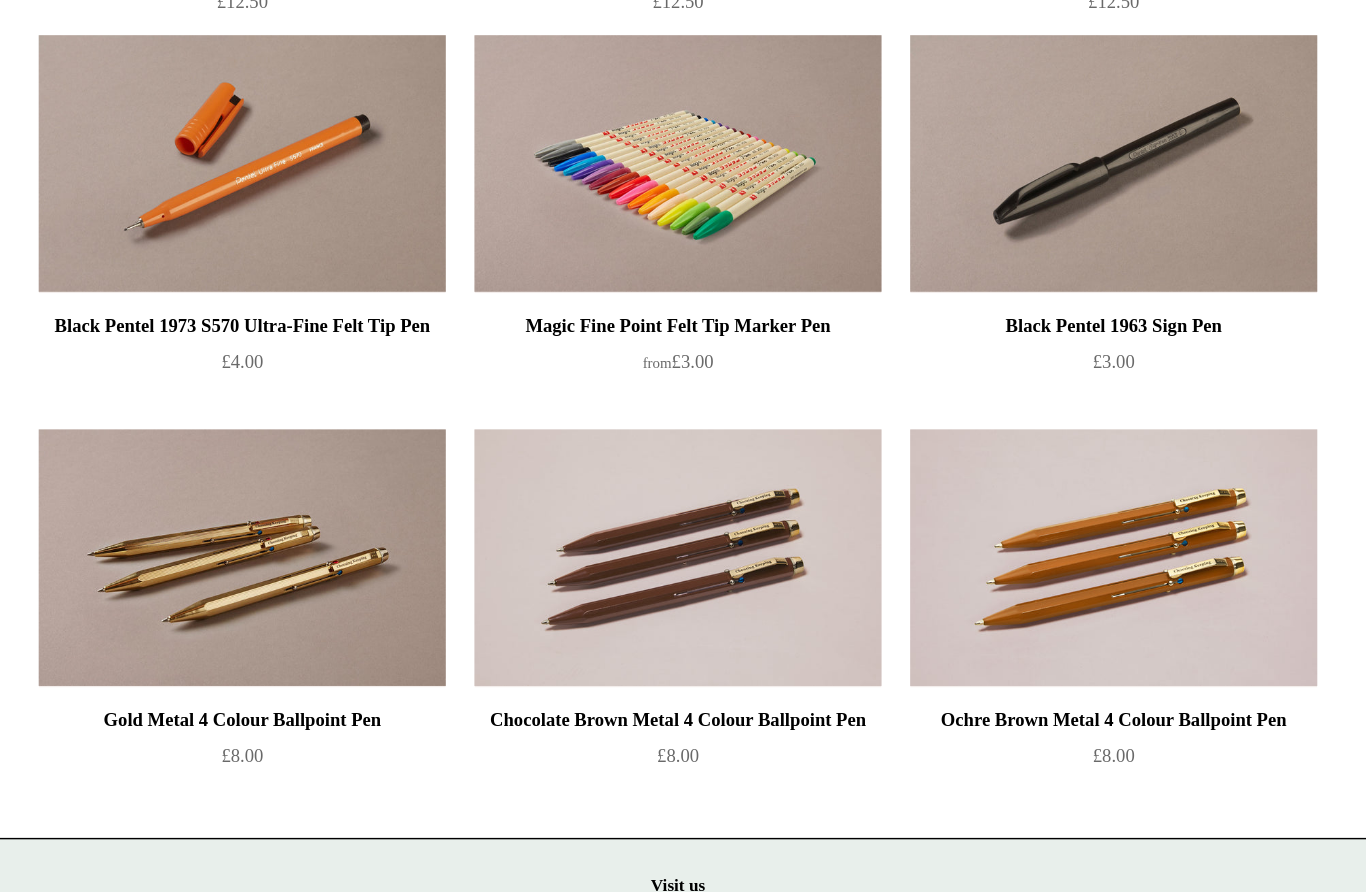 scroll, scrollTop: 846, scrollLeft: 0, axis: vertical 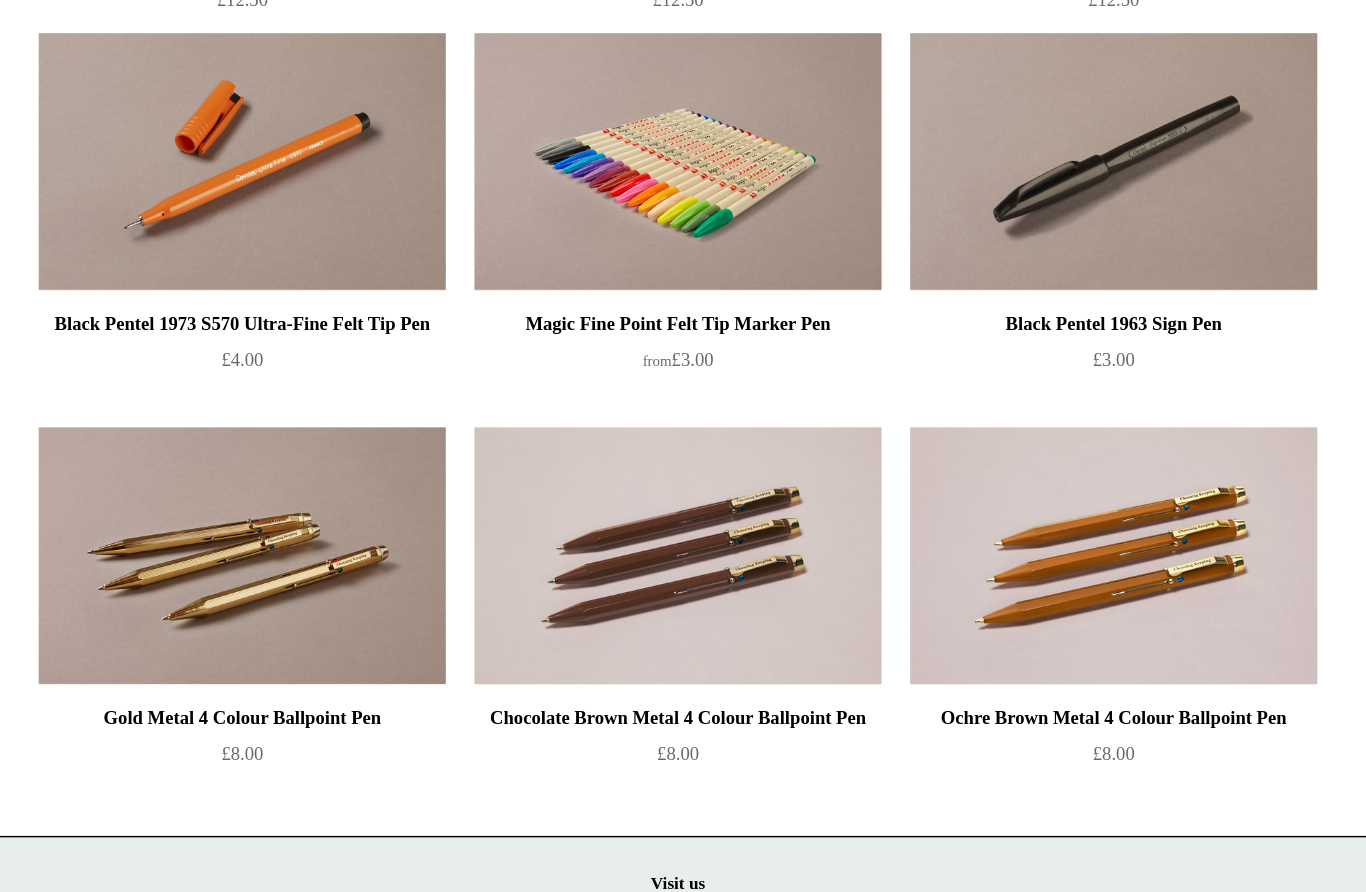 click at bounding box center [987, 604] 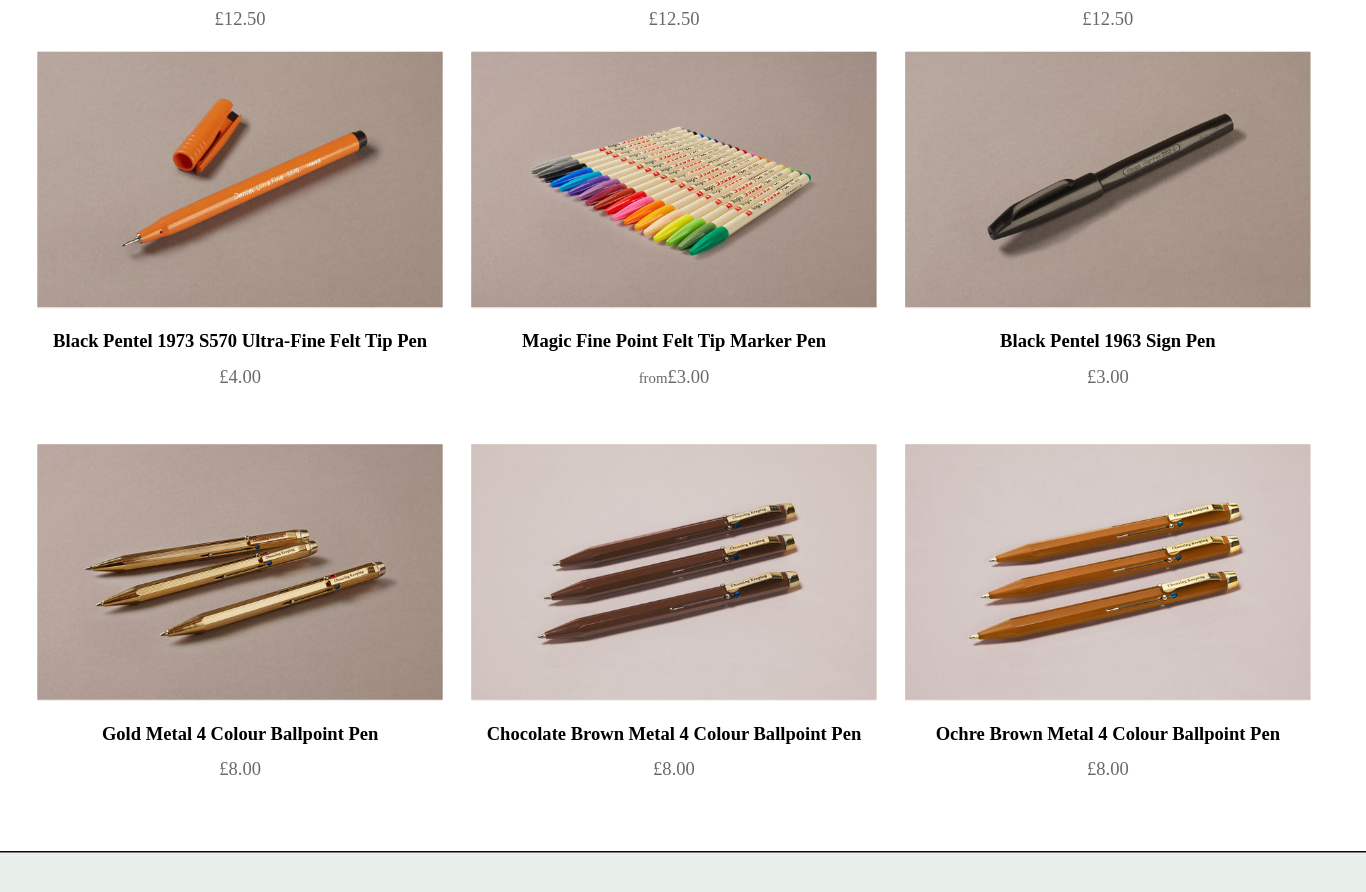 click at bounding box center [379, 596] 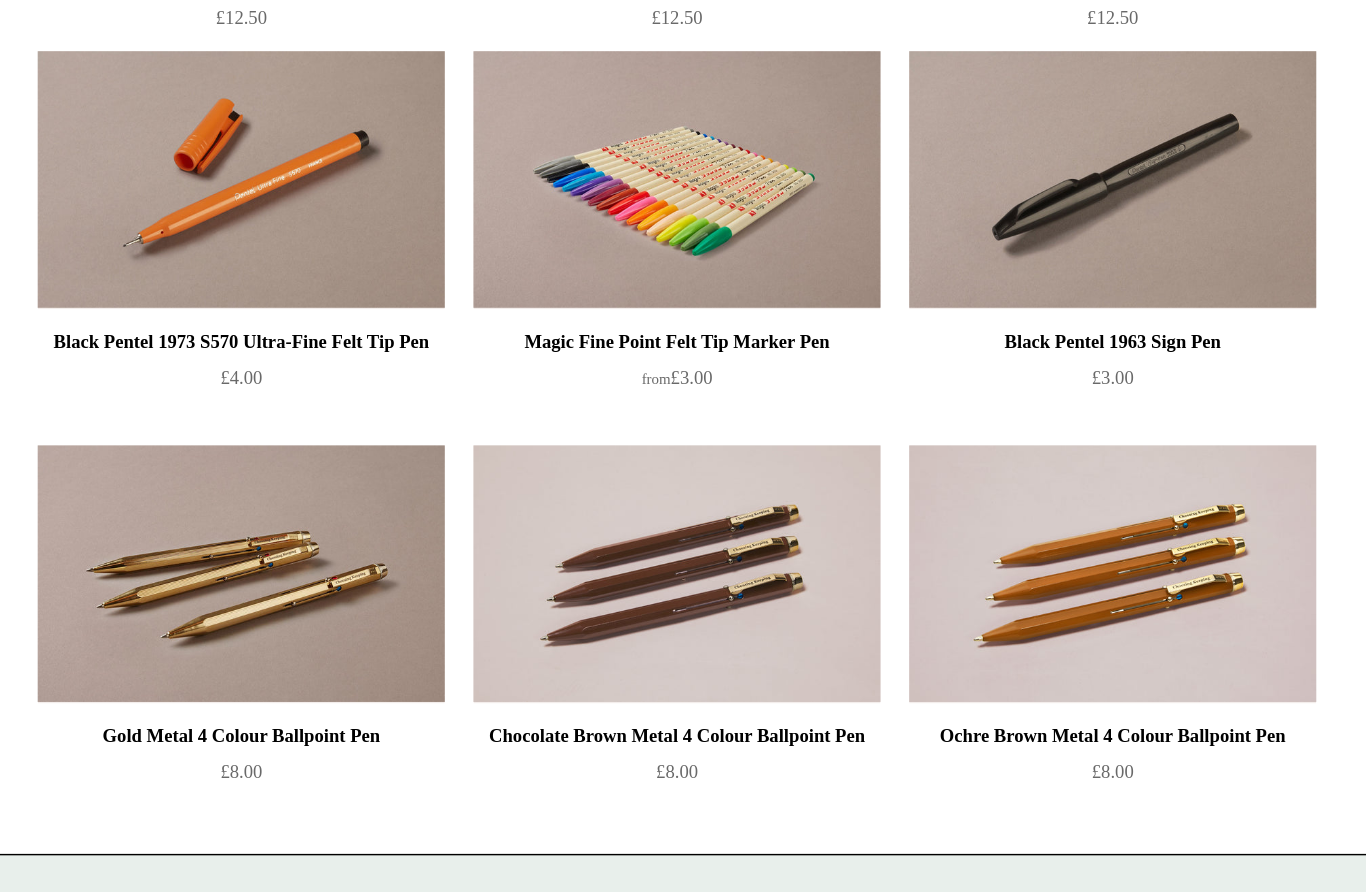 scroll, scrollTop: 778, scrollLeft: 0, axis: vertical 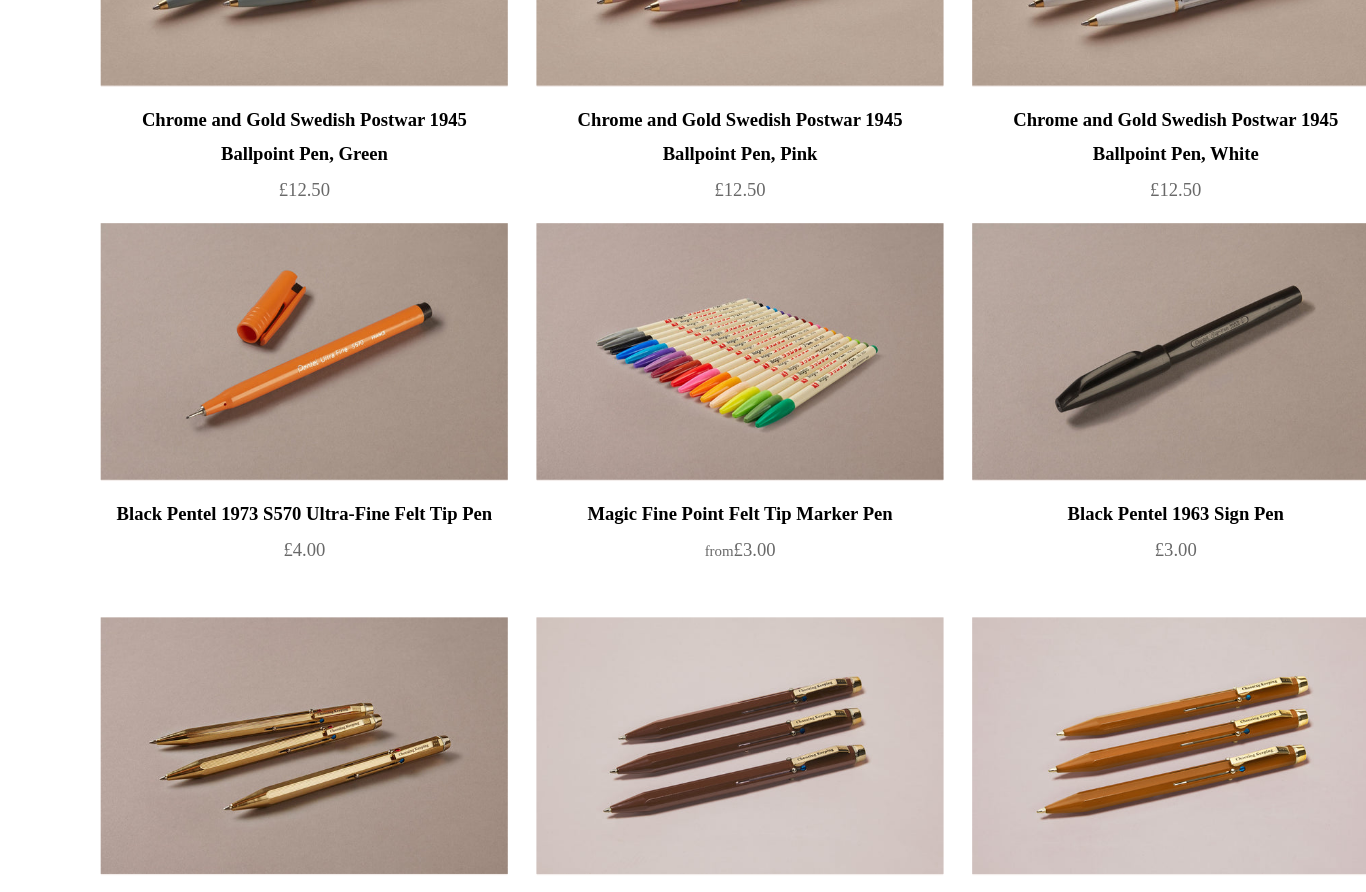 click at bounding box center [683, 672] 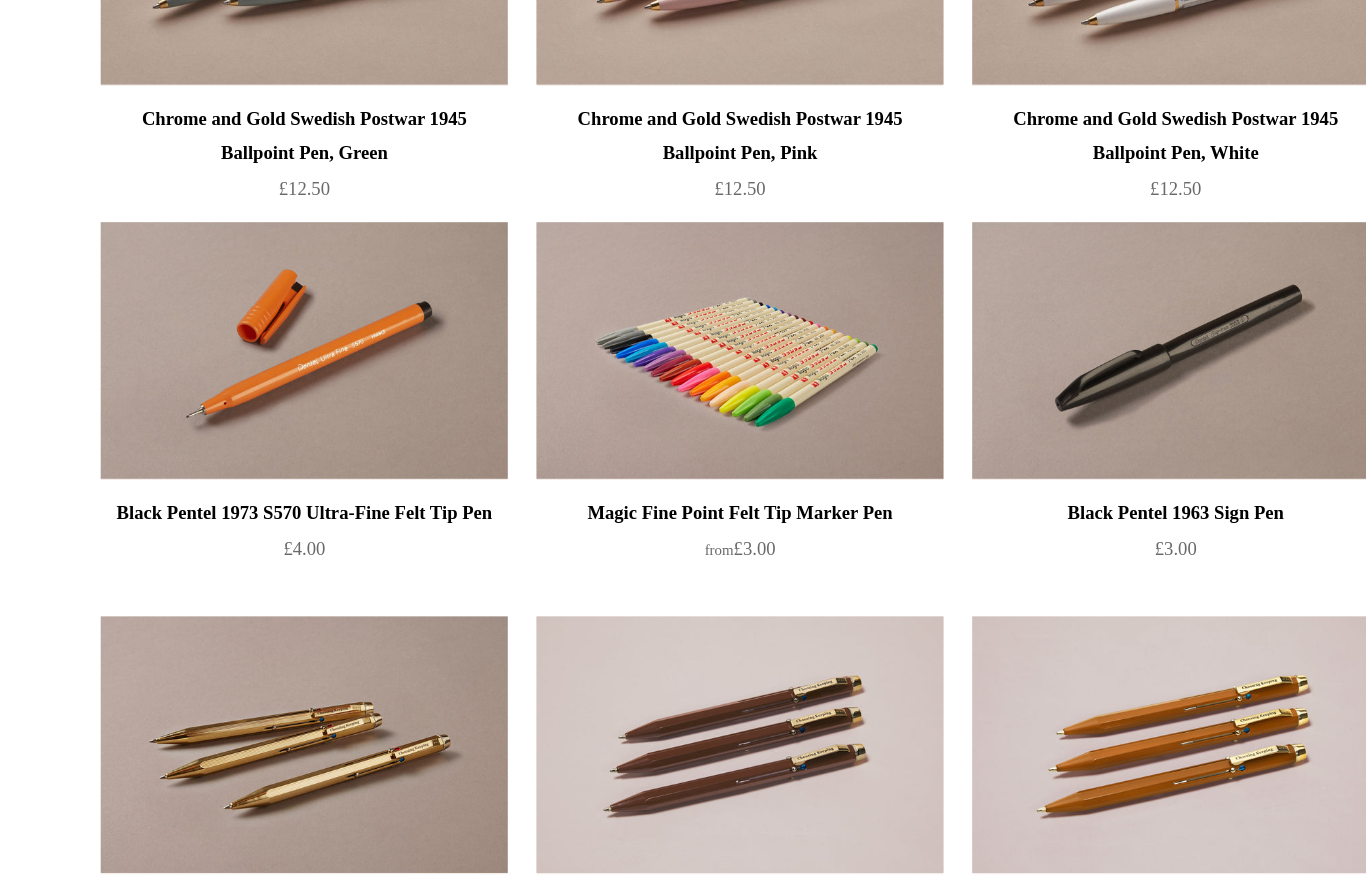 scroll, scrollTop: 659, scrollLeft: 0, axis: vertical 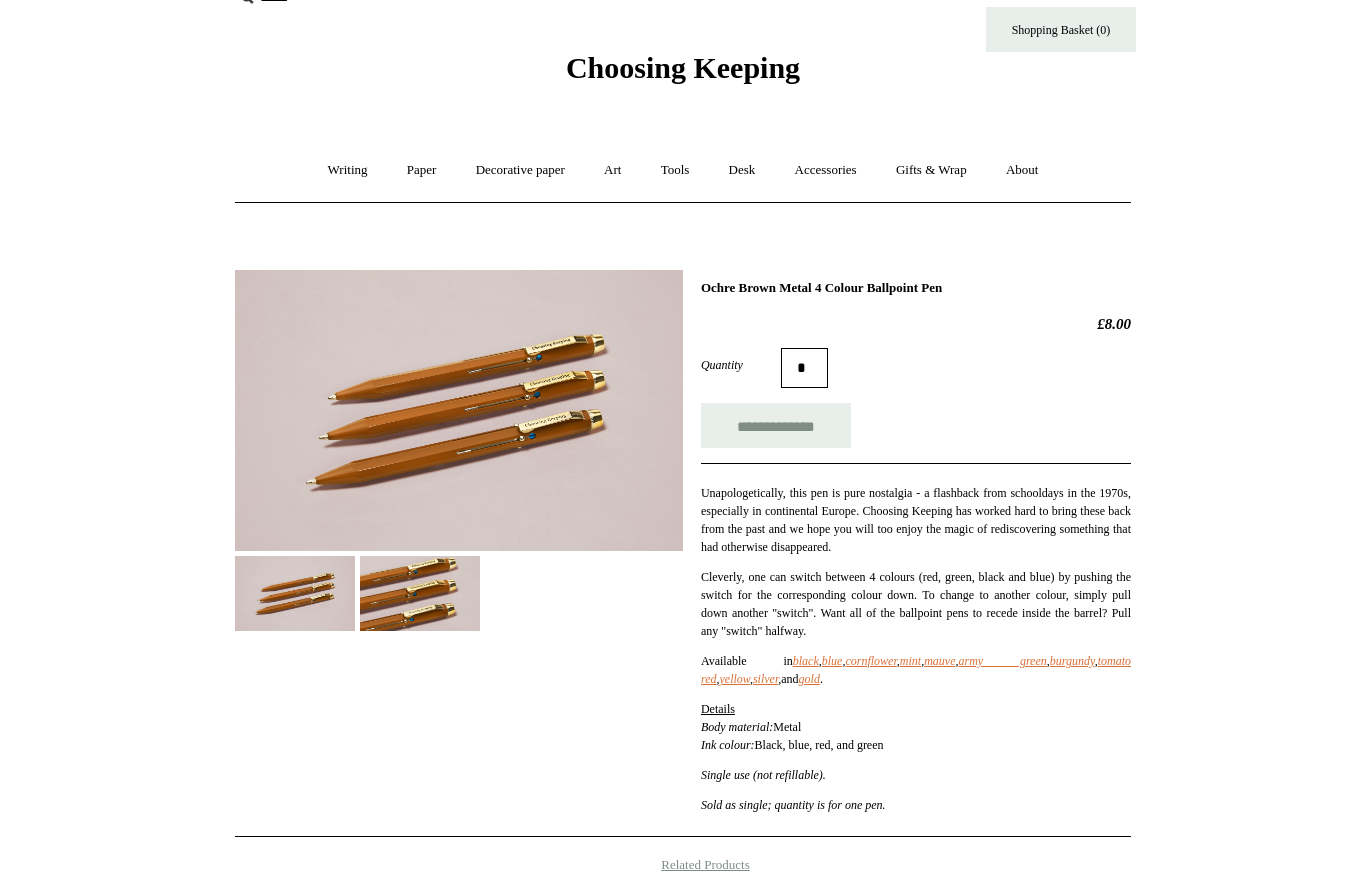 click at bounding box center (420, 593) 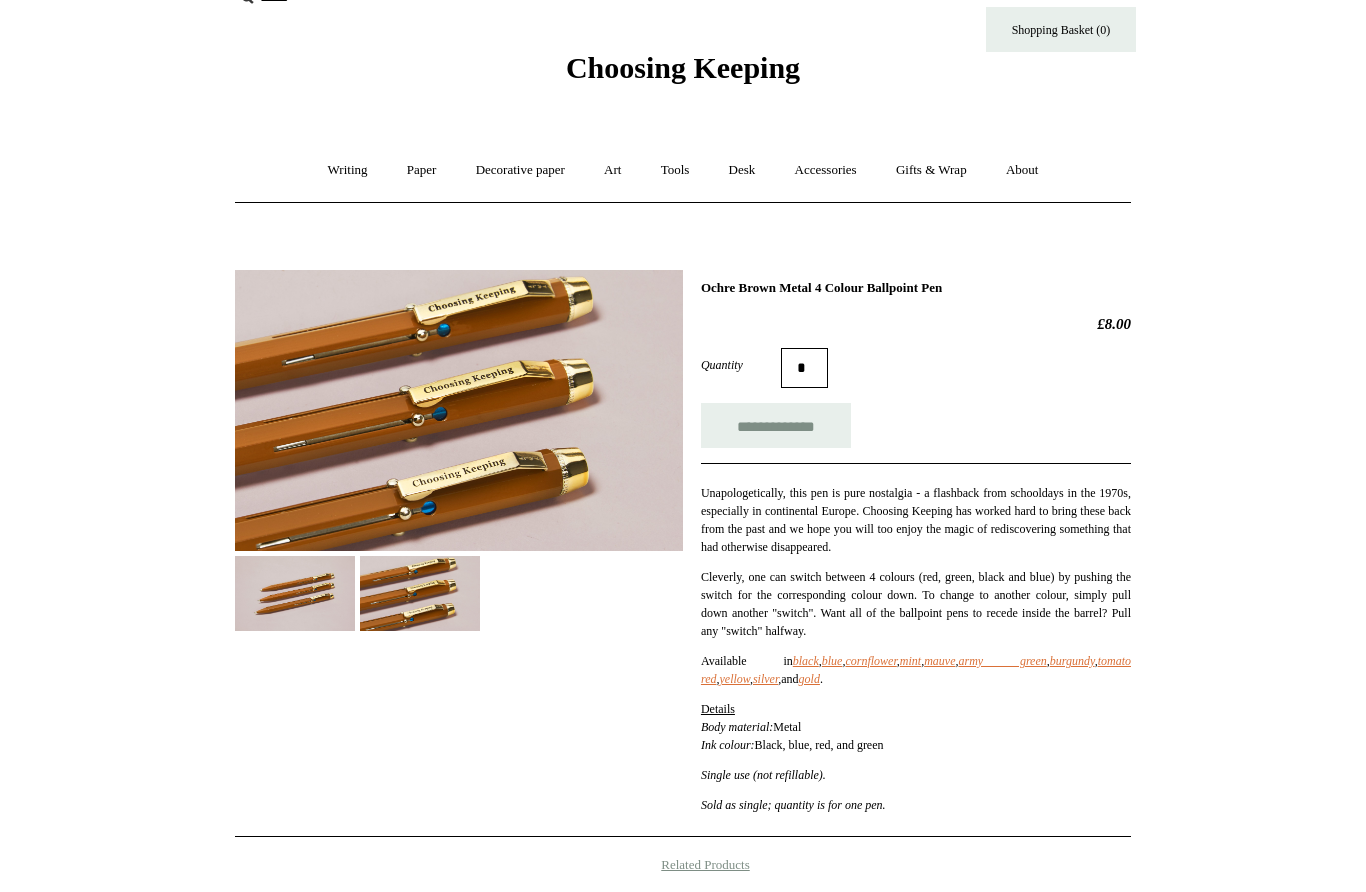 click at bounding box center (295, 593) 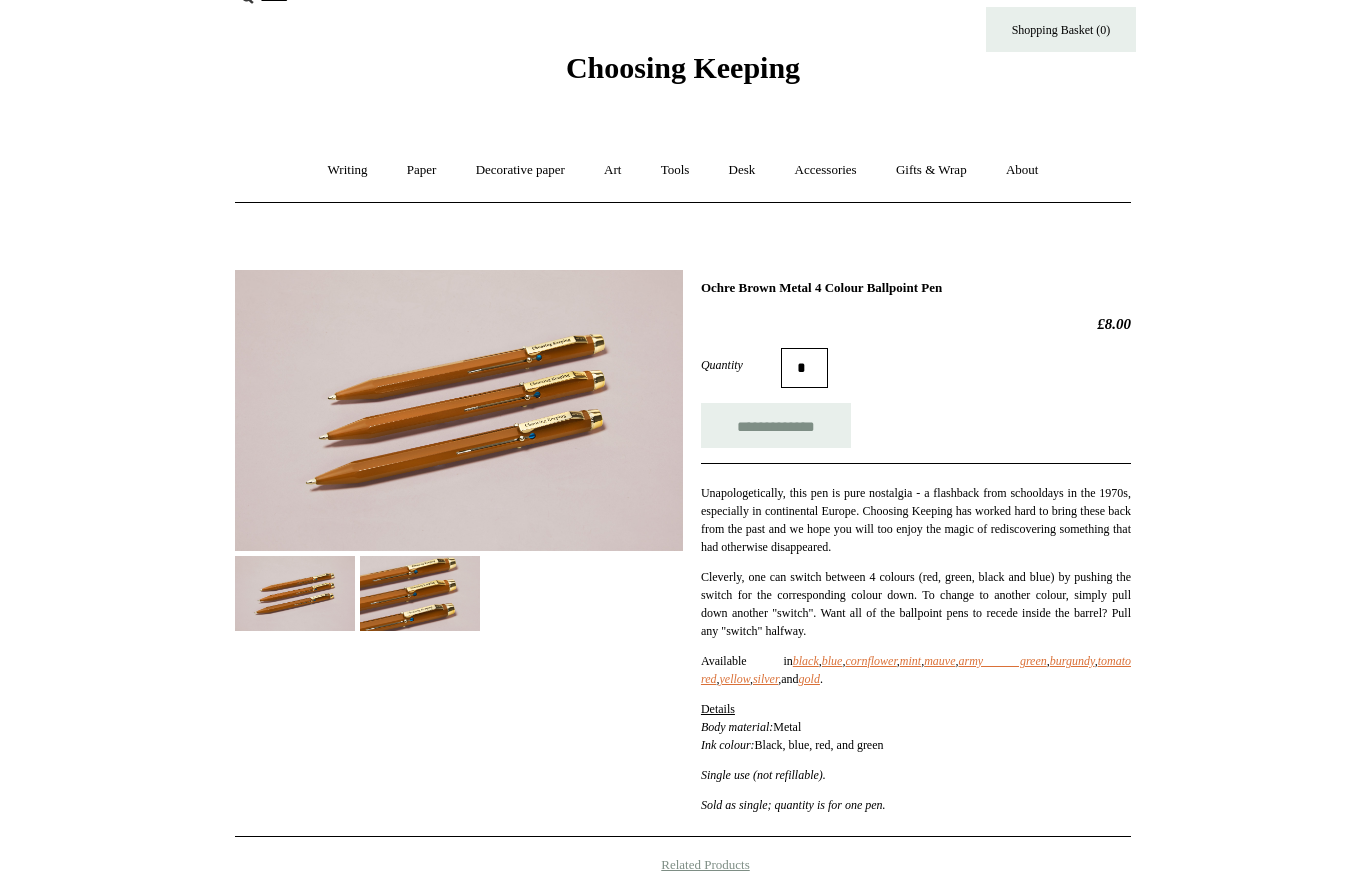 click at bounding box center [420, 593] 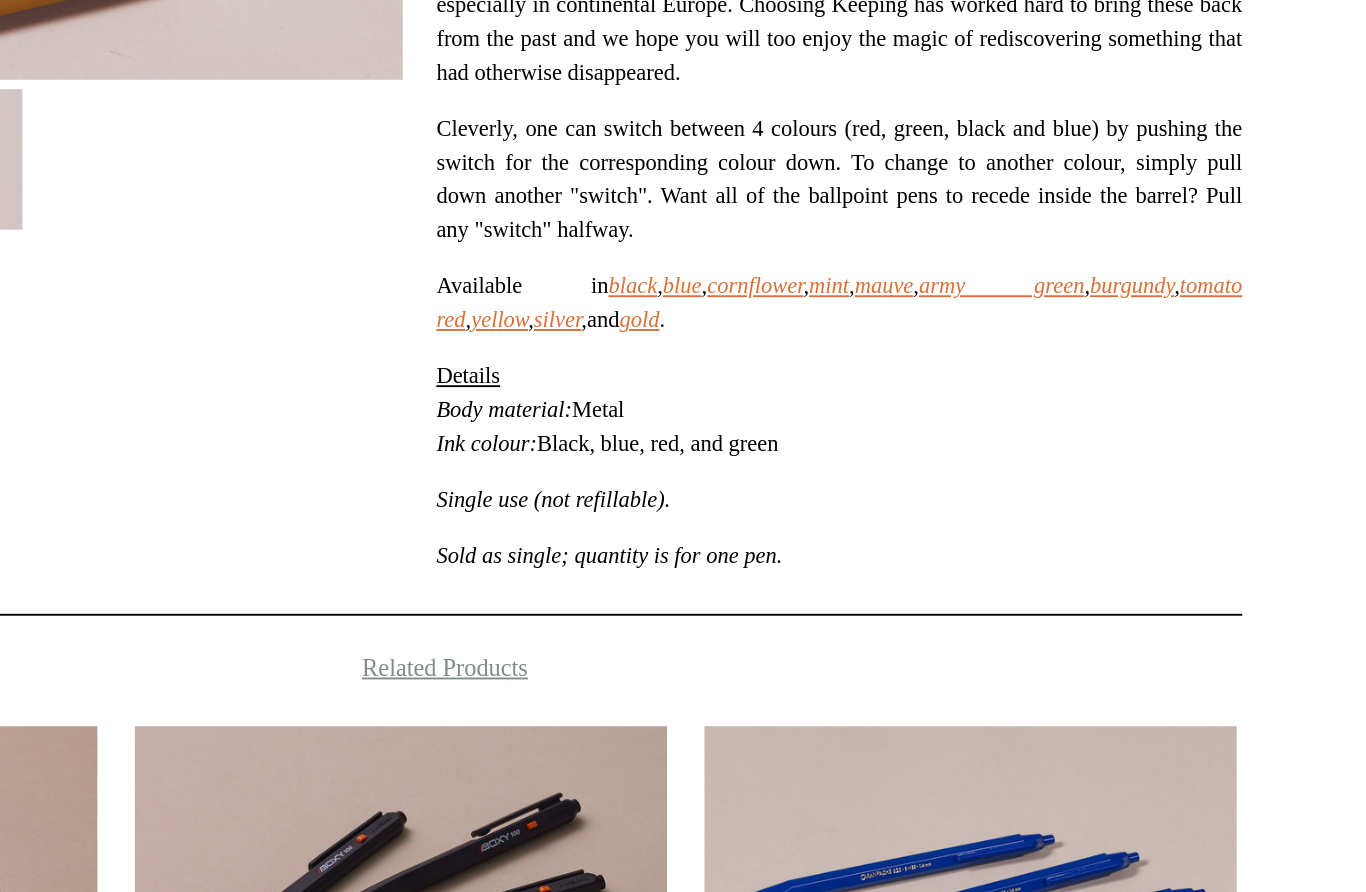 scroll, scrollTop: 184, scrollLeft: 0, axis: vertical 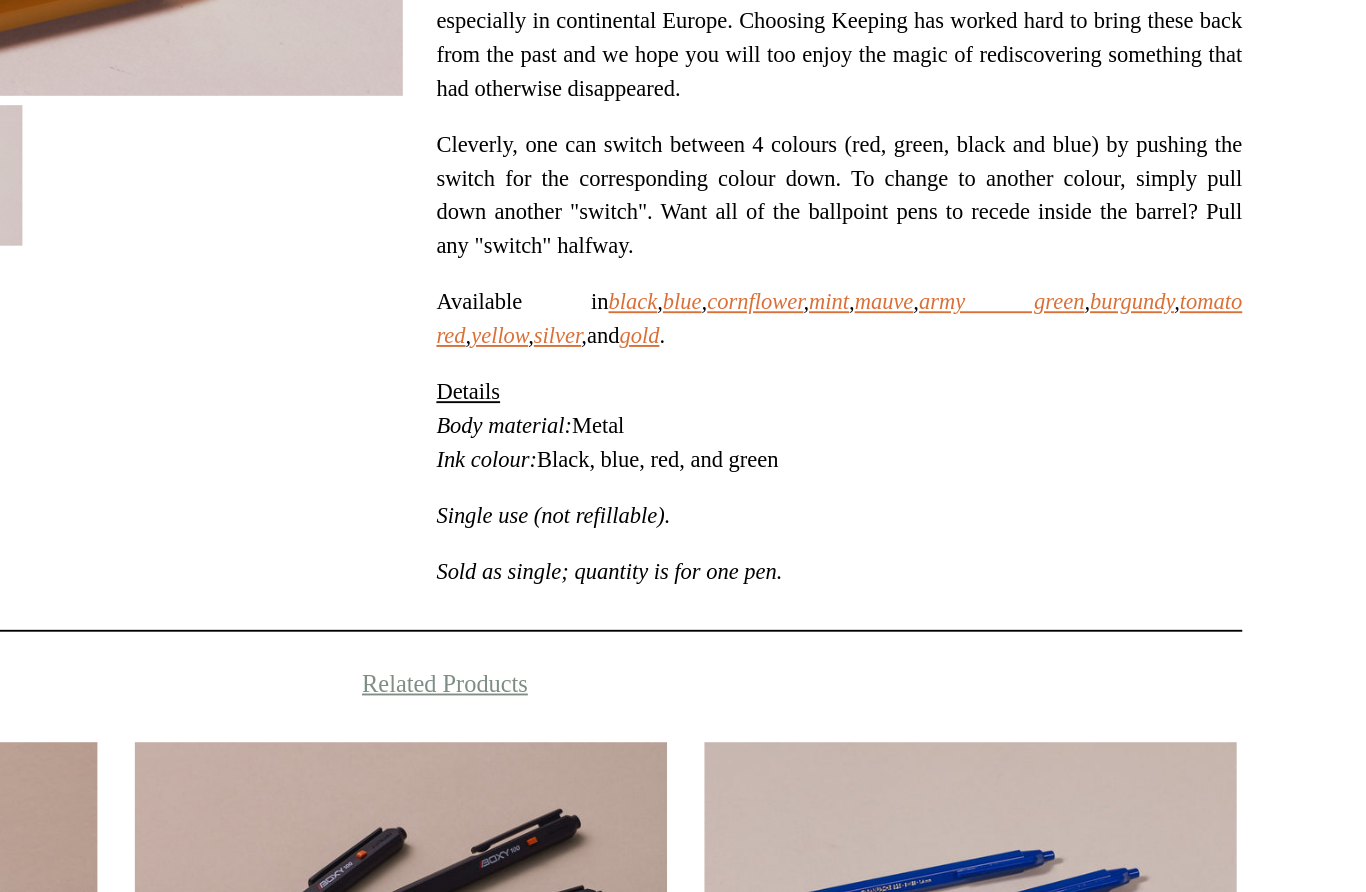 click on "cornflower" at bounding box center [870, 514] 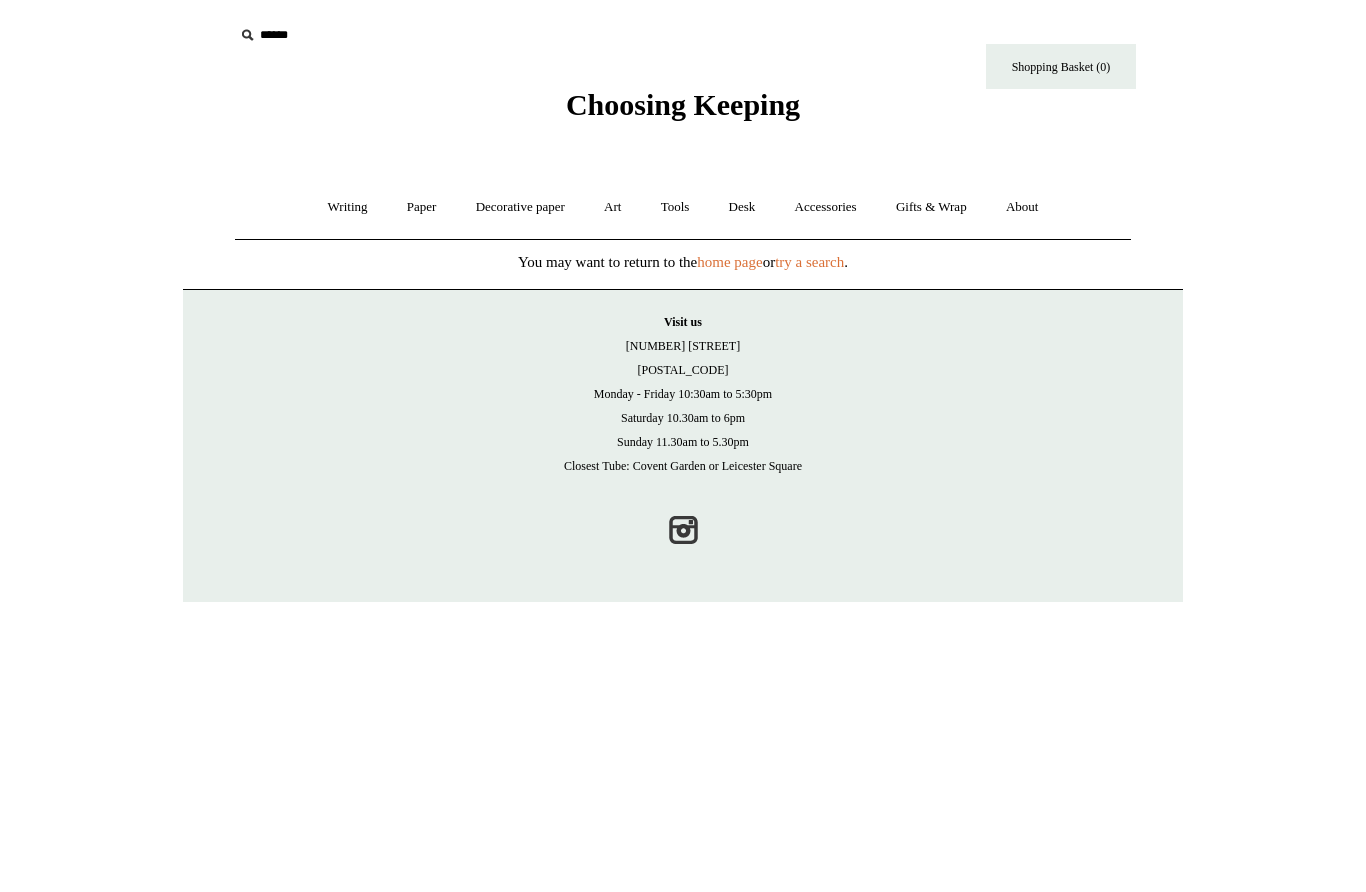 scroll, scrollTop: 0, scrollLeft: 0, axis: both 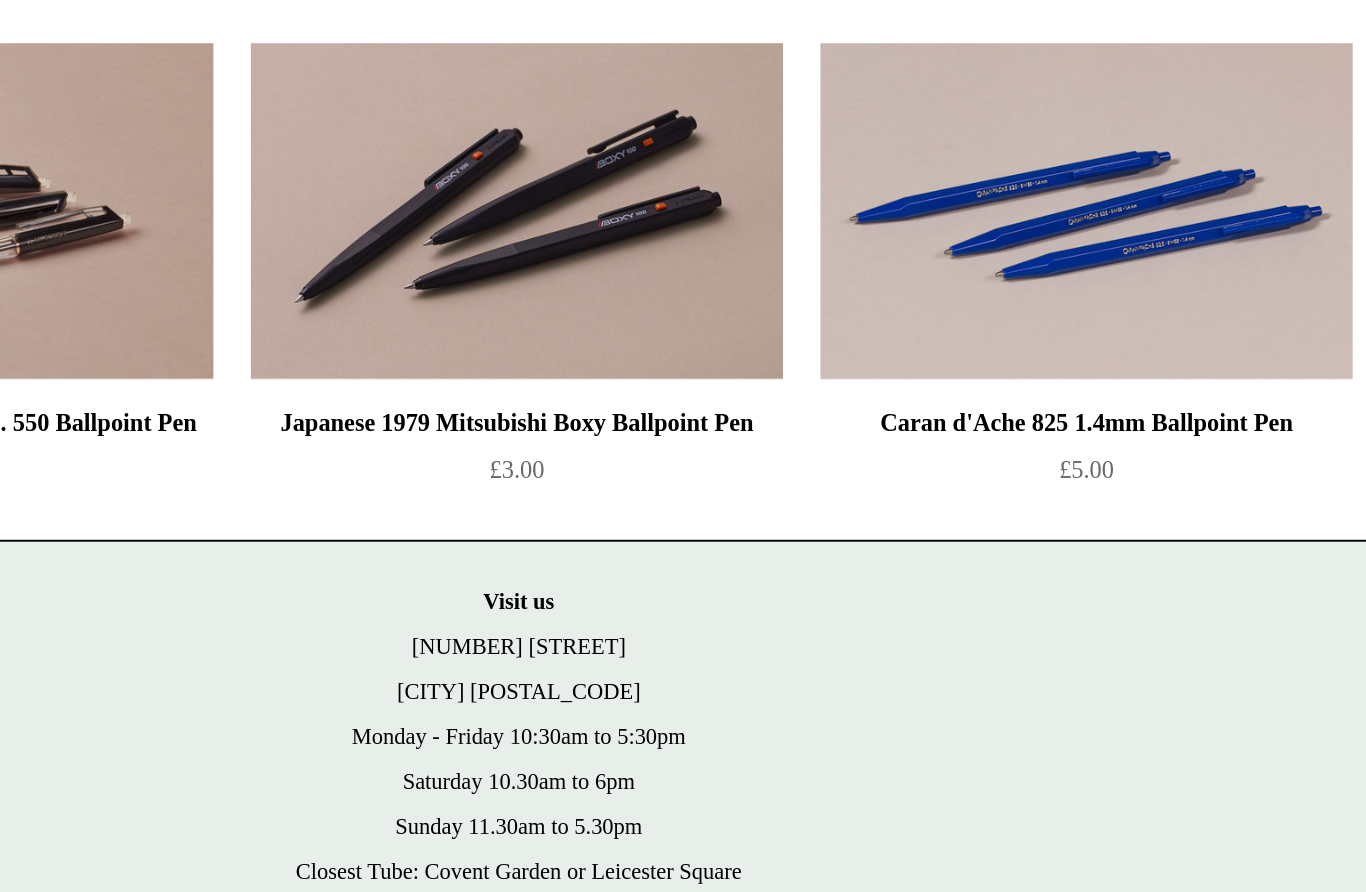 click on "tomato red" at bounding box center (916, 128) 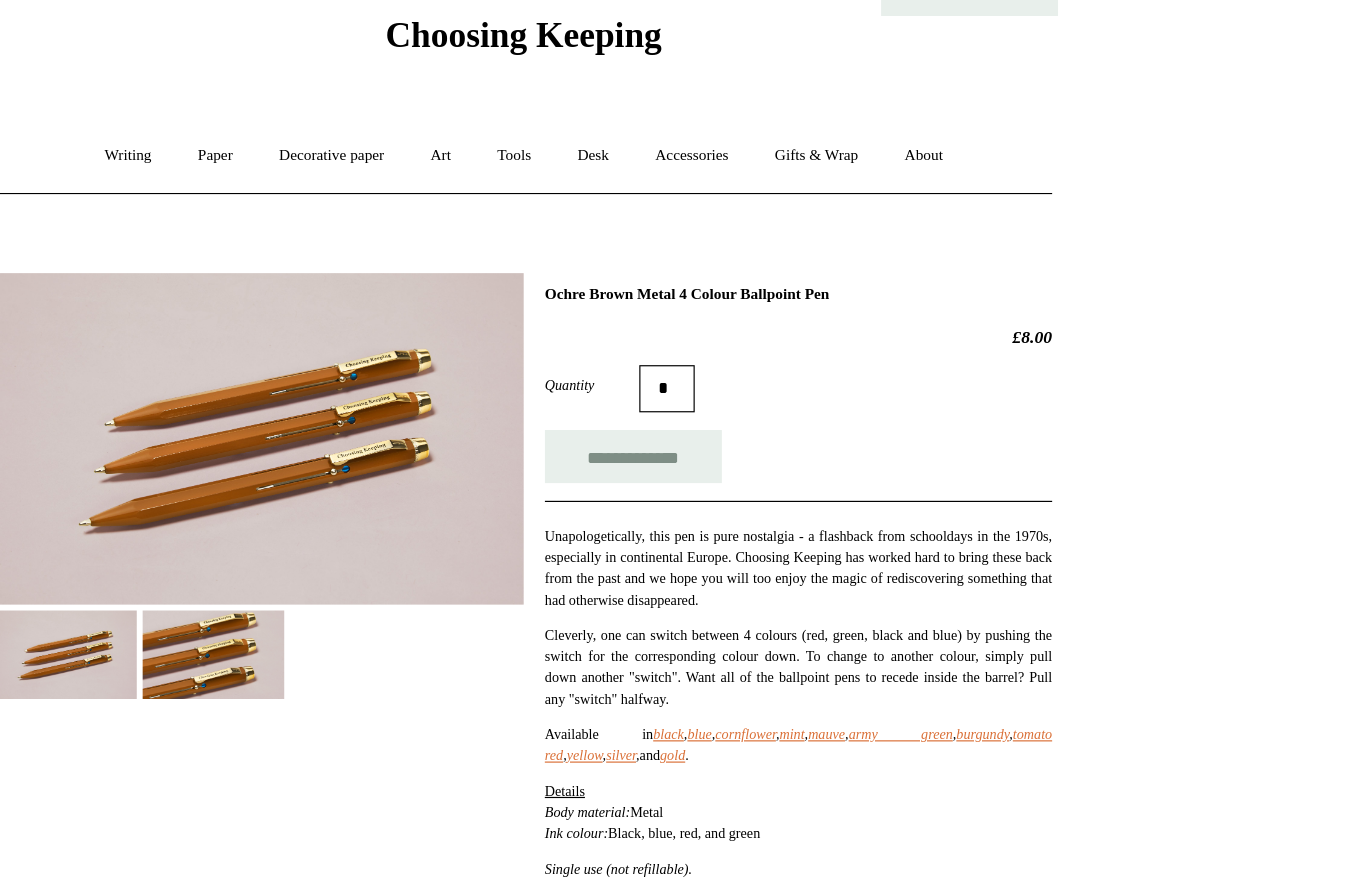 scroll, scrollTop: 0, scrollLeft: 0, axis: both 